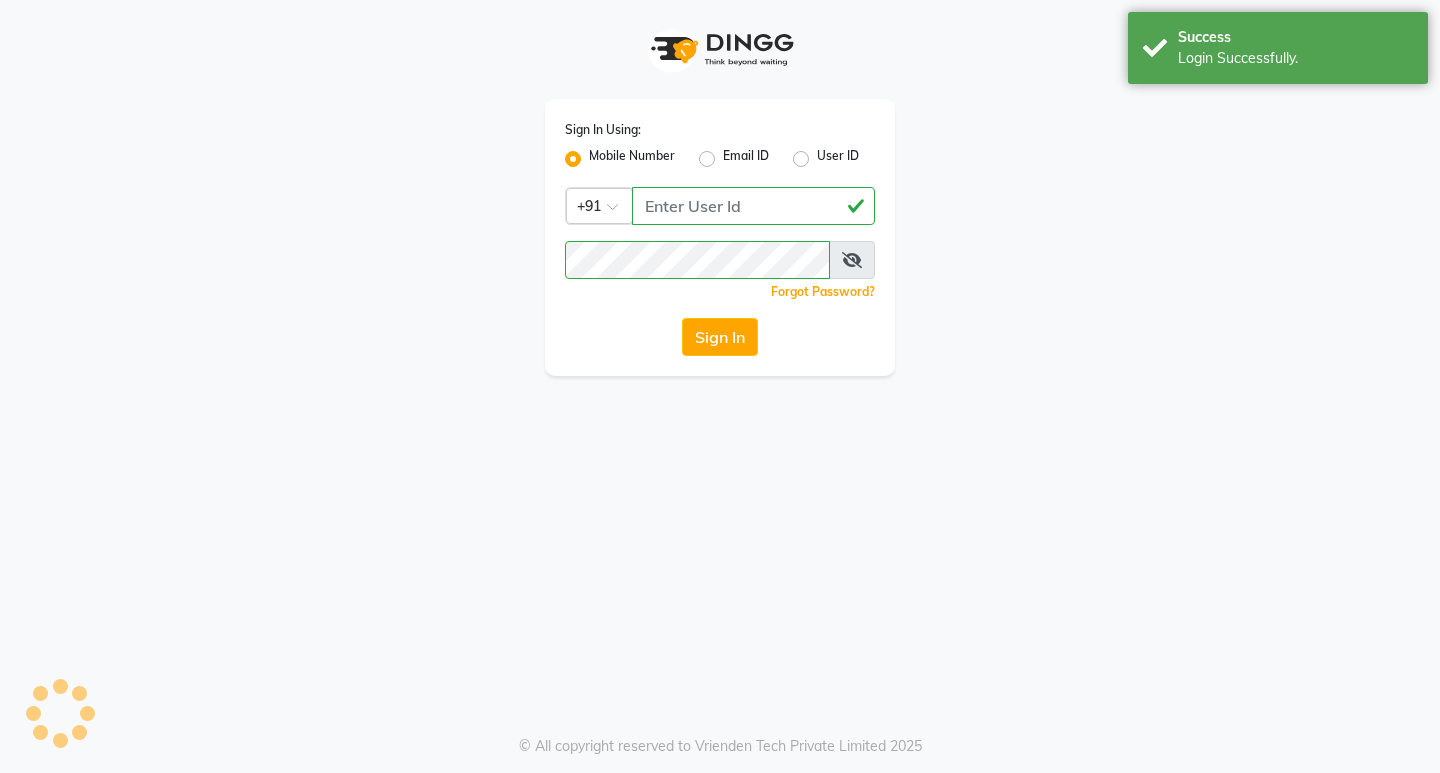 scroll, scrollTop: 0, scrollLeft: 0, axis: both 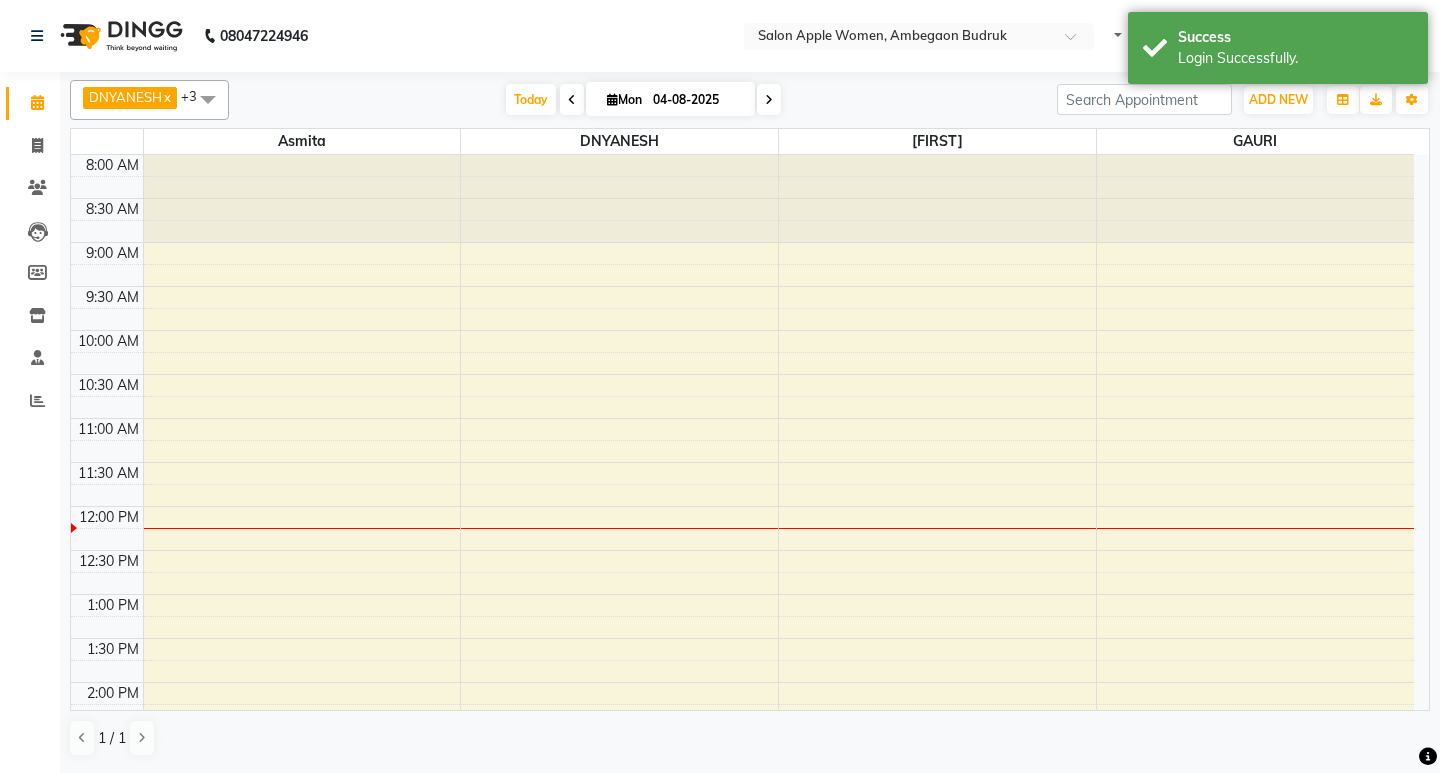 select on "en" 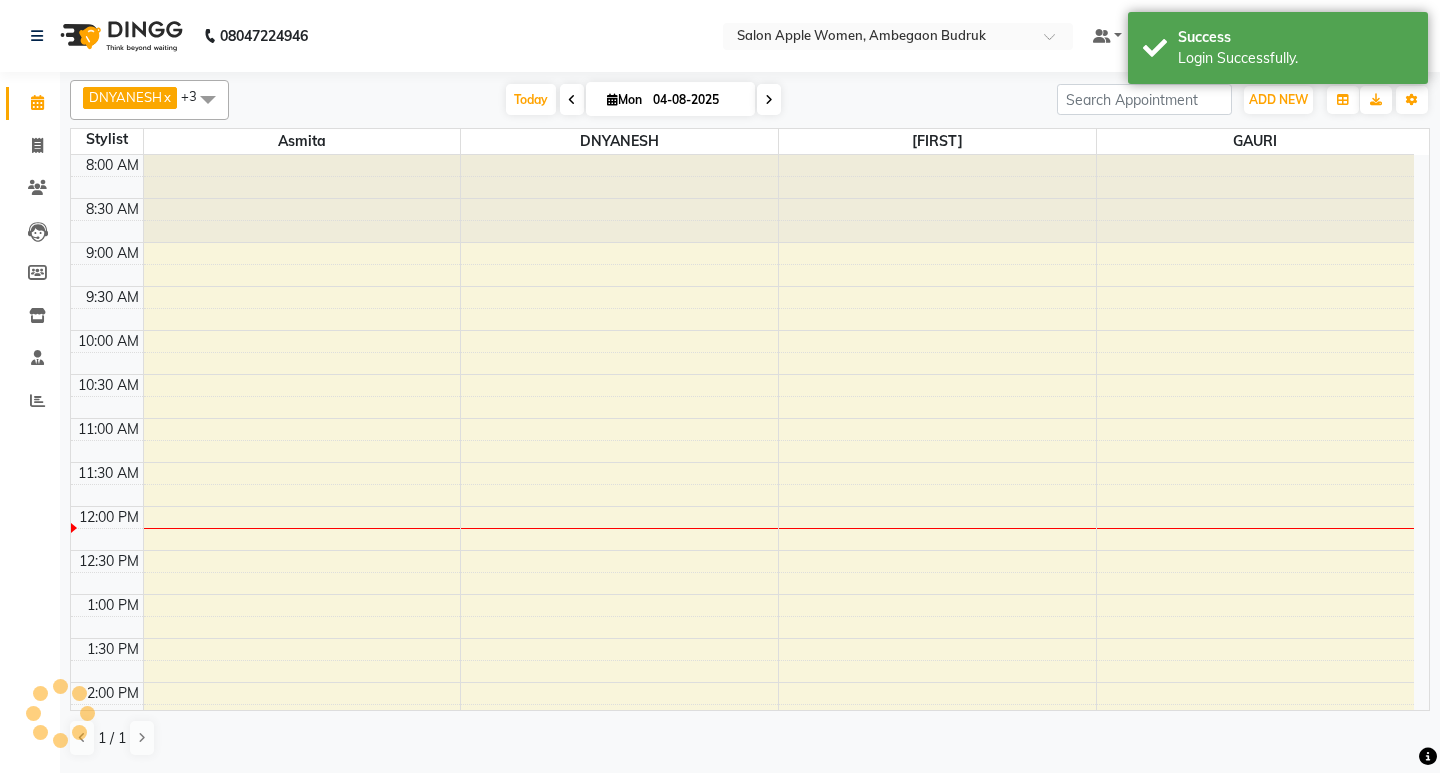 scroll, scrollTop: 0, scrollLeft: 0, axis: both 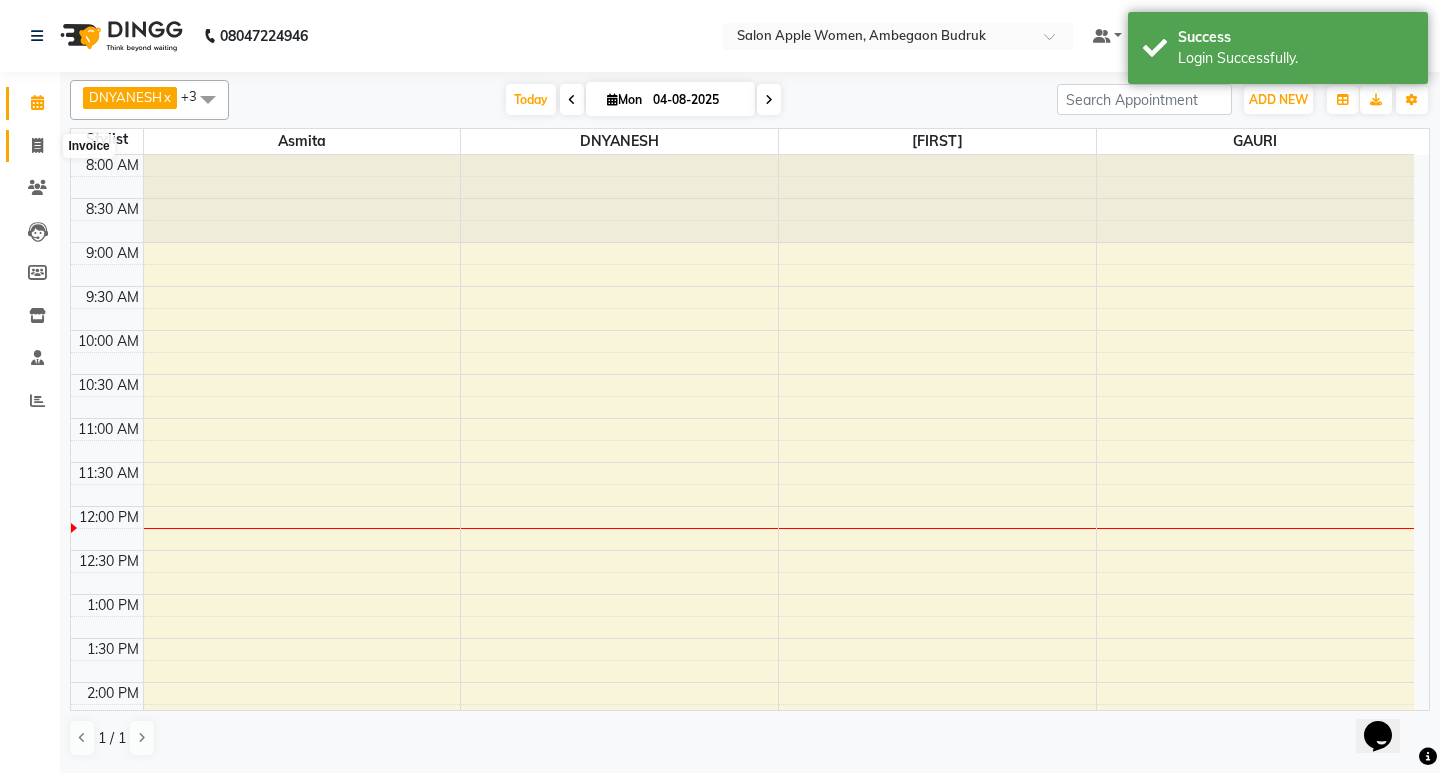 click 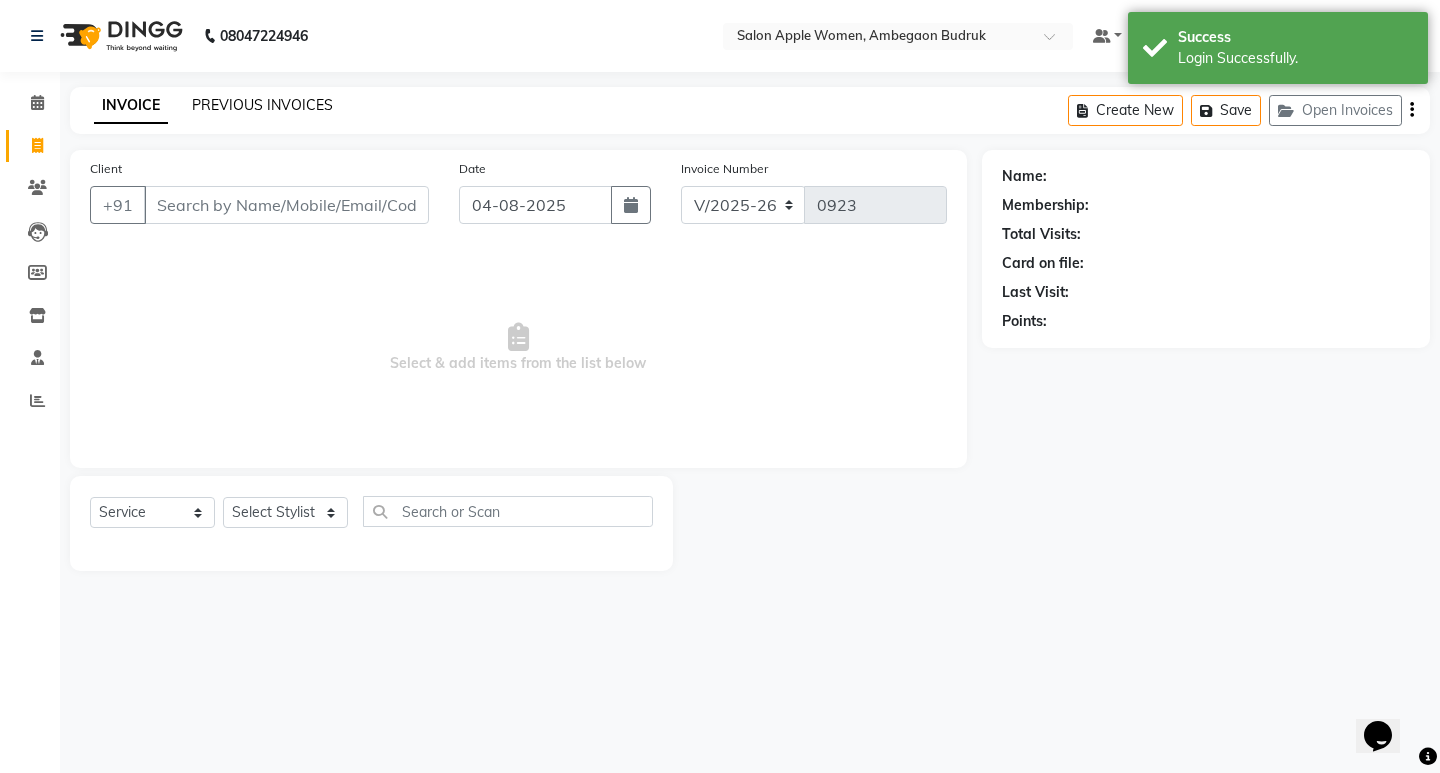 click on "PREVIOUS INVOICES" 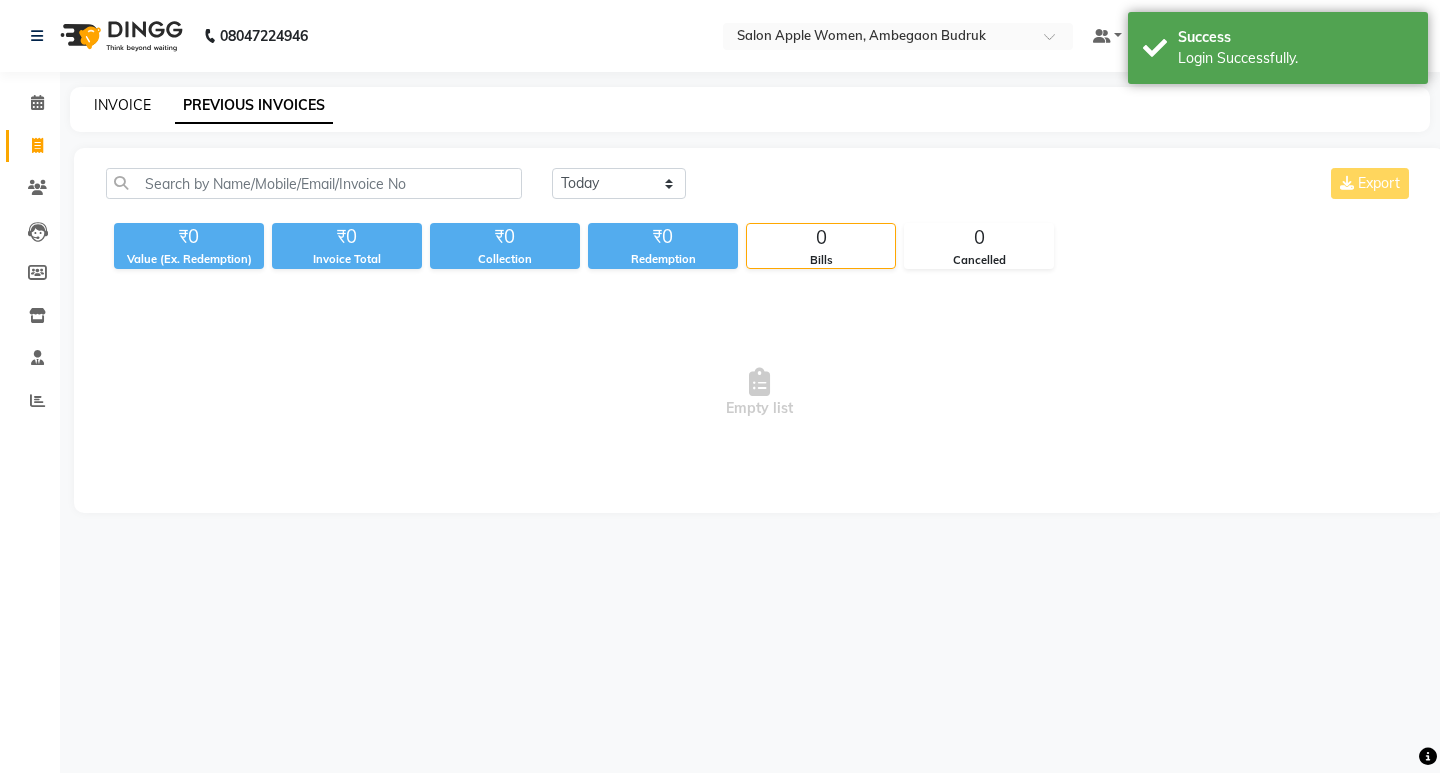 click on "INVOICE" 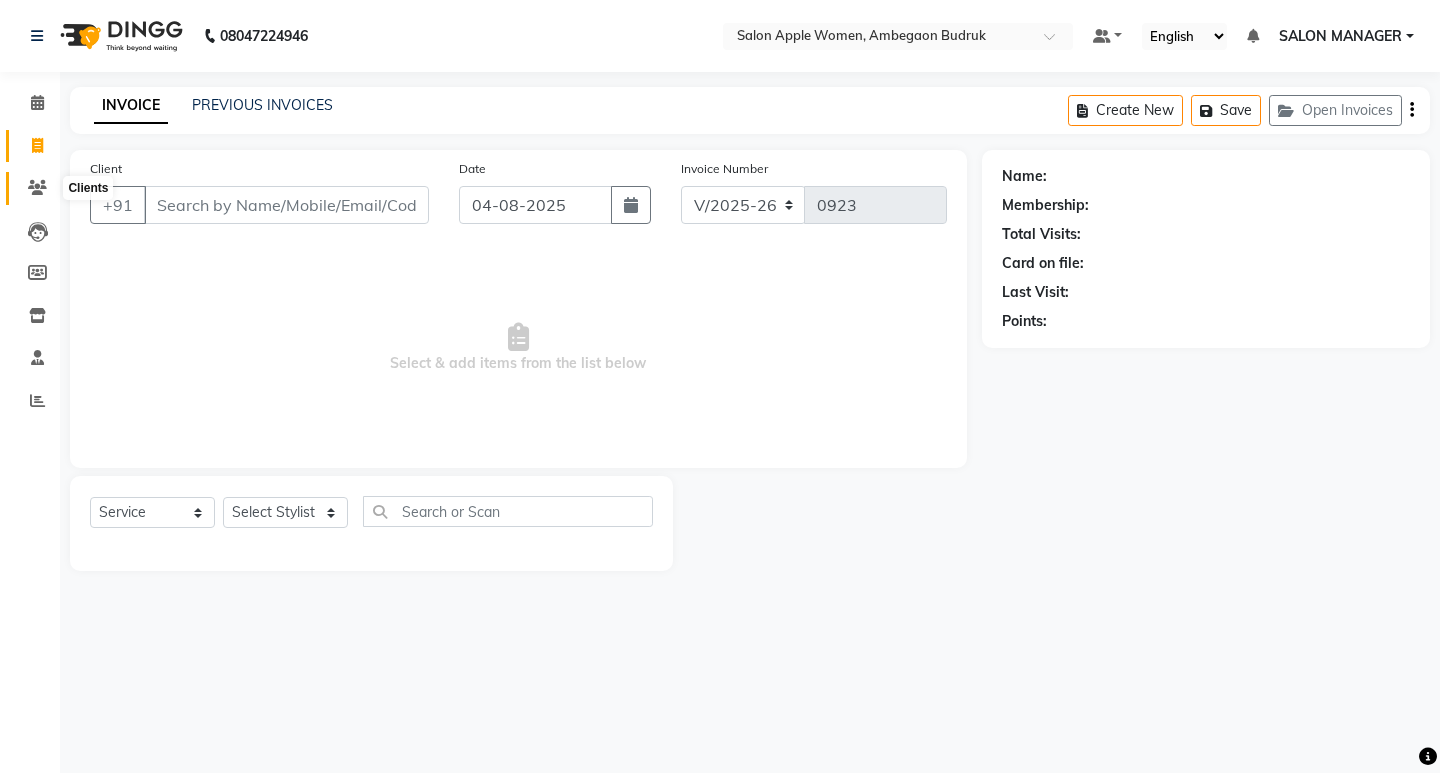 click 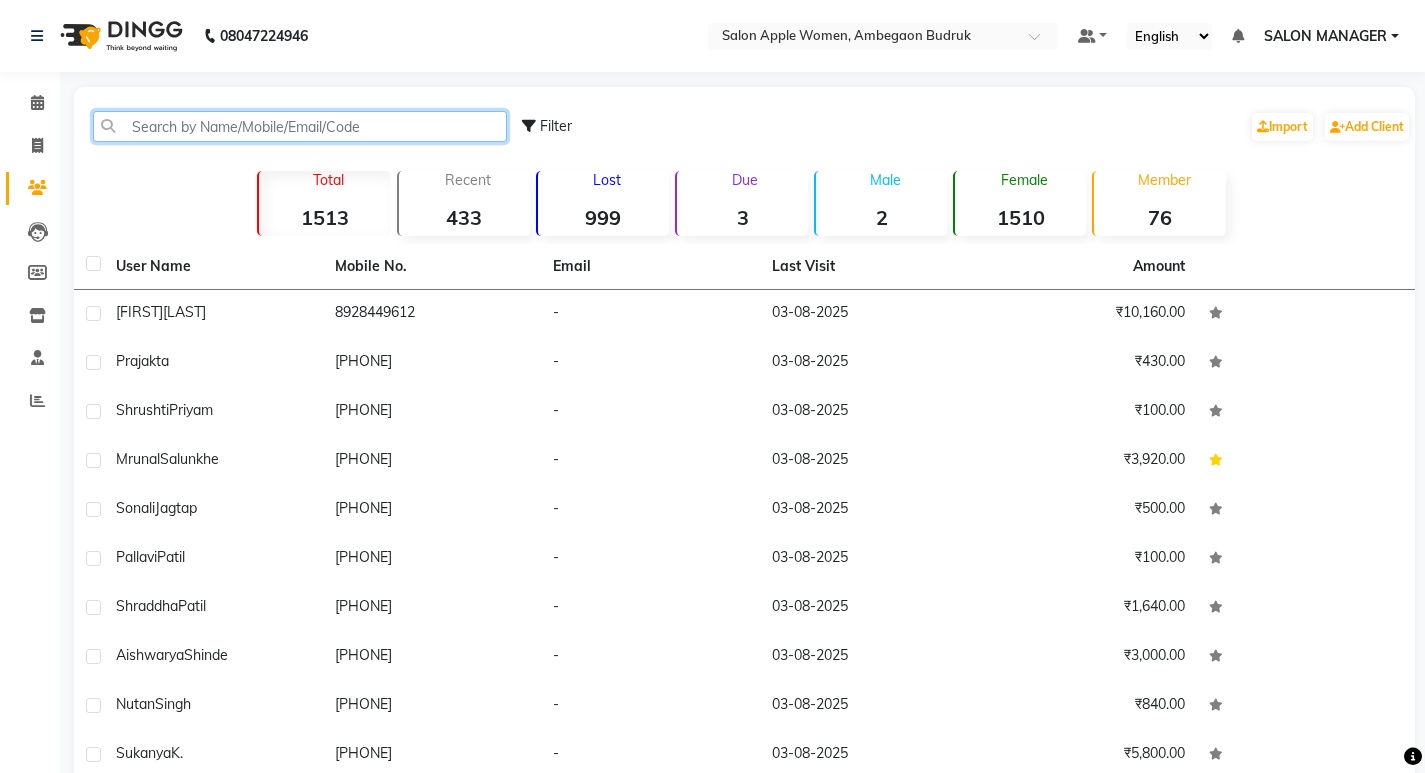 click 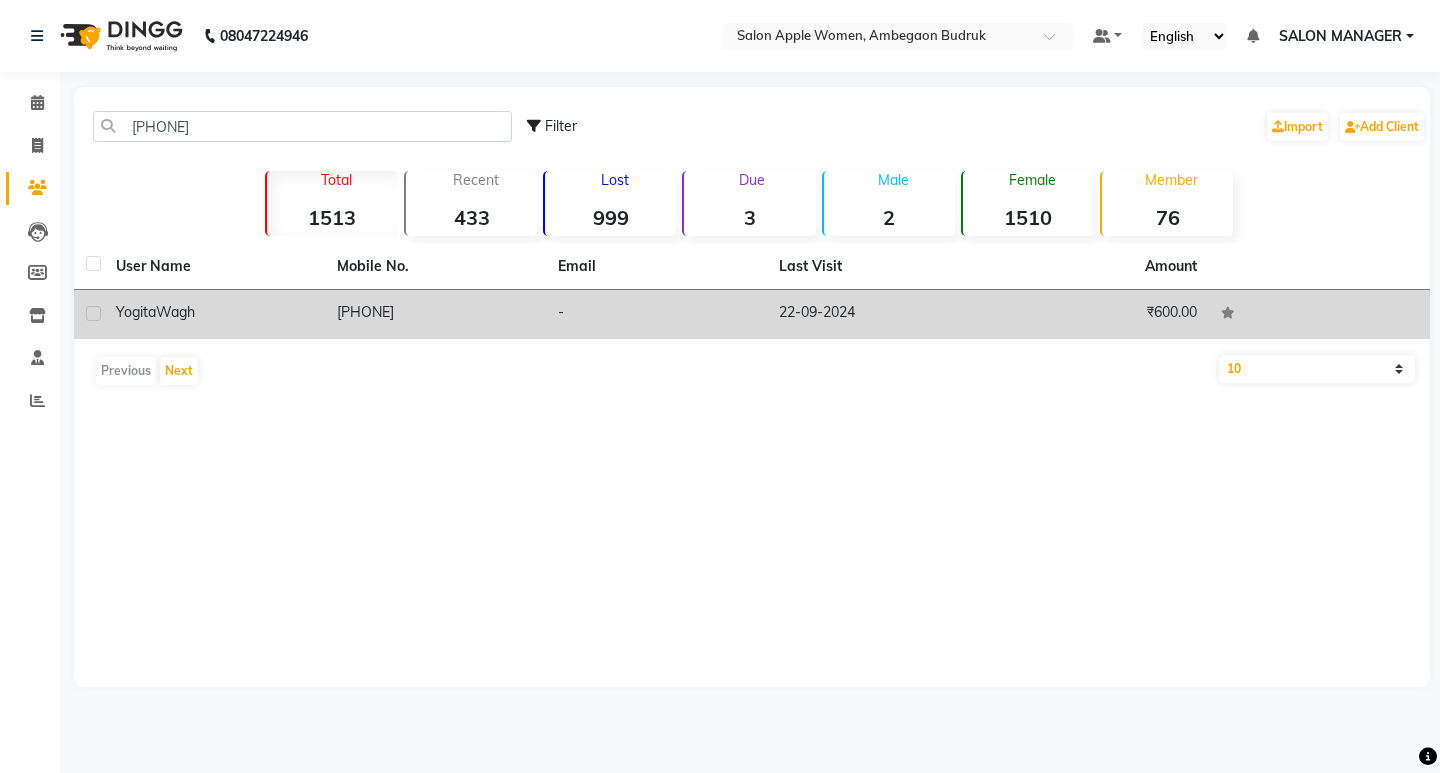 click on "Yogita  Wagh" 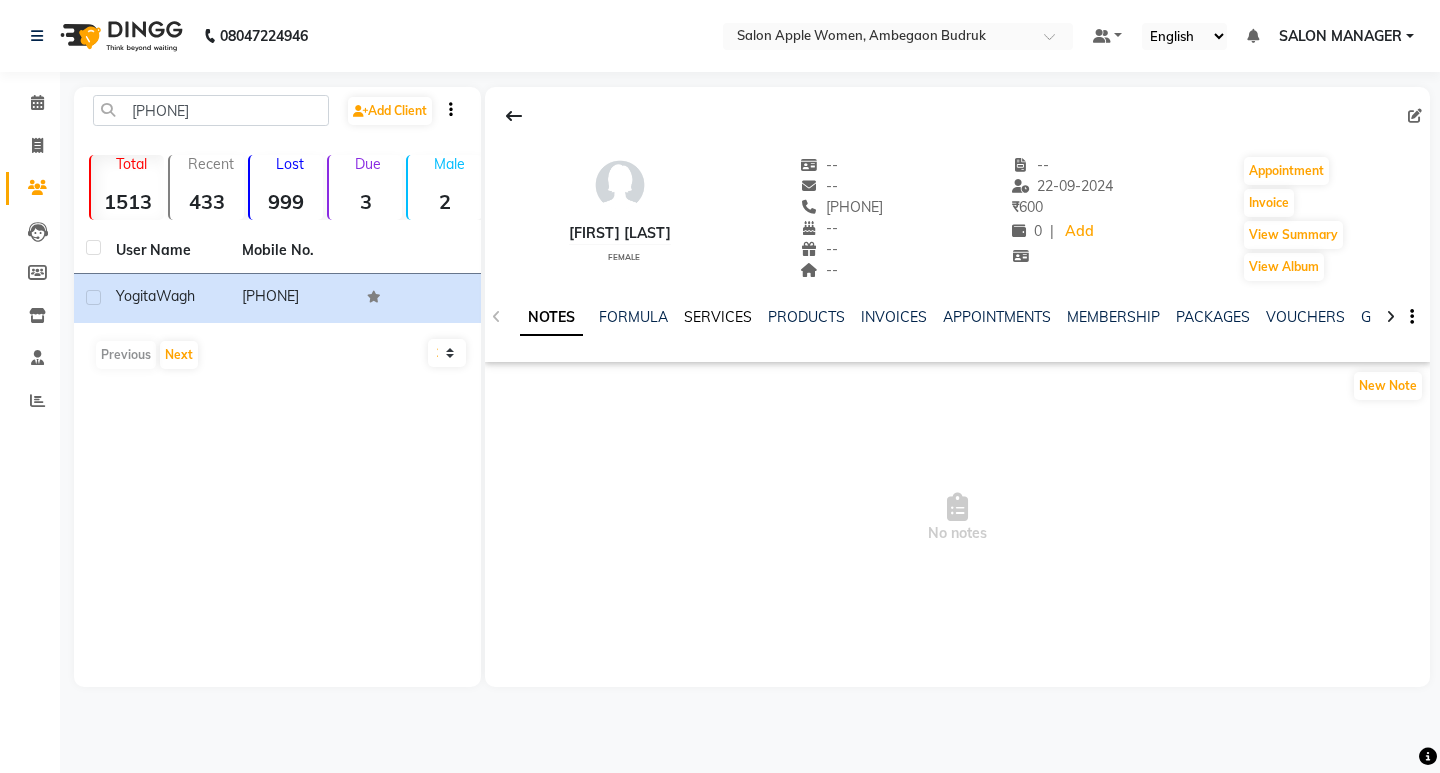 click on "SERVICES" 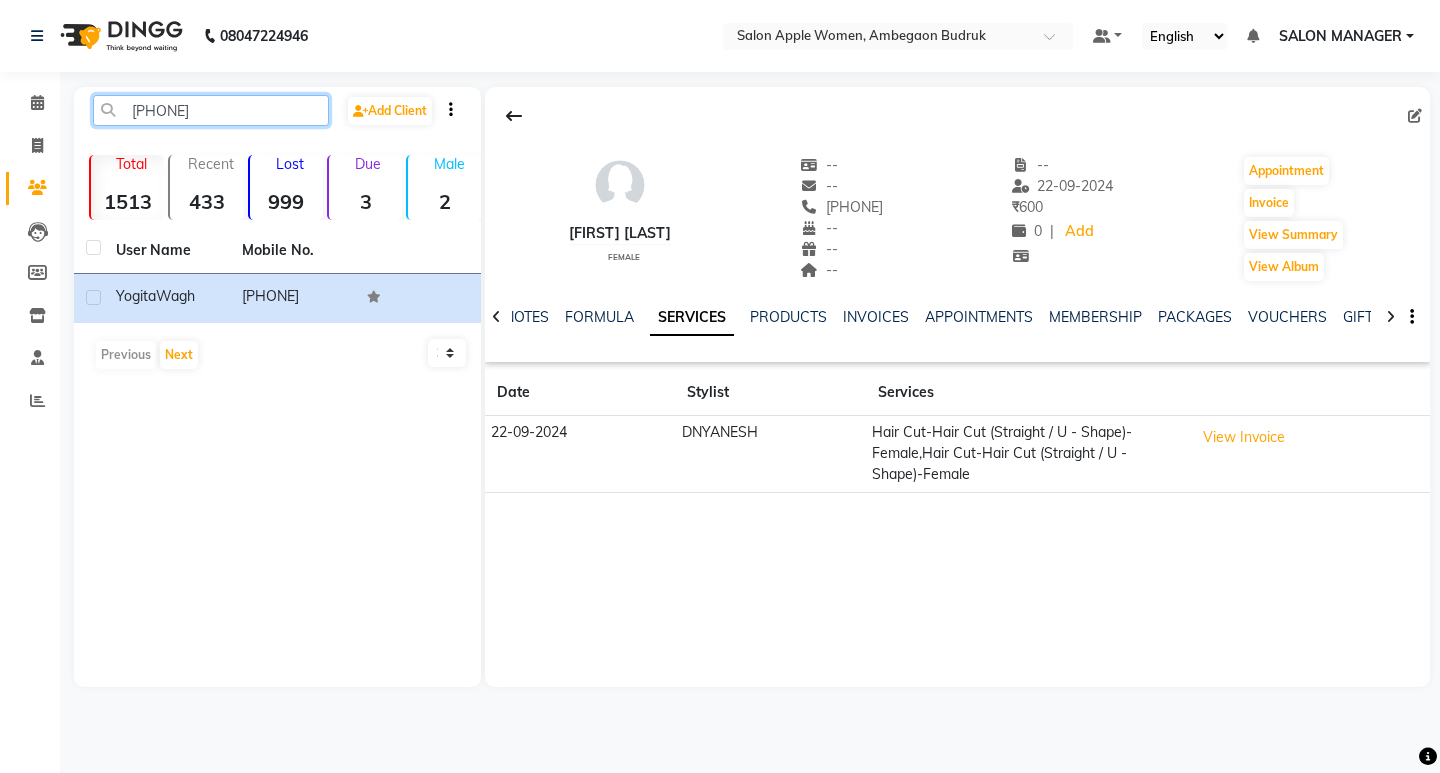 drag, startPoint x: 186, startPoint y: 111, endPoint x: 114, endPoint y: 107, distance: 72.11102 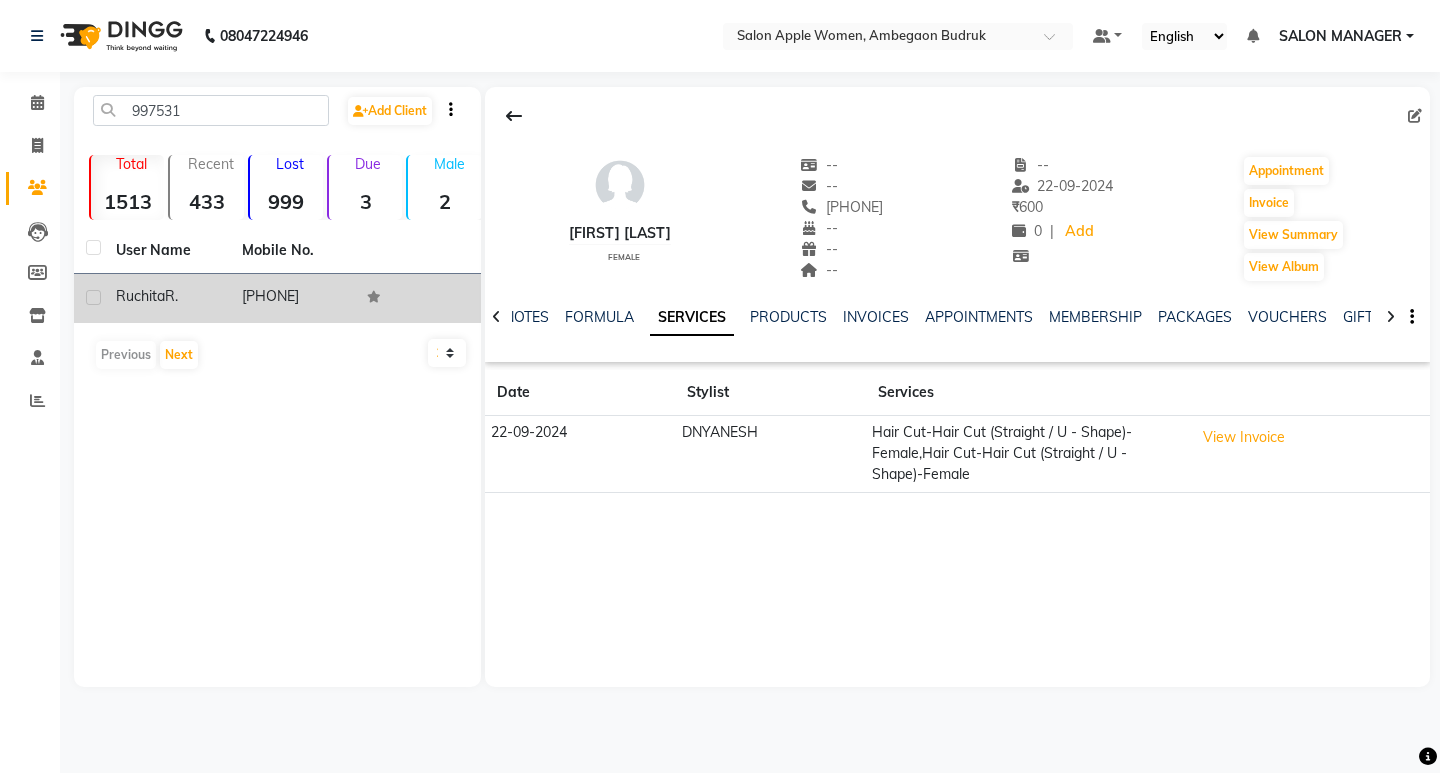 click on "9975310020" 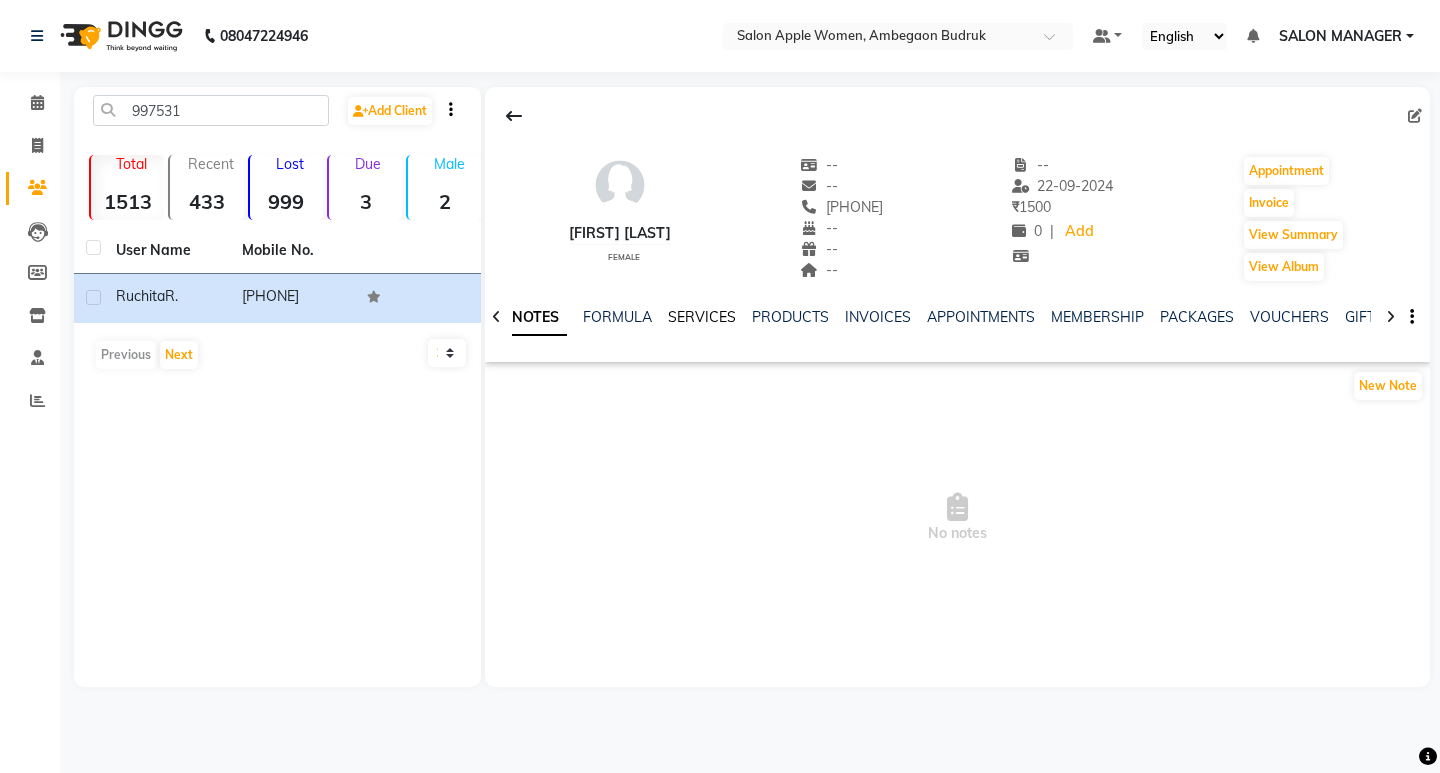 click on "SERVICES" 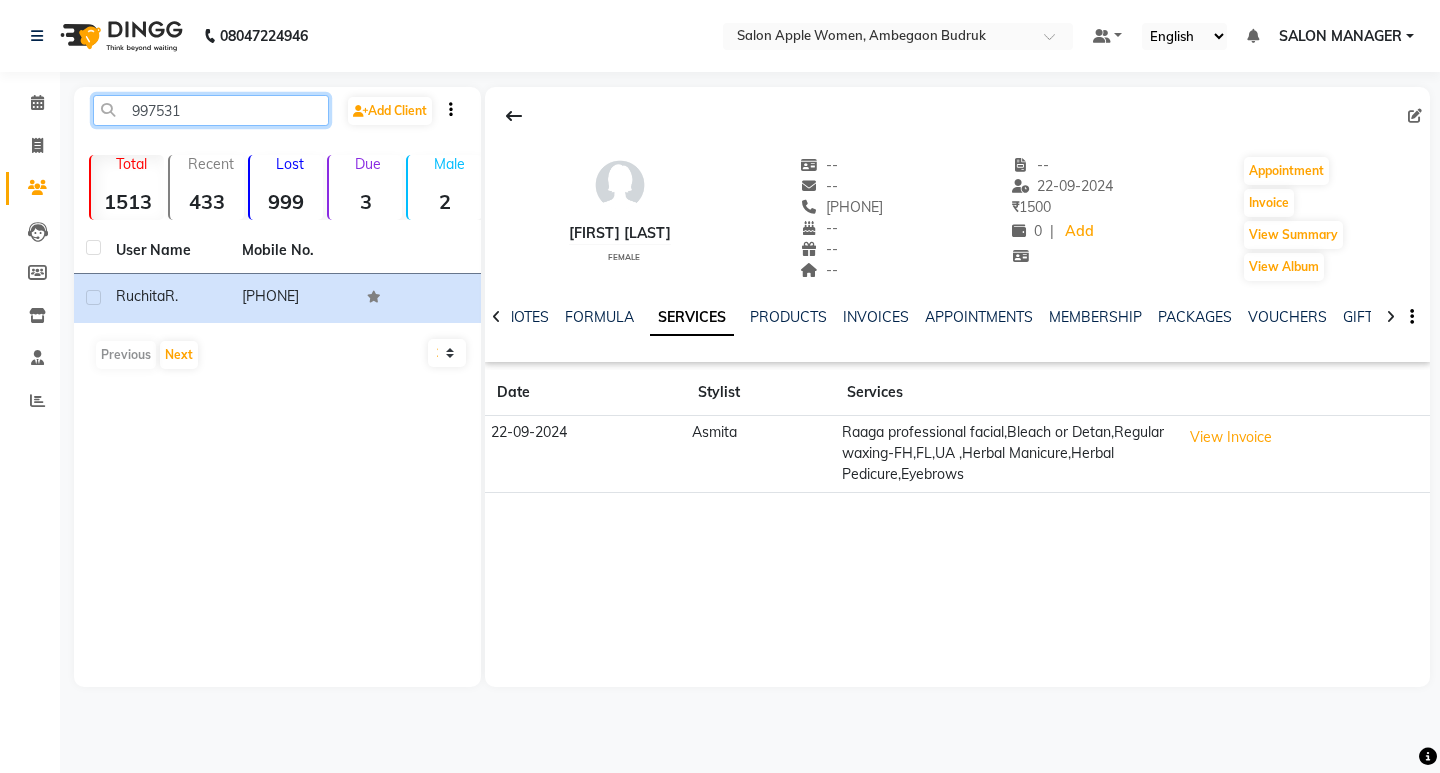 drag, startPoint x: 182, startPoint y: 112, endPoint x: 119, endPoint y: 114, distance: 63.03174 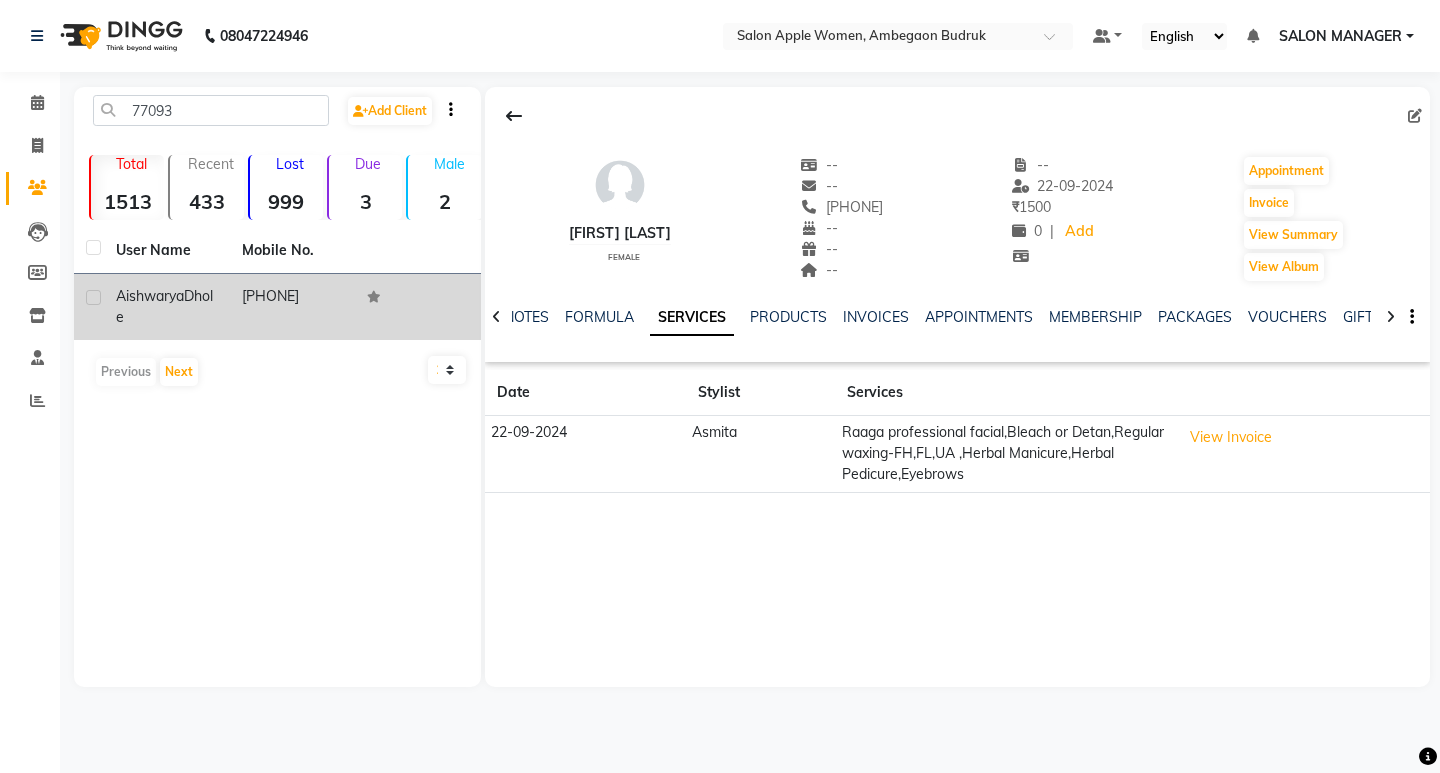click on "7709328247" 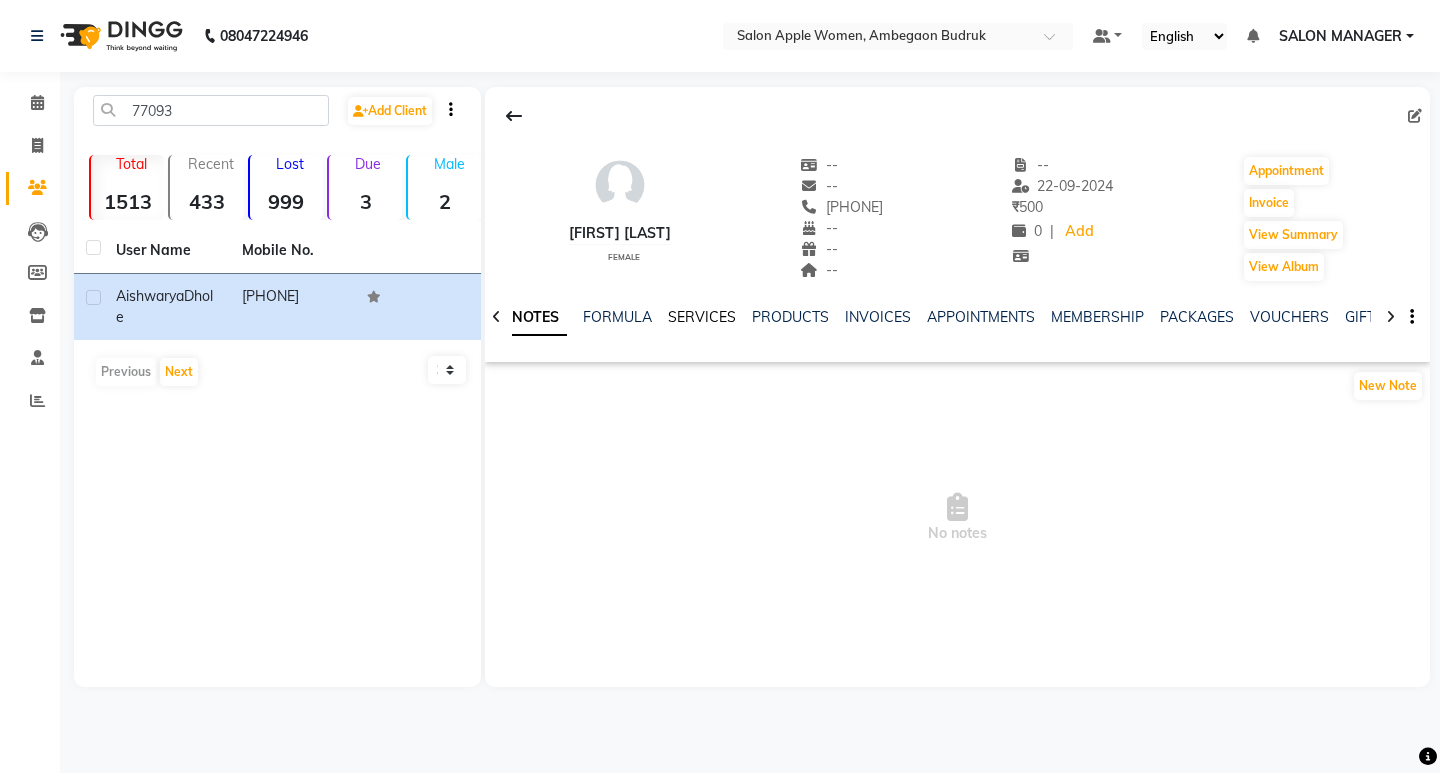 click on "SERVICES" 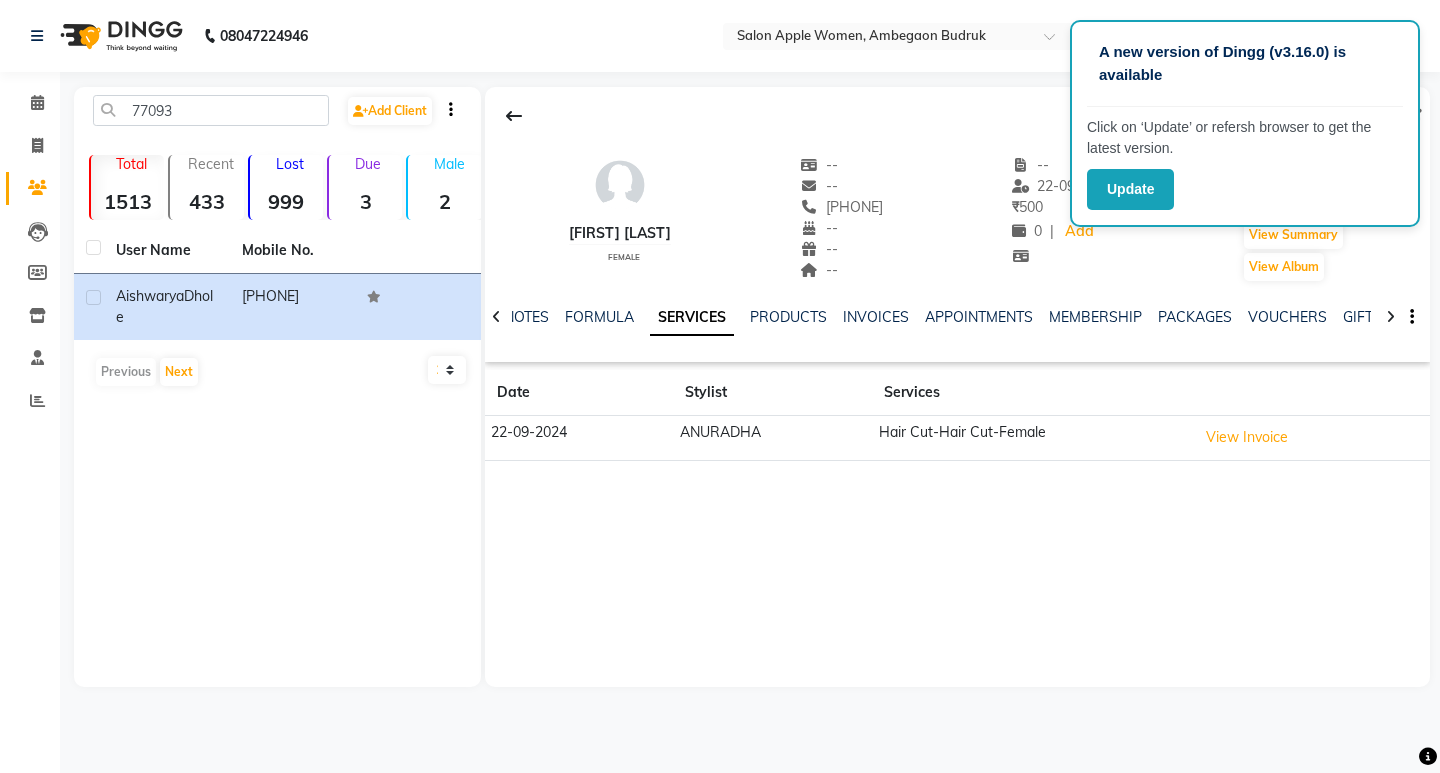 click on "Aishwarya Dhole   female  --   --   7709328247  --  --  --  -- 22-09-2024 ₹    500 0 |  Add   Appointment   Invoice  View Summary  View Album  NOTES FORMULA SERVICES PRODUCTS INVOICES APPOINTMENTS MEMBERSHIP PACKAGES VOUCHERS GIFTCARDS POINTS FORMS FAMILY CARDS WALLET Date Stylist Services 22-09-2024 ANURADHA  Hair Cut-Hair Cut-Female  View Invoice" 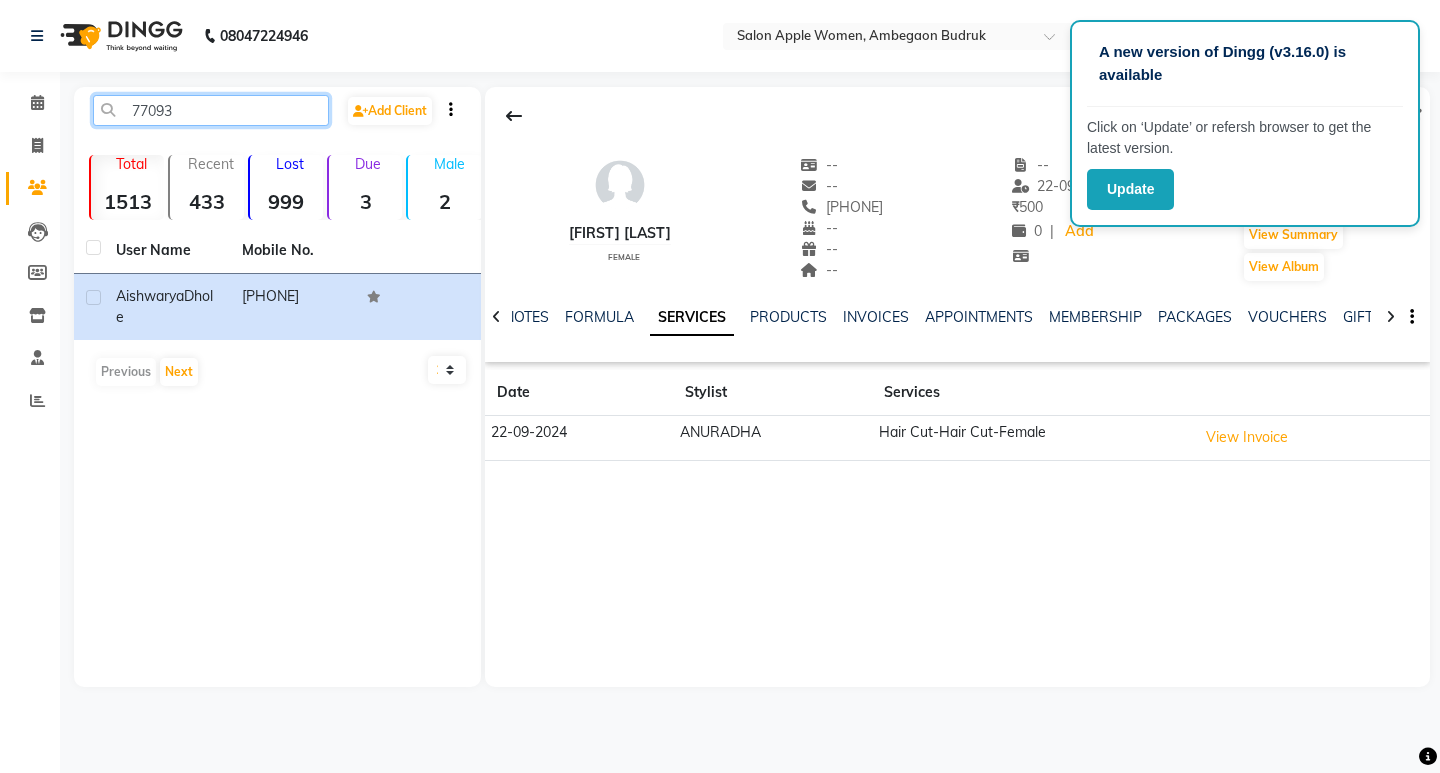 drag, startPoint x: 190, startPoint y: 118, endPoint x: 108, endPoint y: 116, distance: 82.02438 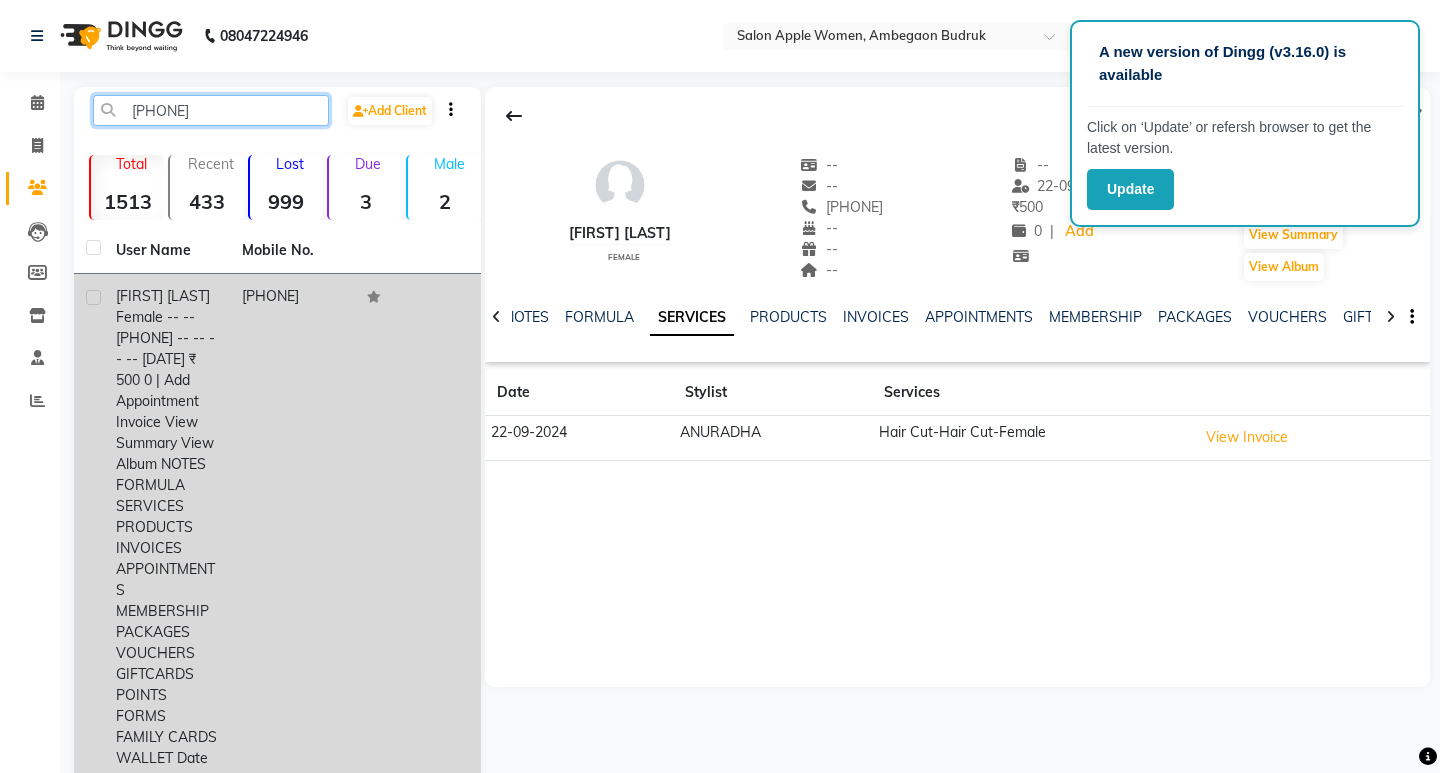 type on "95117885" 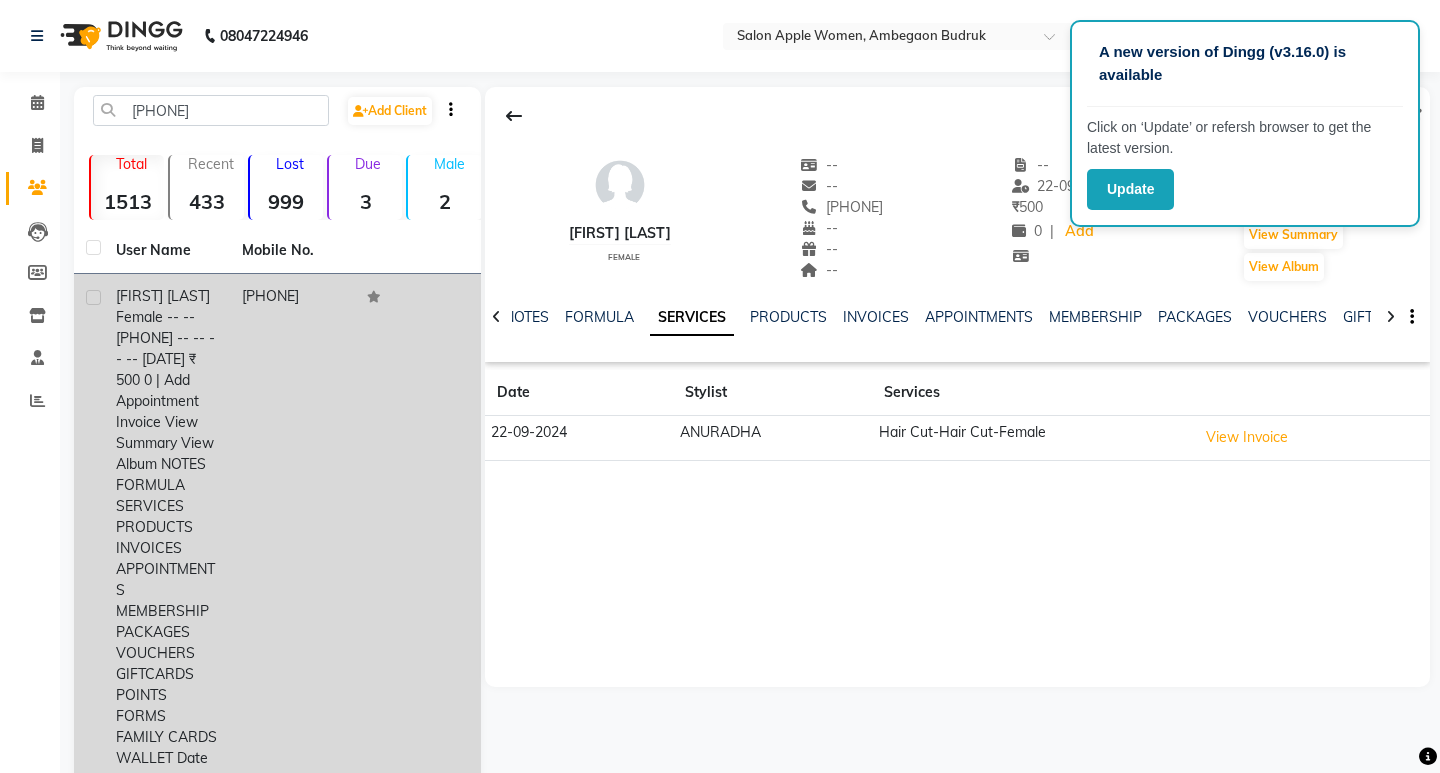 click on "Jadhav" 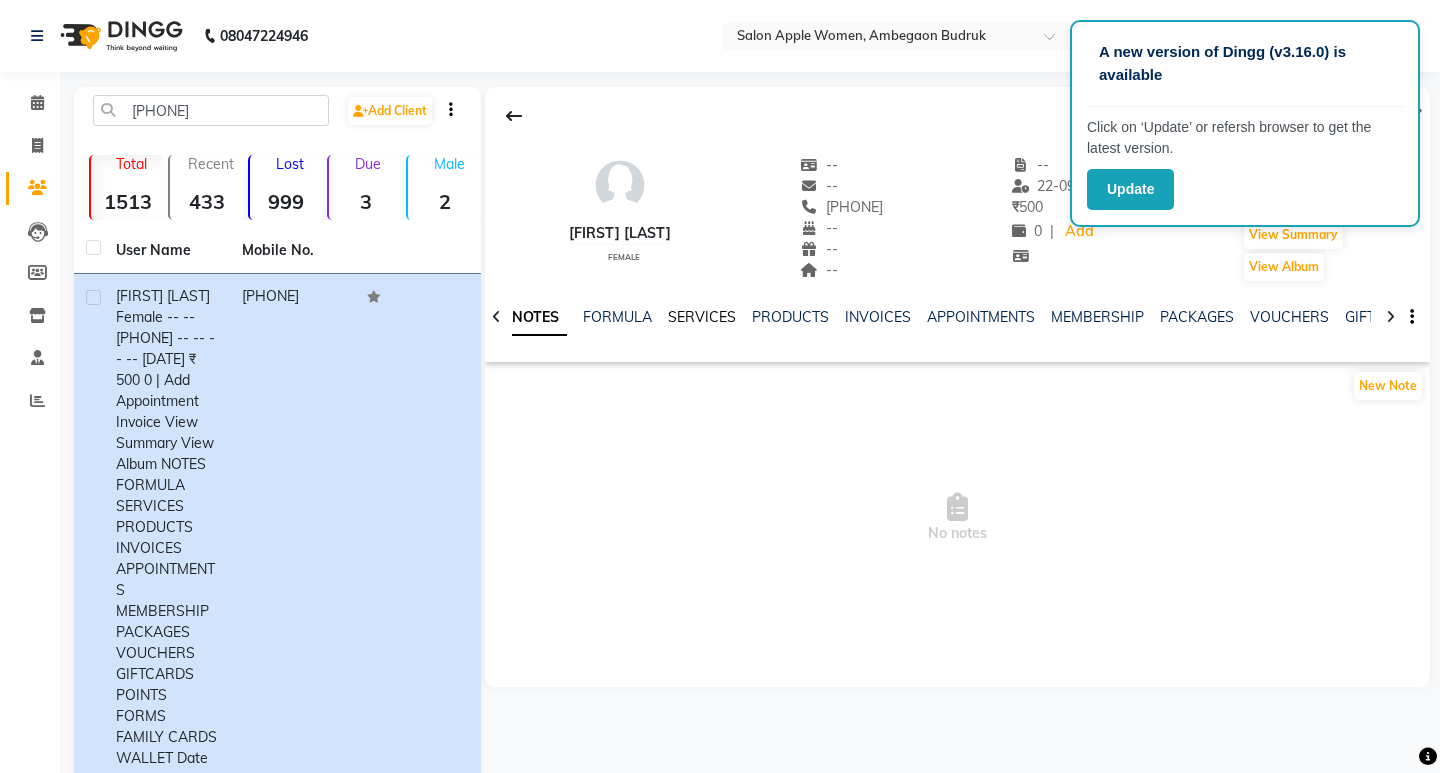 click on "SERVICES" 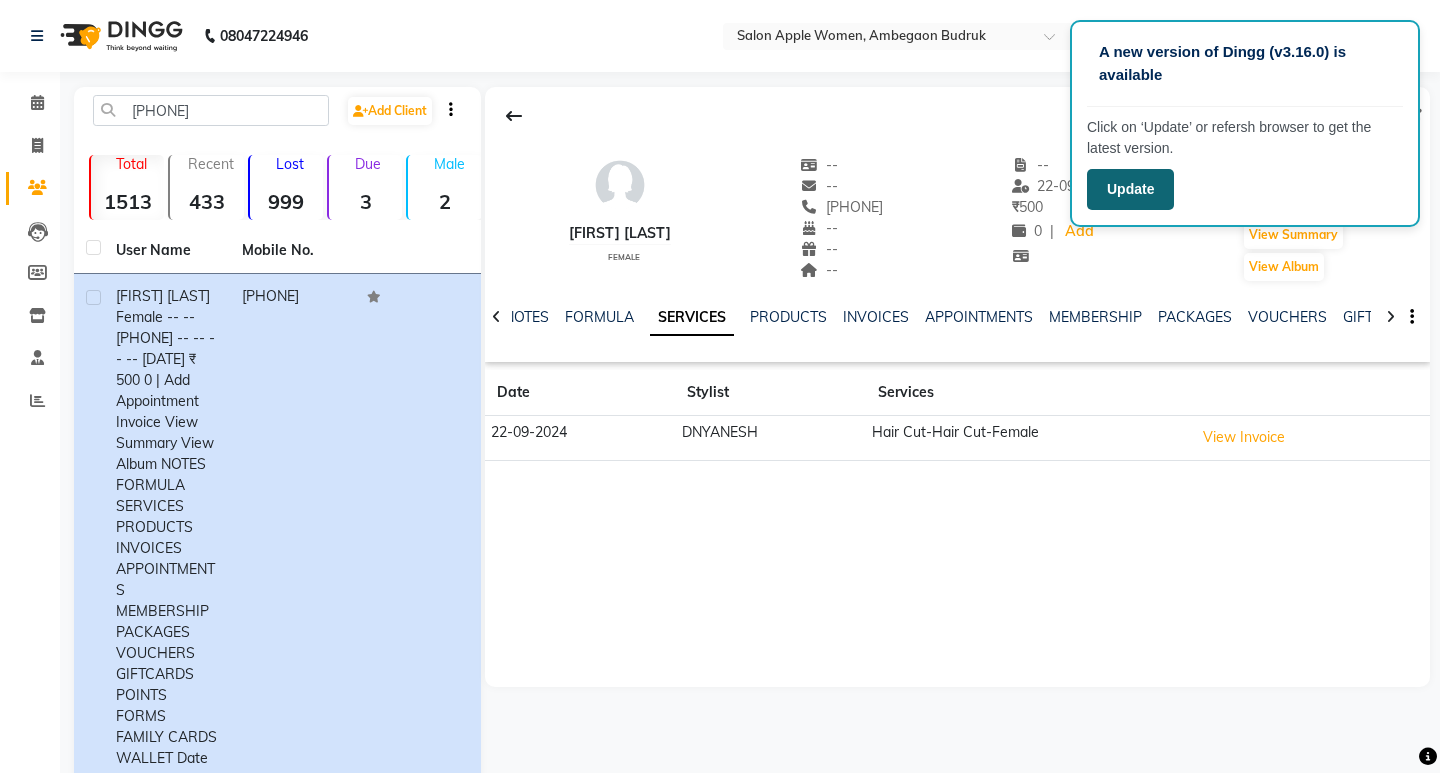 click on "Update" 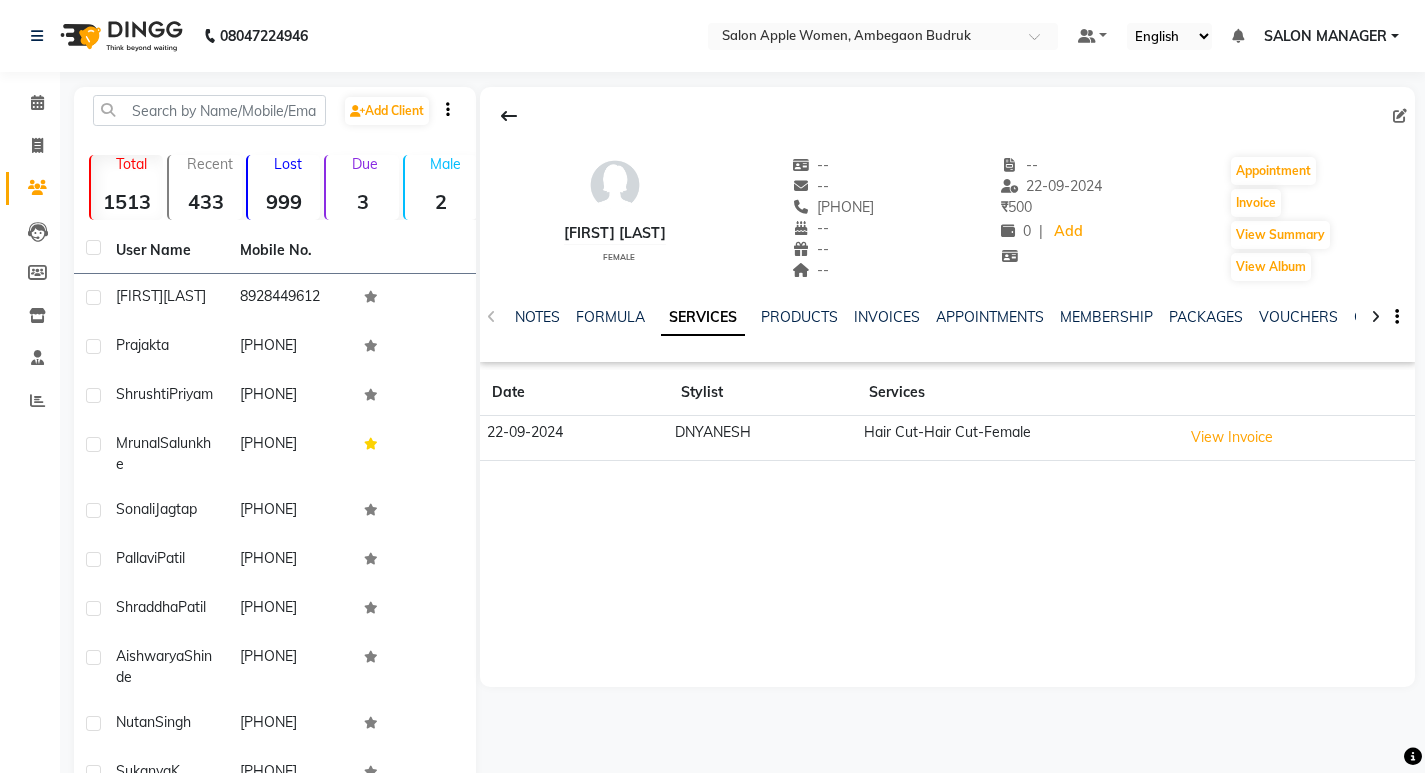 scroll, scrollTop: 0, scrollLeft: 0, axis: both 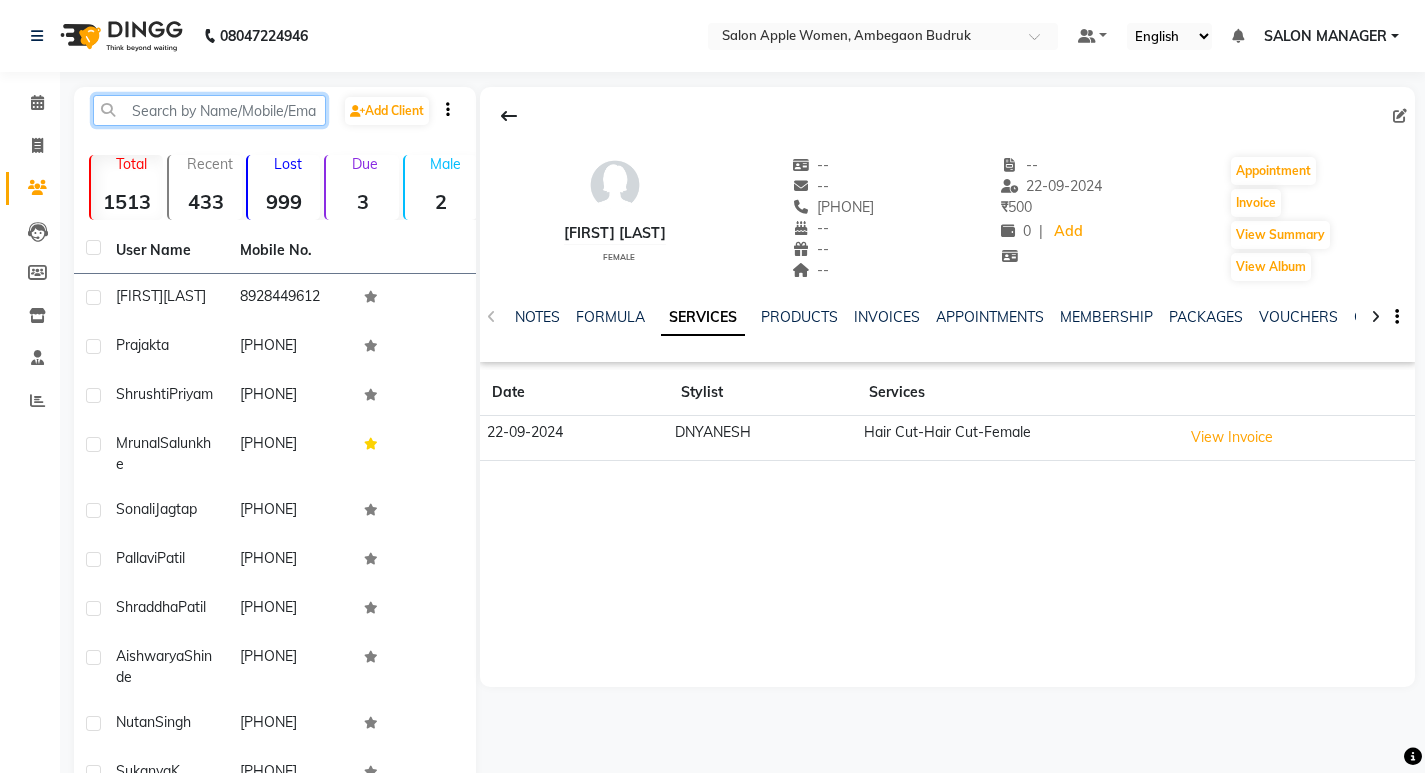 click 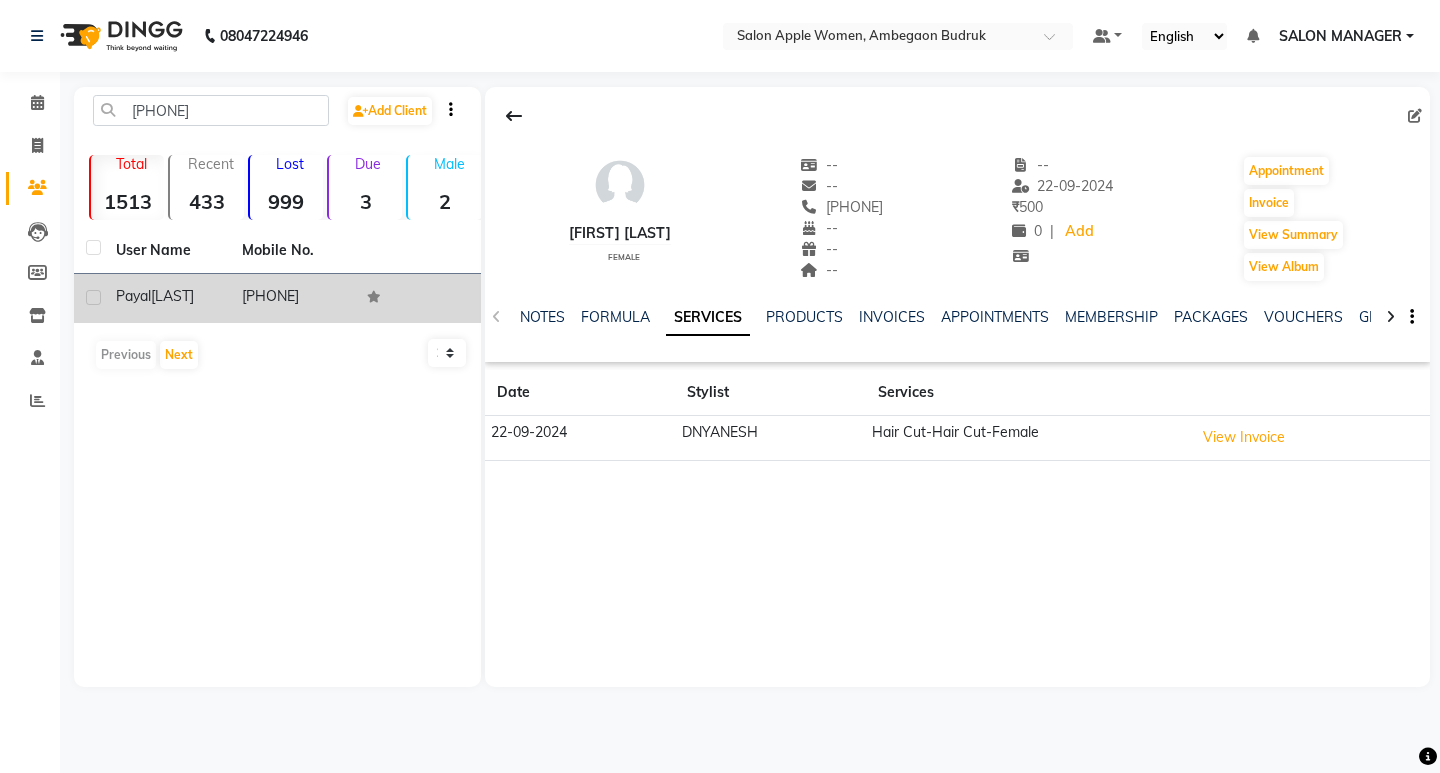 click on "[PHONE]" 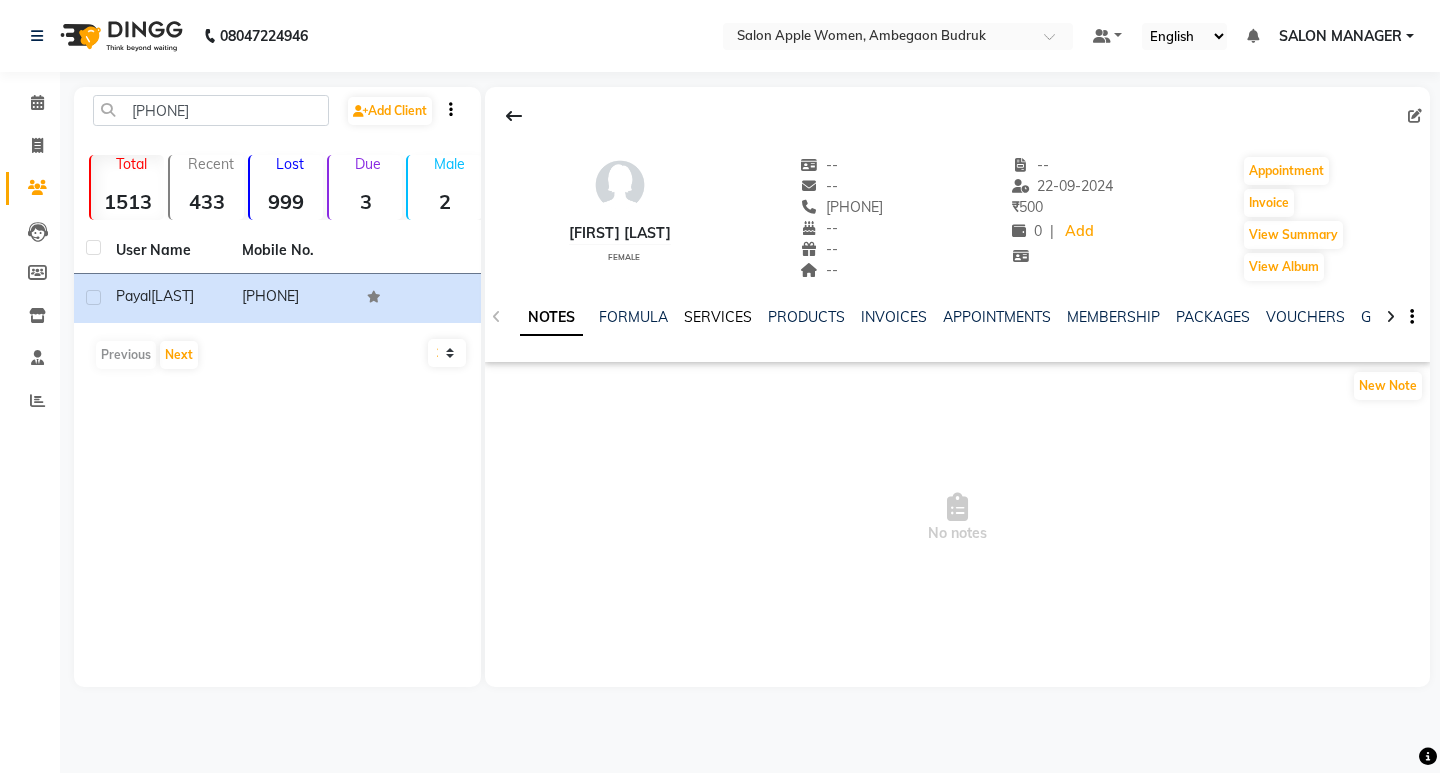 click on "SERVICES" 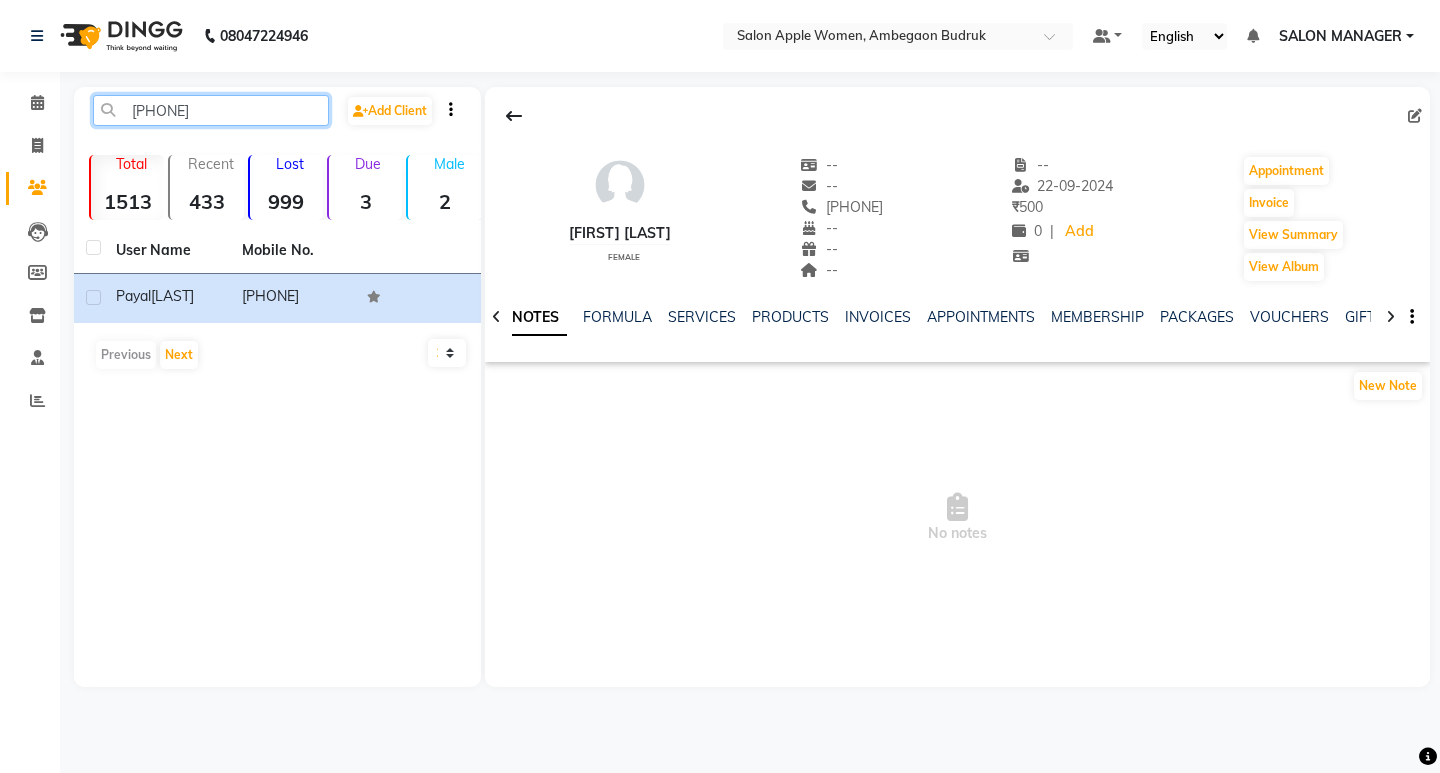 drag, startPoint x: 213, startPoint y: 111, endPoint x: 97, endPoint y: 113, distance: 116.01724 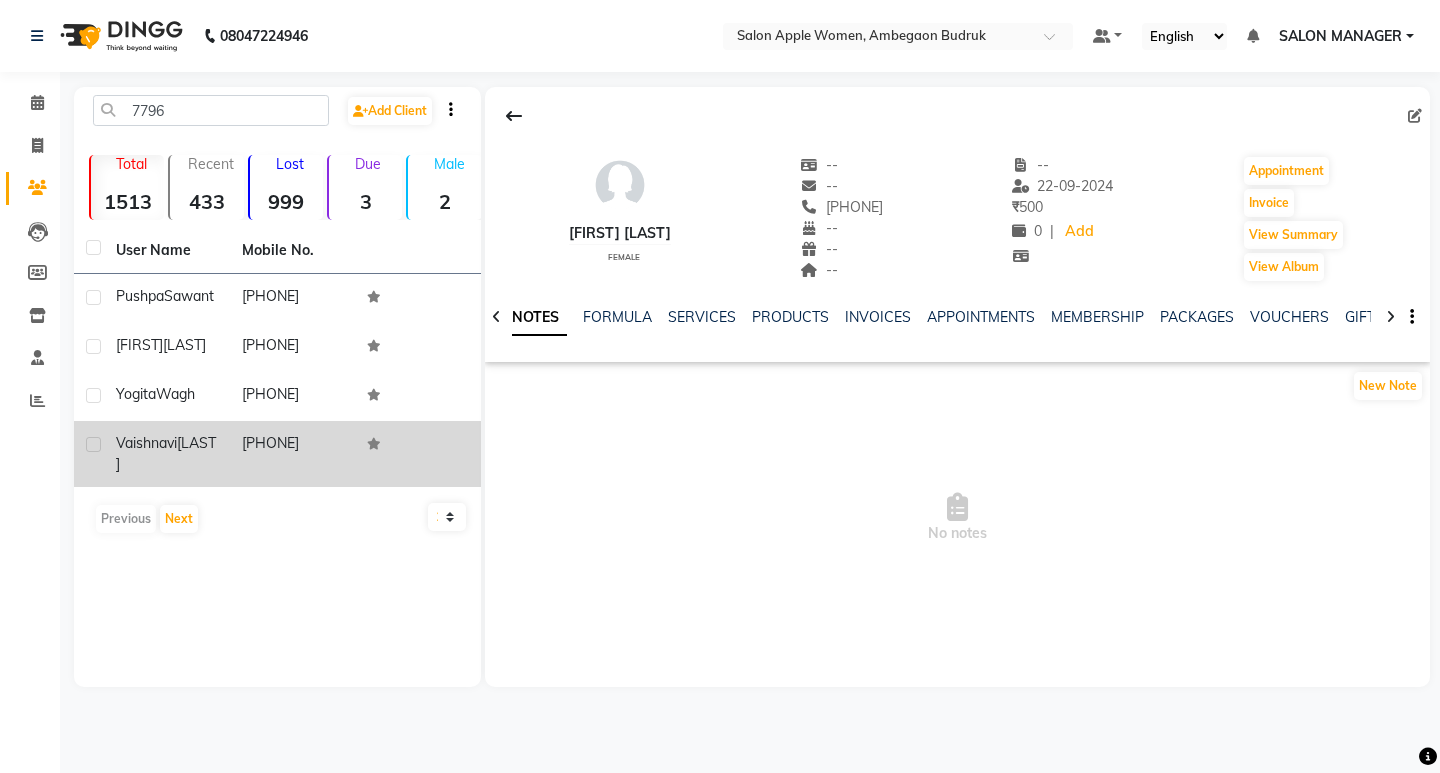 click on "Vaishnavi" 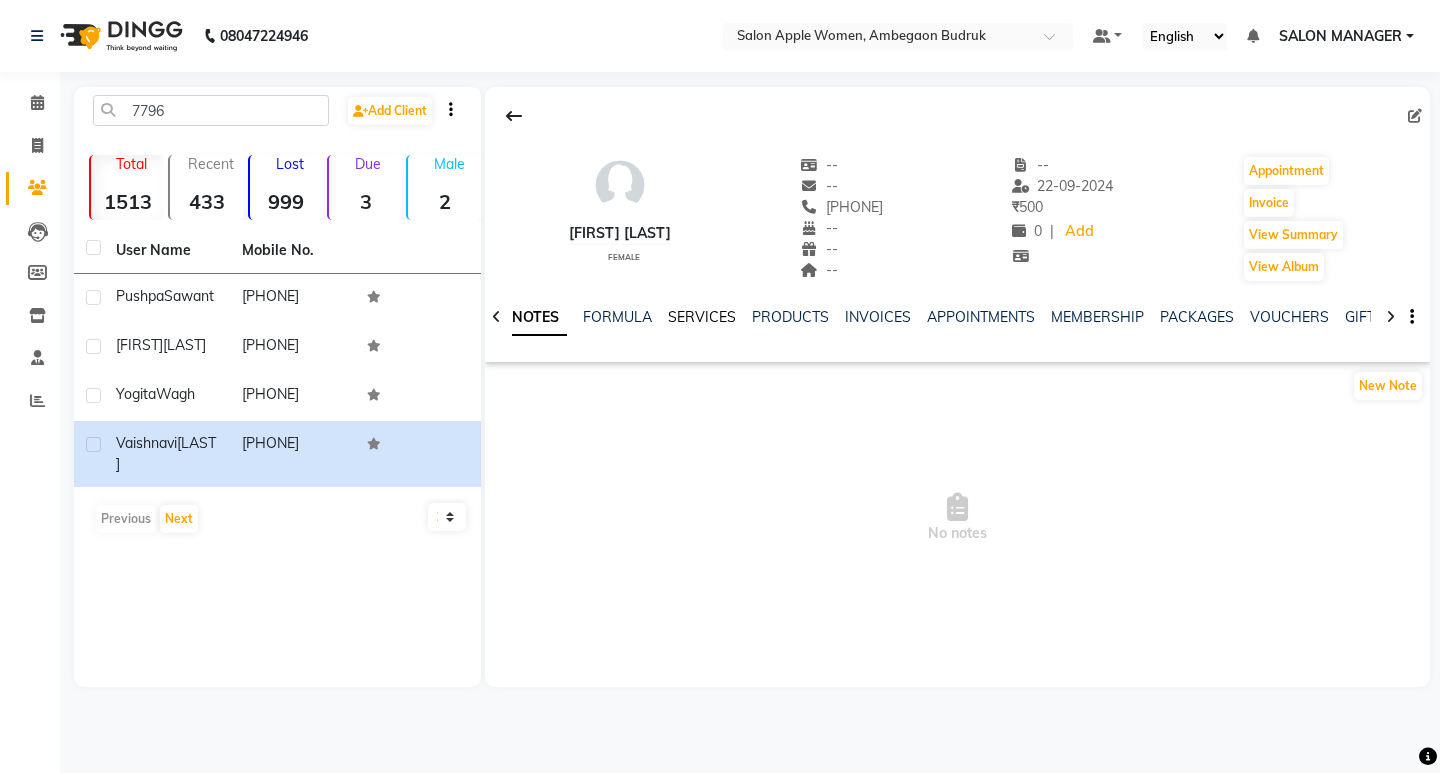 click on "SERVICES" 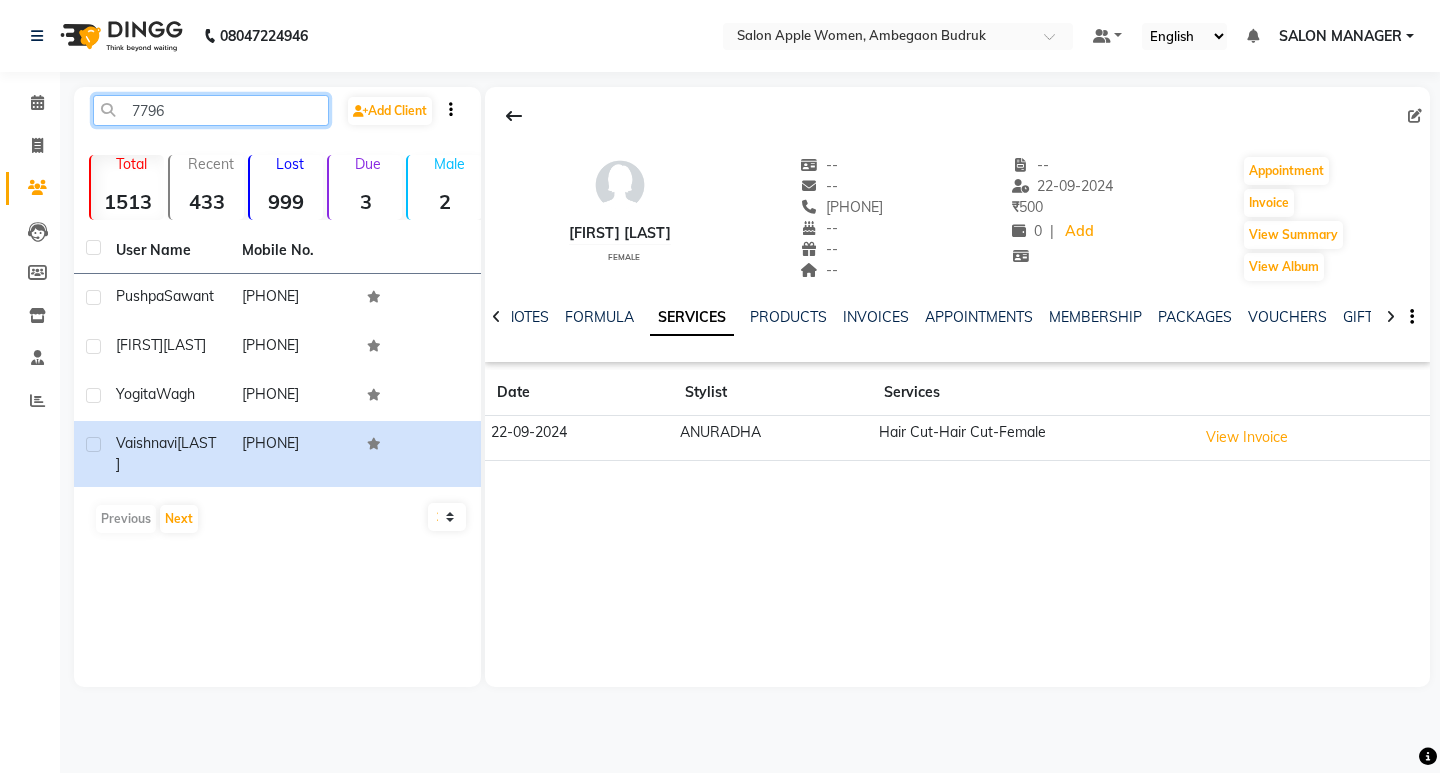 drag, startPoint x: 168, startPoint y: 118, endPoint x: 108, endPoint y: 117, distance: 60.00833 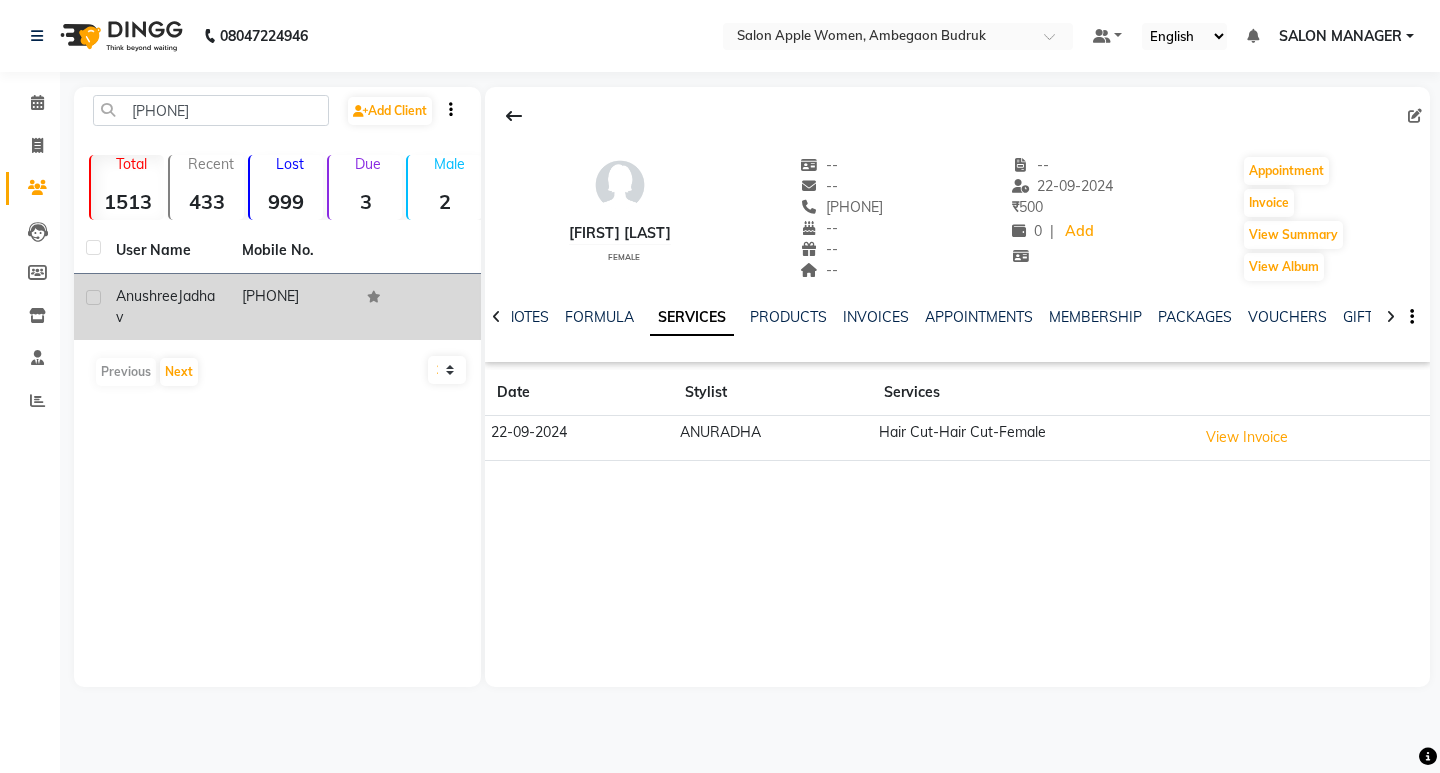 click on "Jadhav" 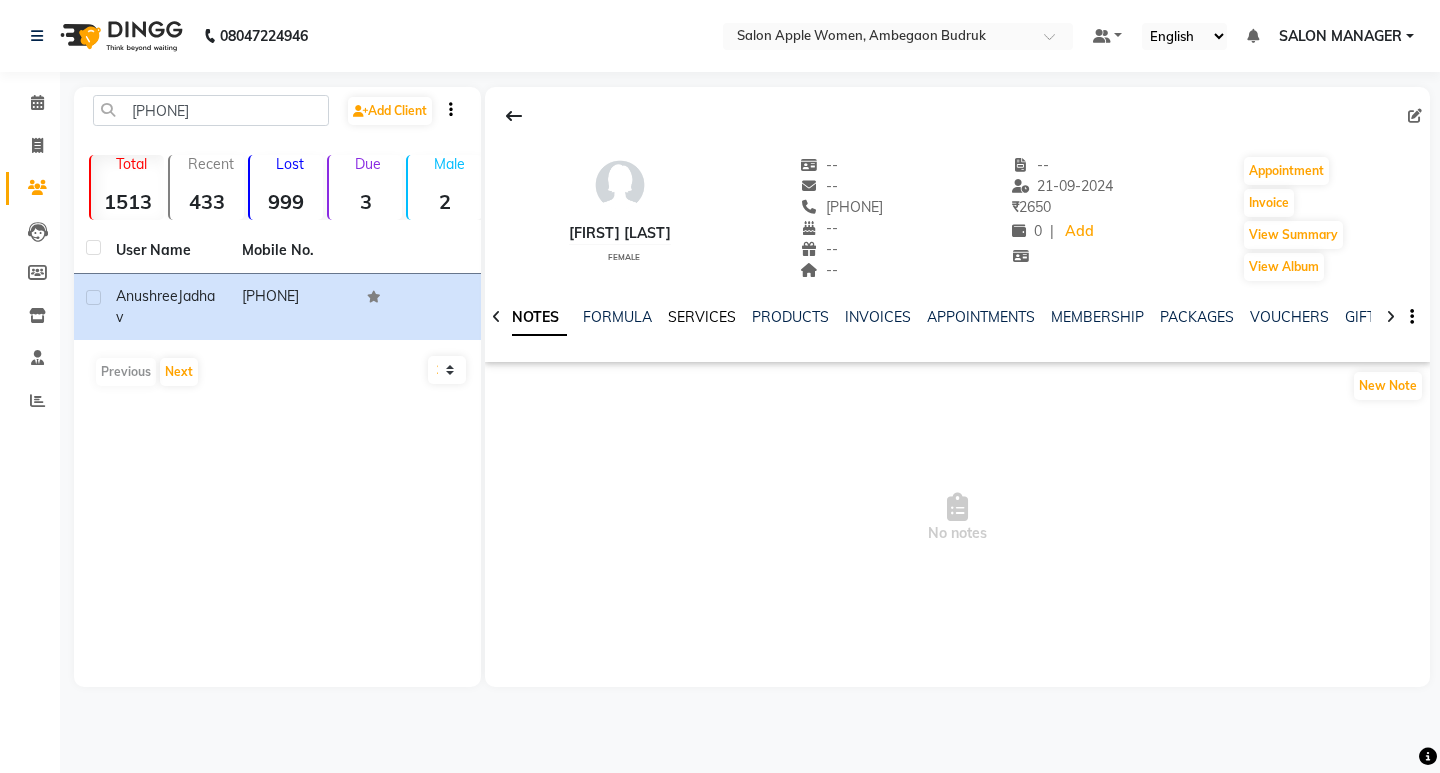 click on "SERVICES" 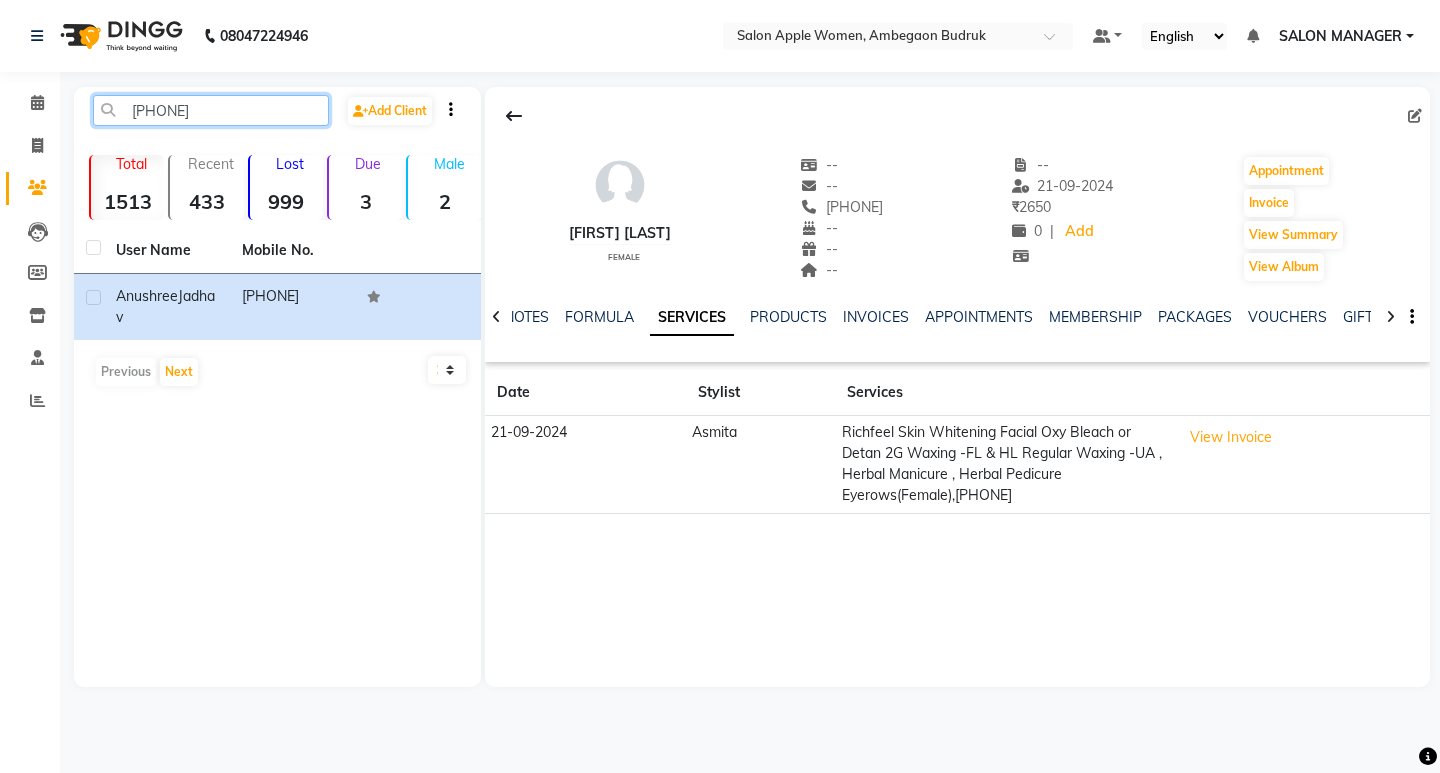 drag, startPoint x: 213, startPoint y: 119, endPoint x: 111, endPoint y: 118, distance: 102.0049 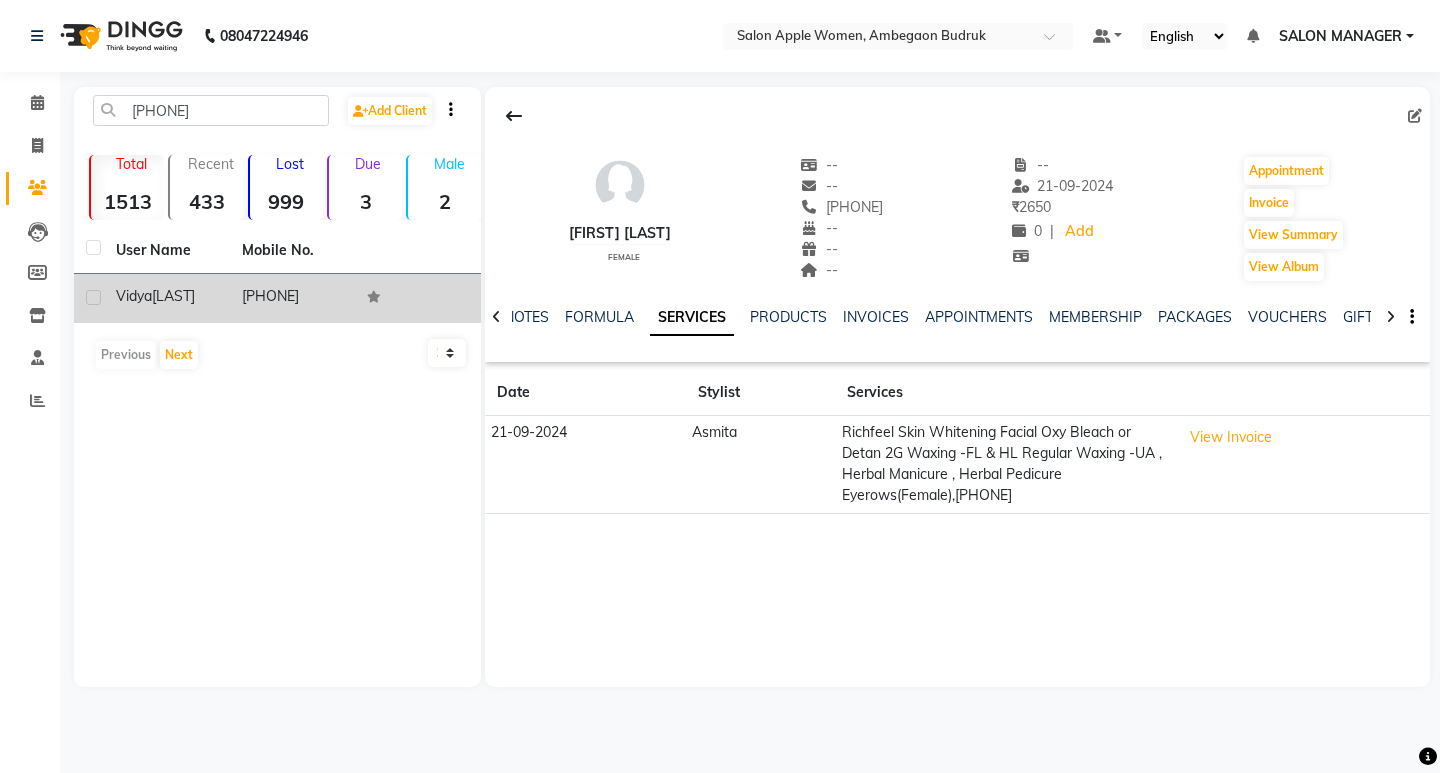 click on "[LAST]" 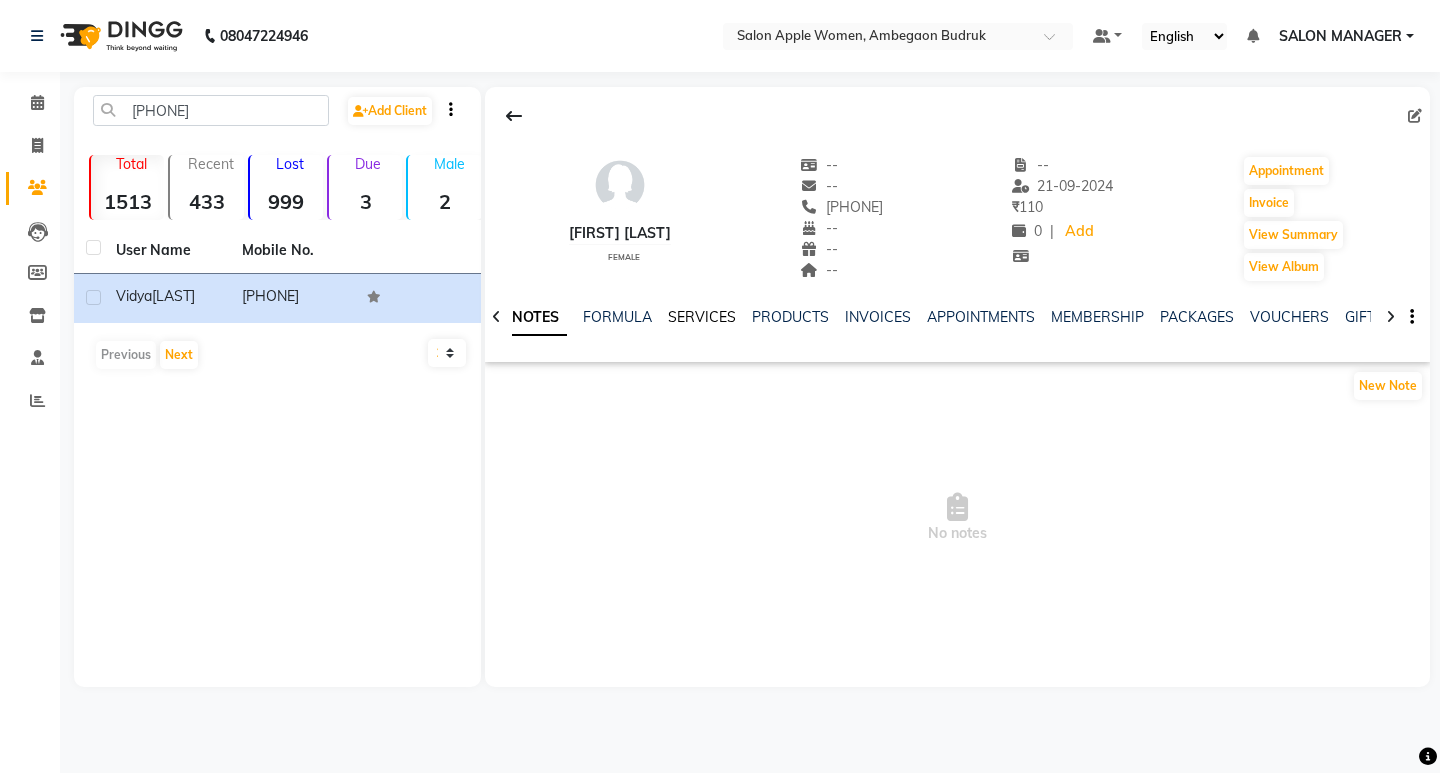 click on "SERVICES" 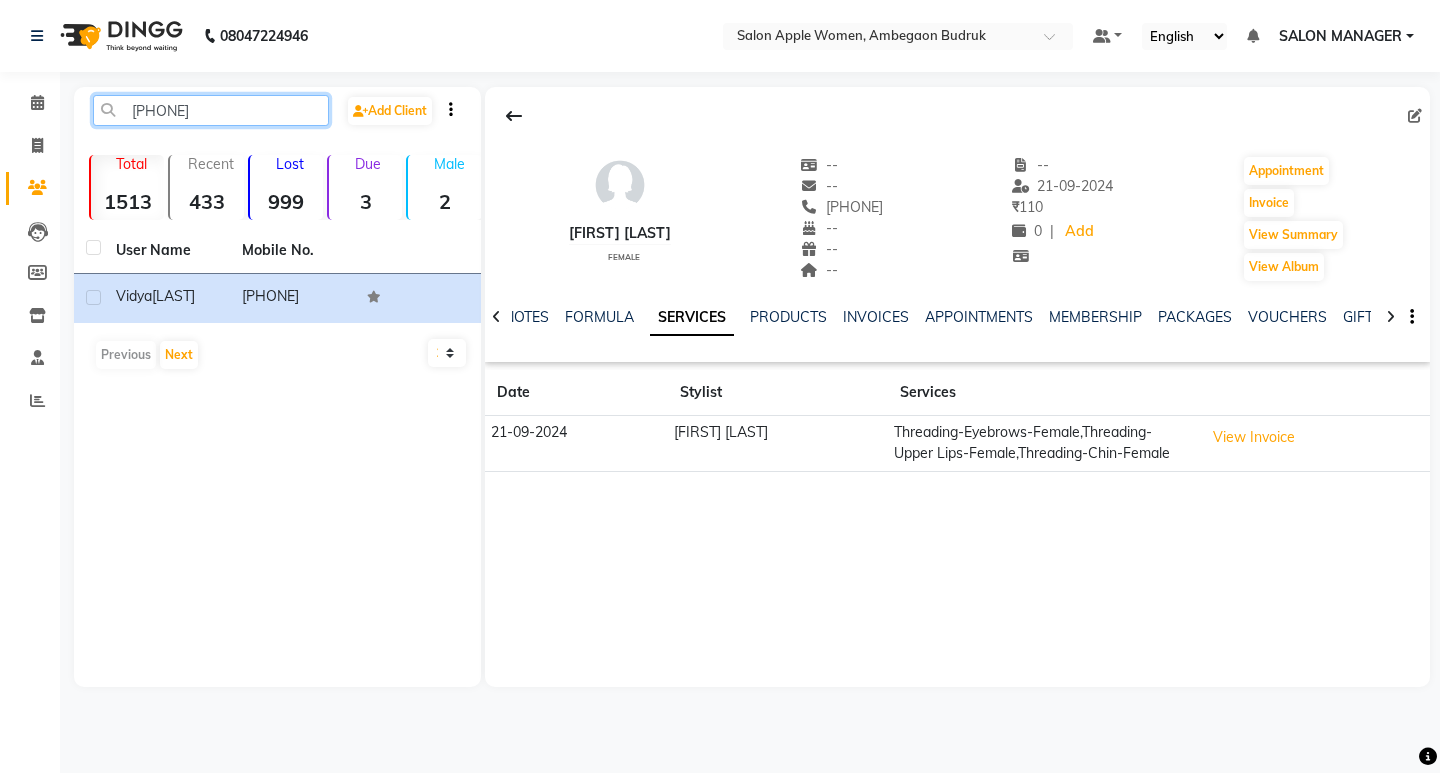 drag, startPoint x: 188, startPoint y: 120, endPoint x: 112, endPoint y: 125, distance: 76.1643 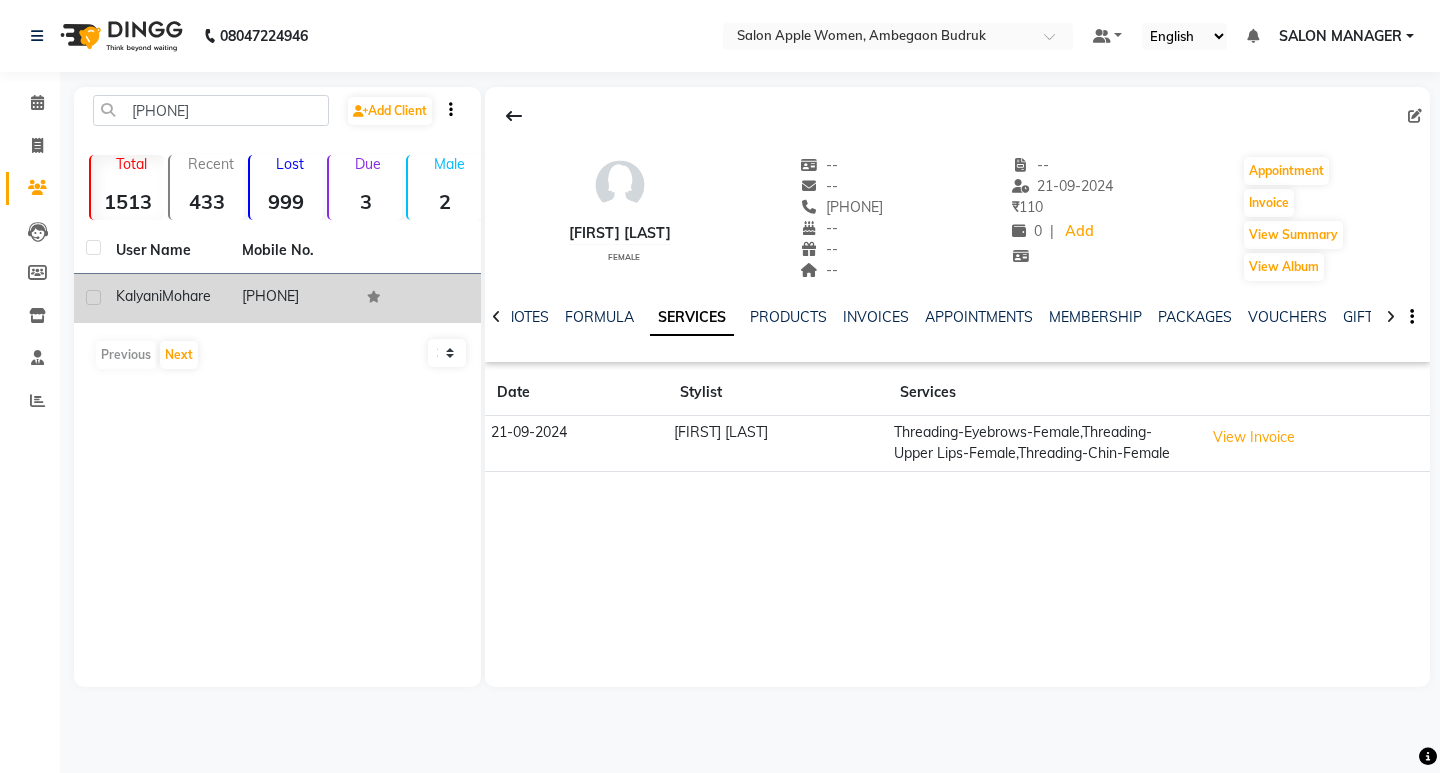 click on "Mohare" 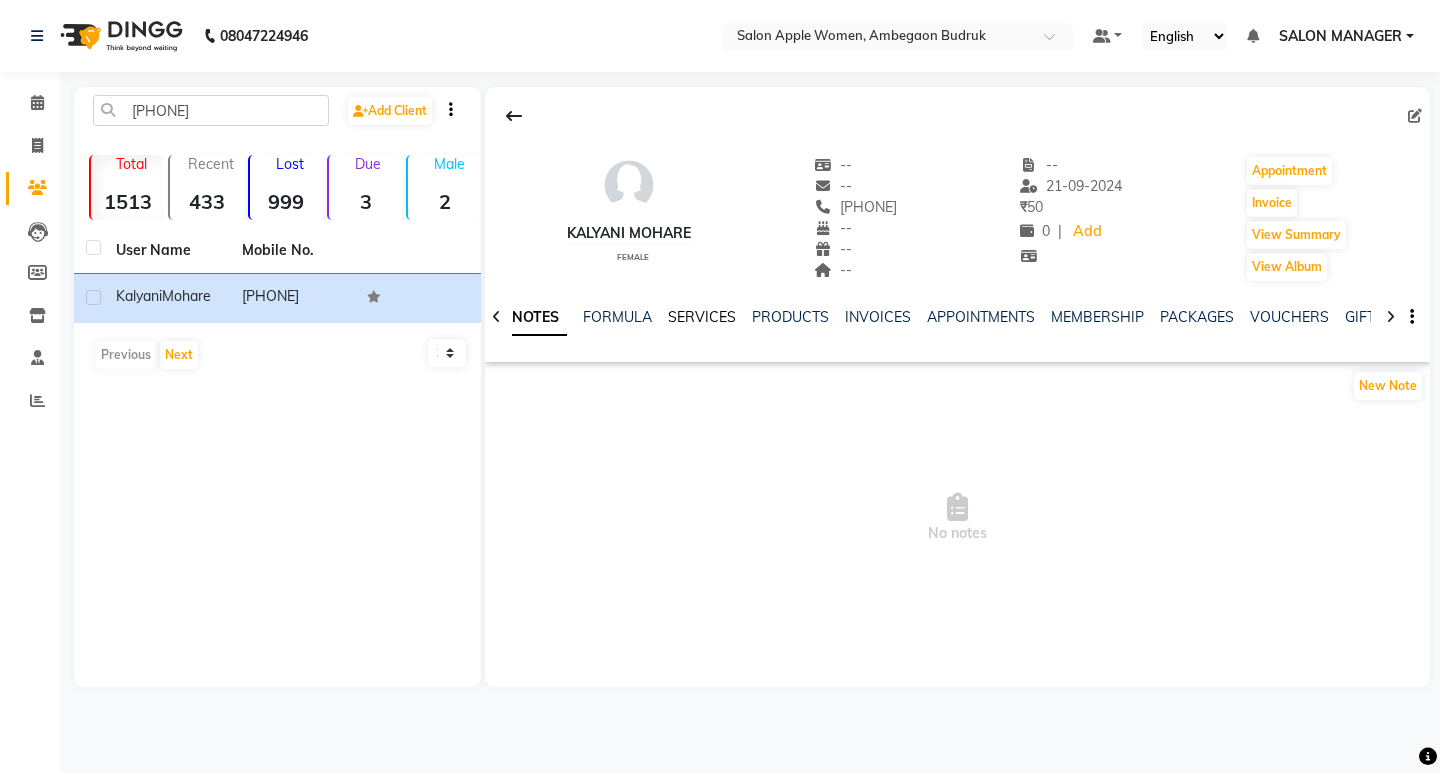 click on "SERVICES" 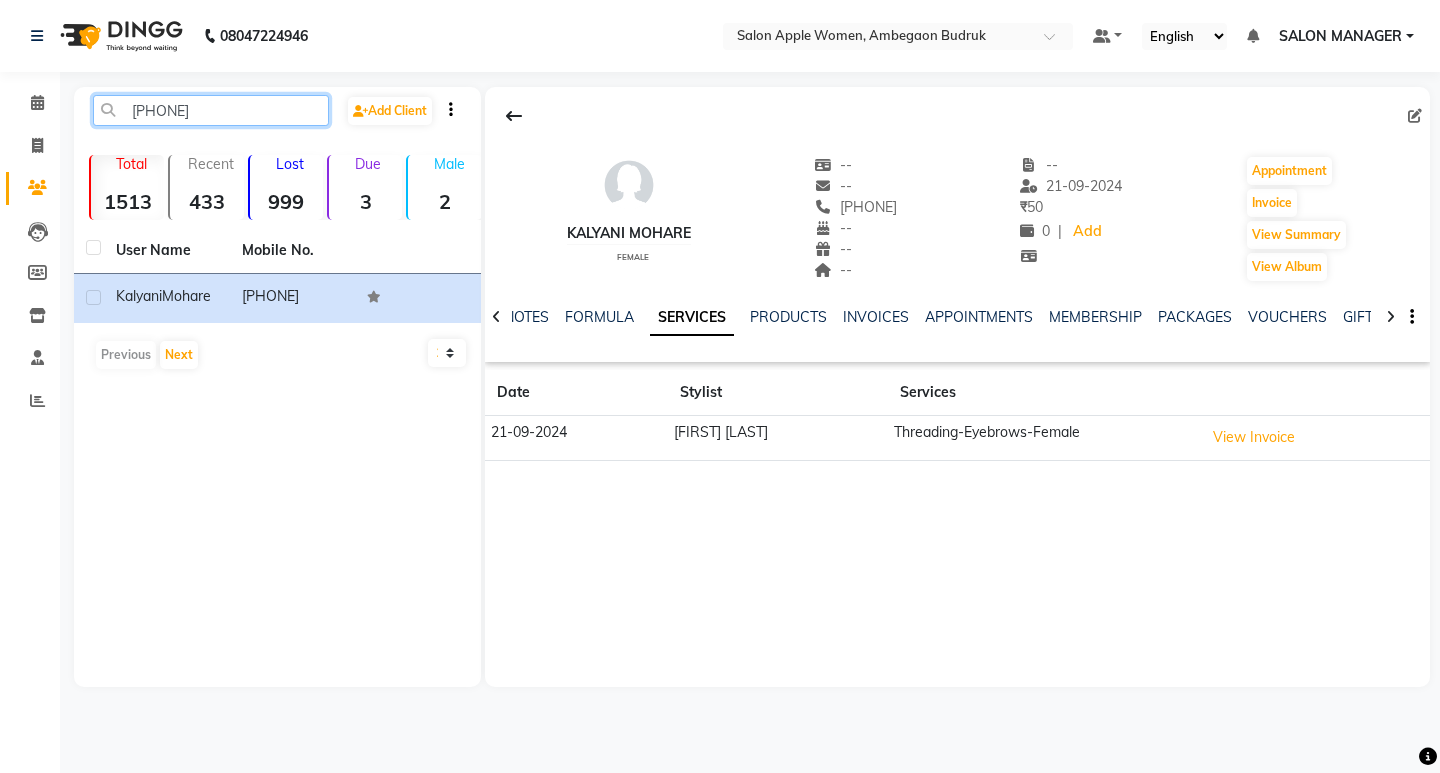 drag, startPoint x: 206, startPoint y: 117, endPoint x: 91, endPoint y: 119, distance: 115.01739 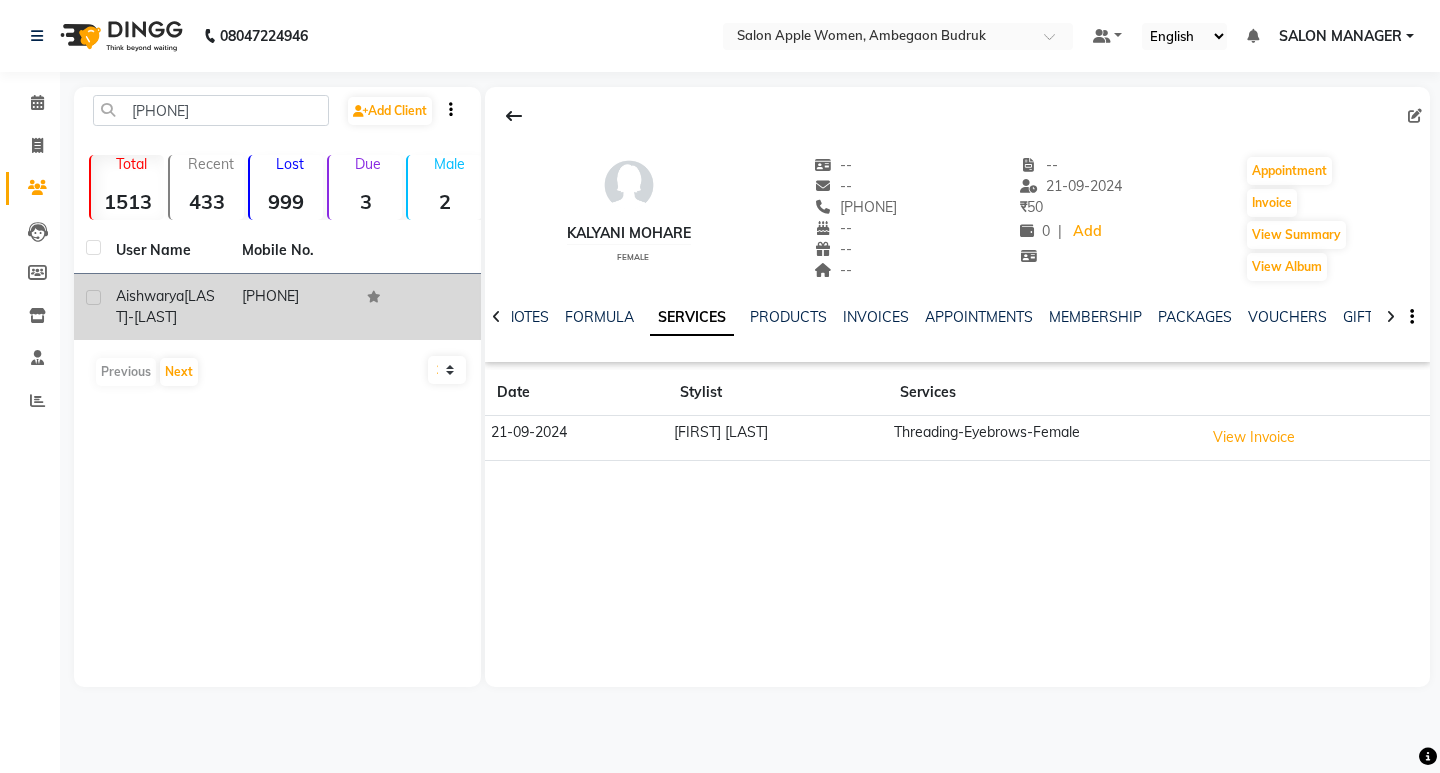 click on "[FIRST] [LAST]-[LAST]" 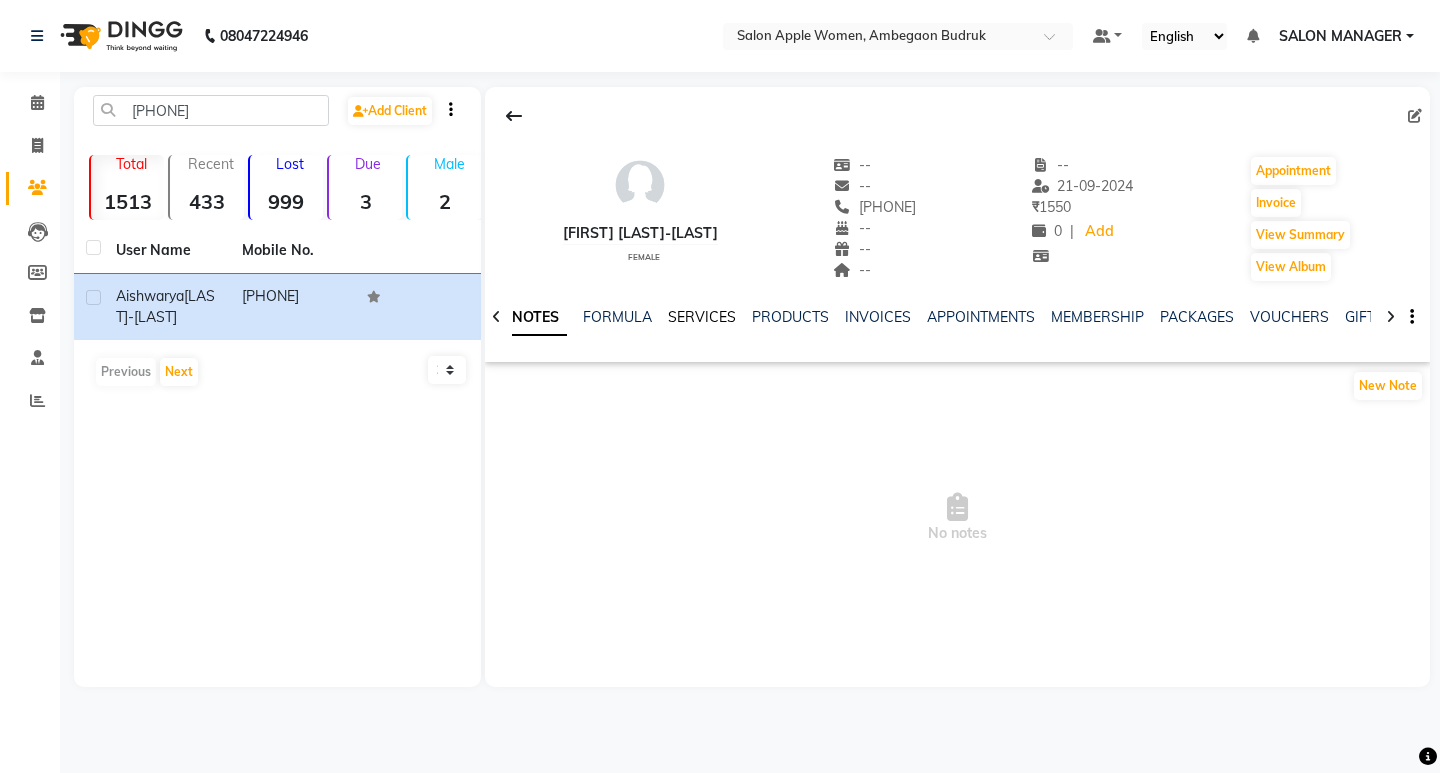 click on "SERVICES" 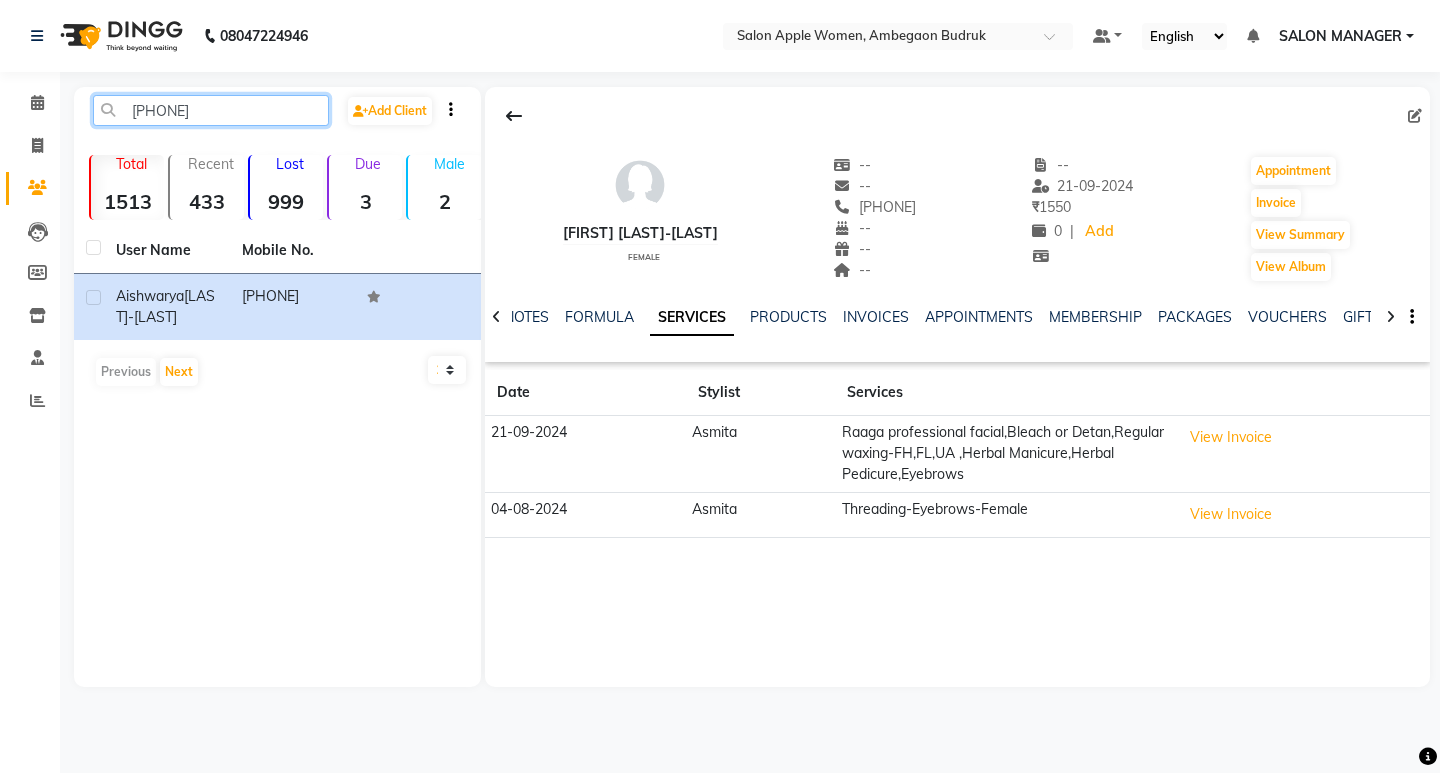 drag, startPoint x: 217, startPoint y: 112, endPoint x: 90, endPoint y: 105, distance: 127.192764 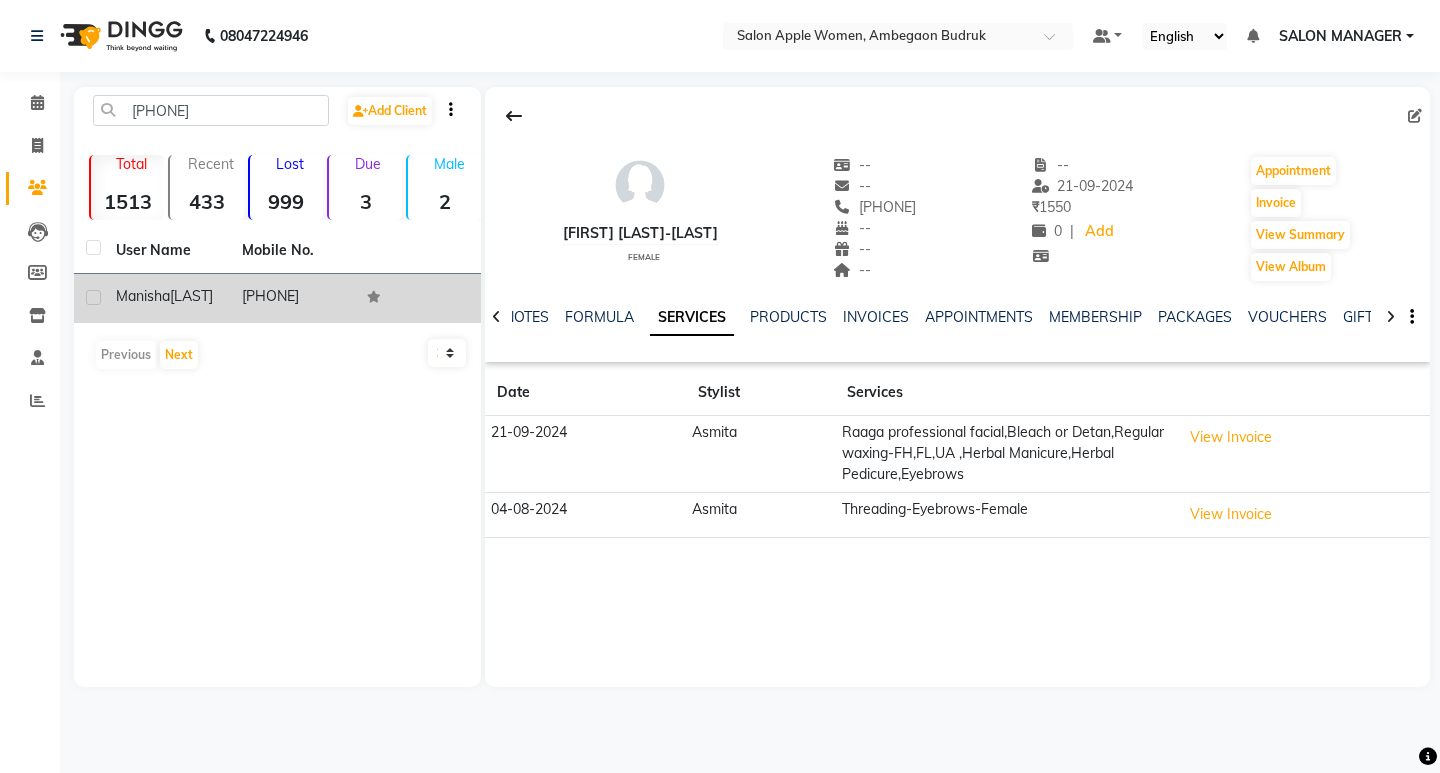 click on "Manisha" 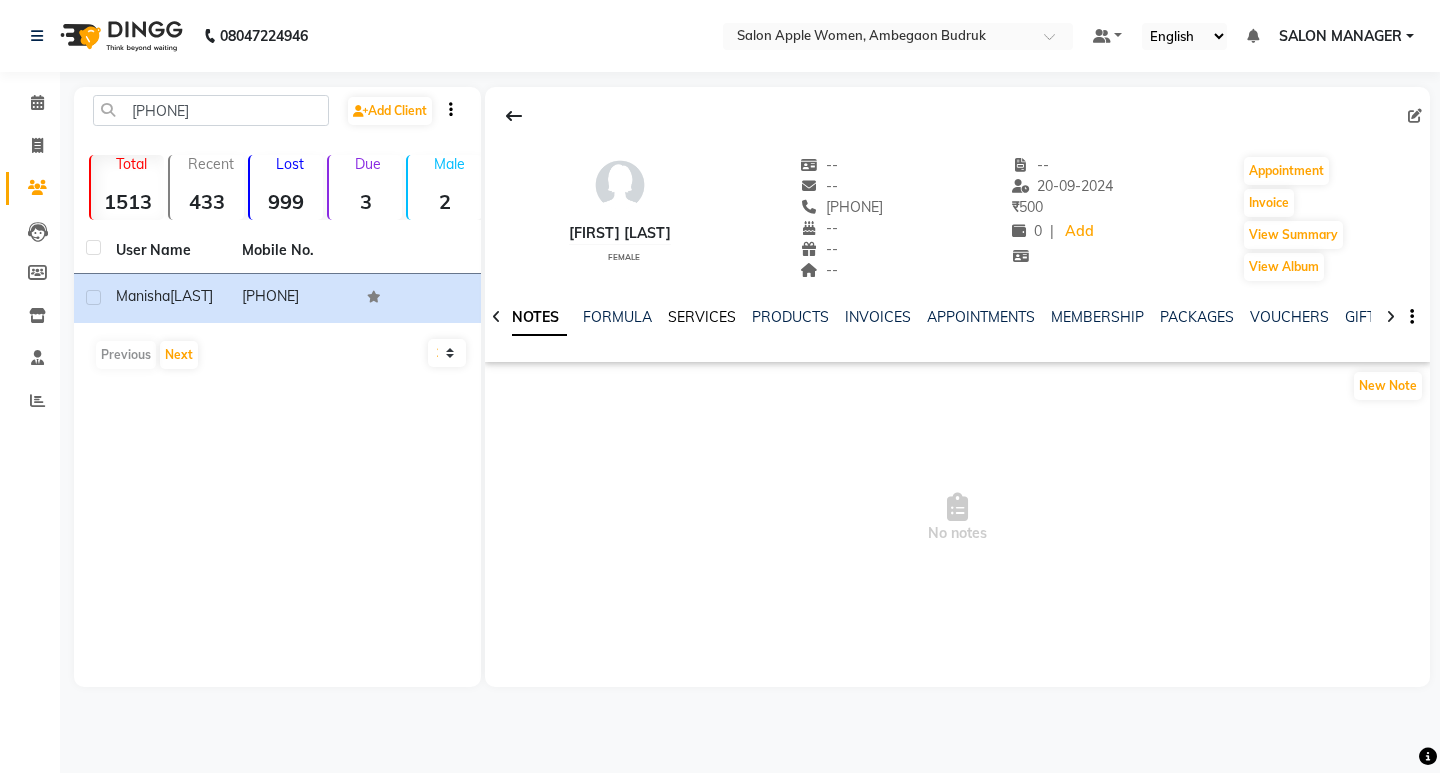 click on "SERVICES" 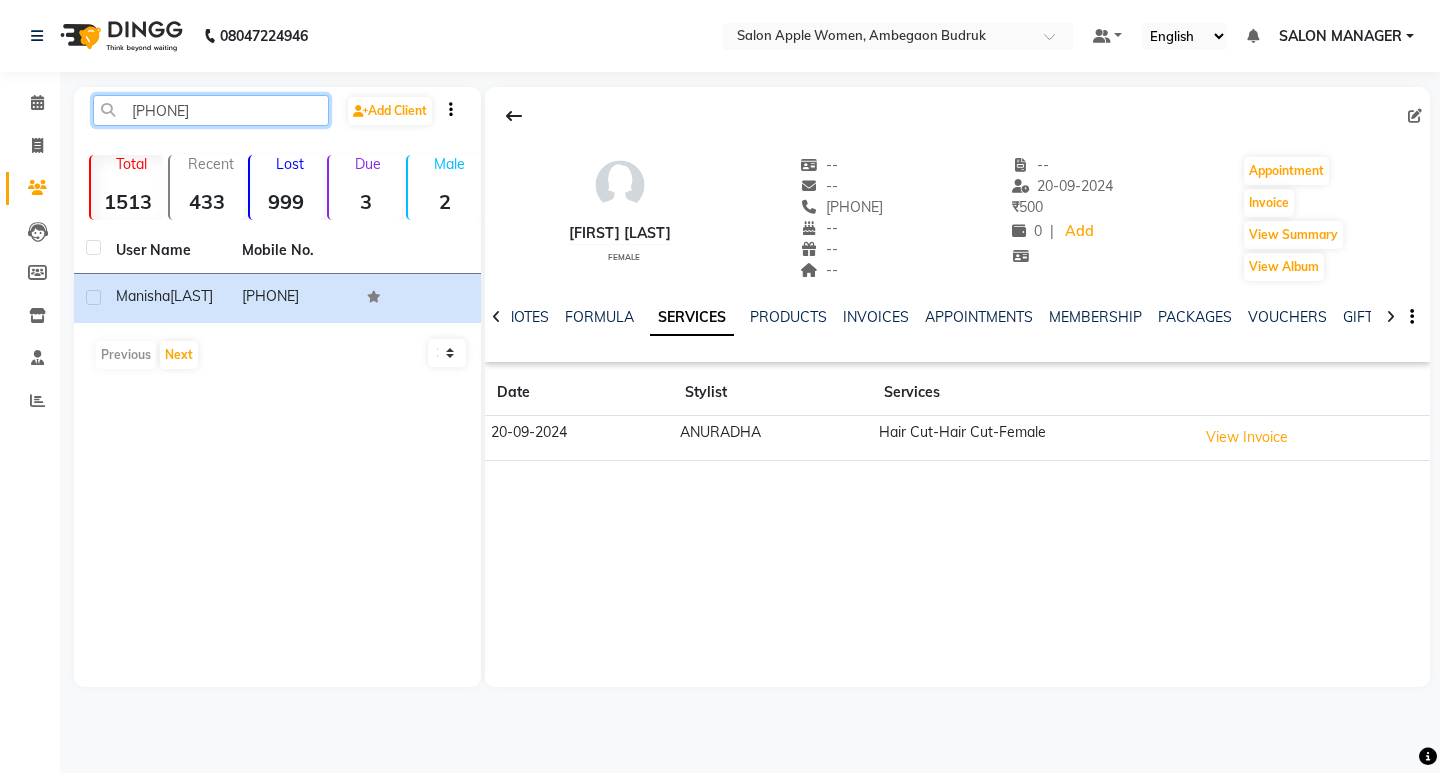drag, startPoint x: 230, startPoint y: 112, endPoint x: 118, endPoint y: 114, distance: 112.01785 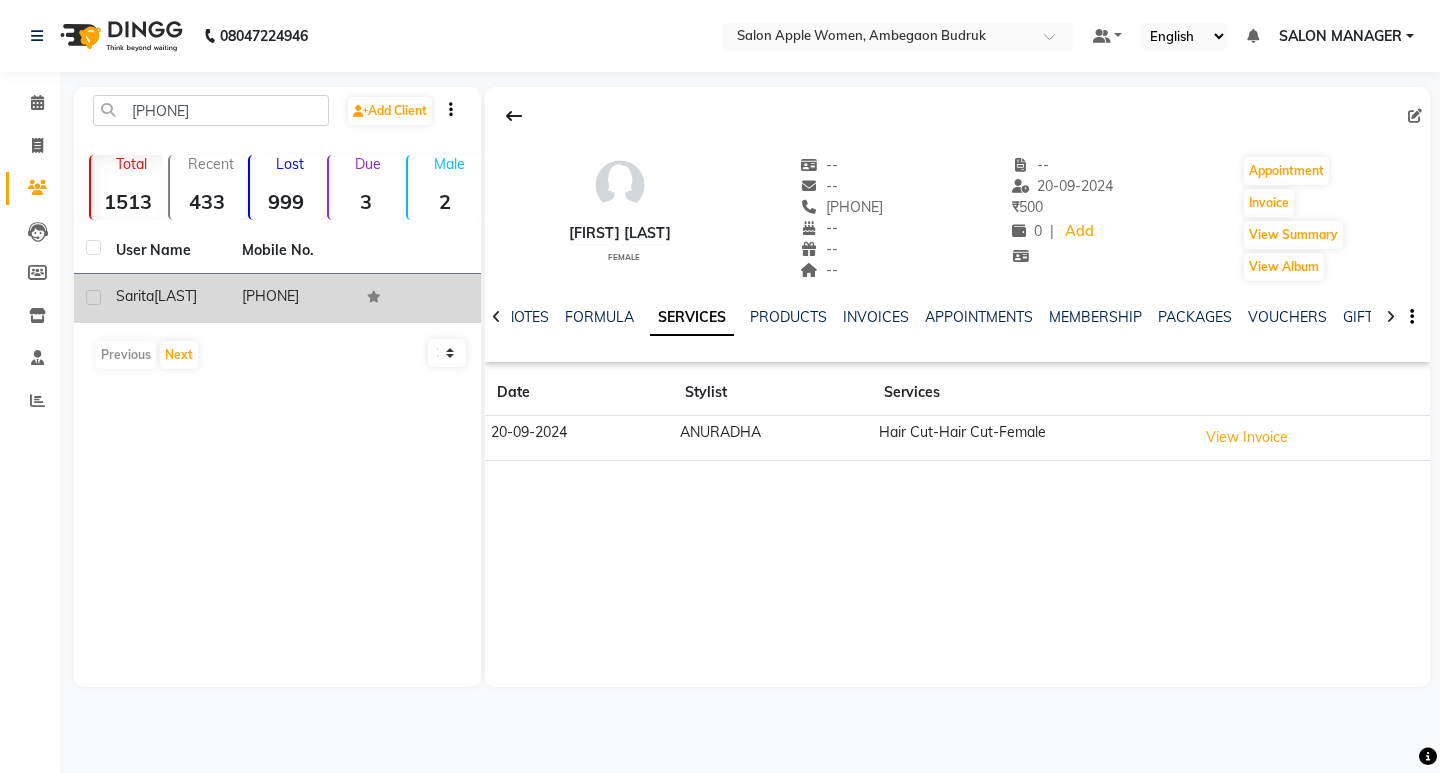 click on "Sarita" 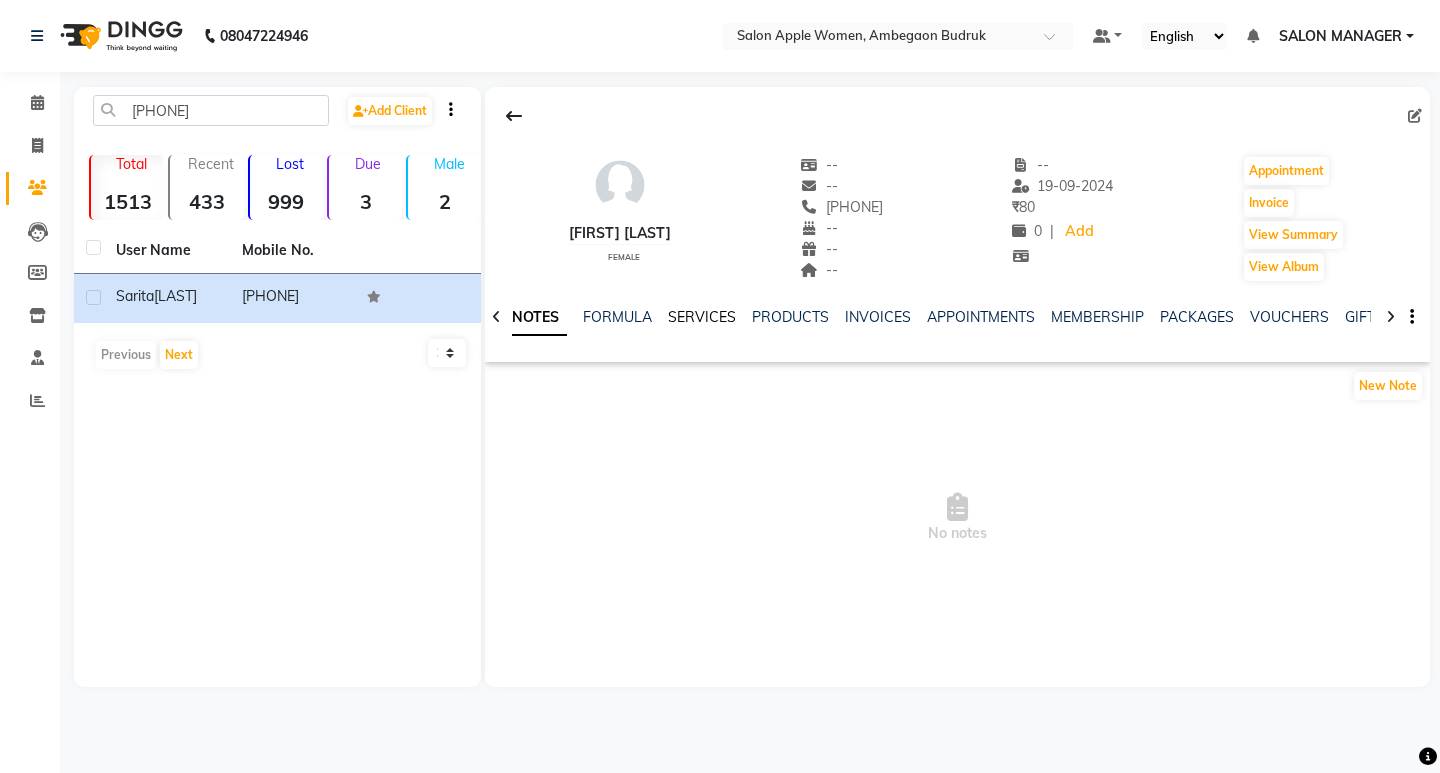 click on "SERVICES" 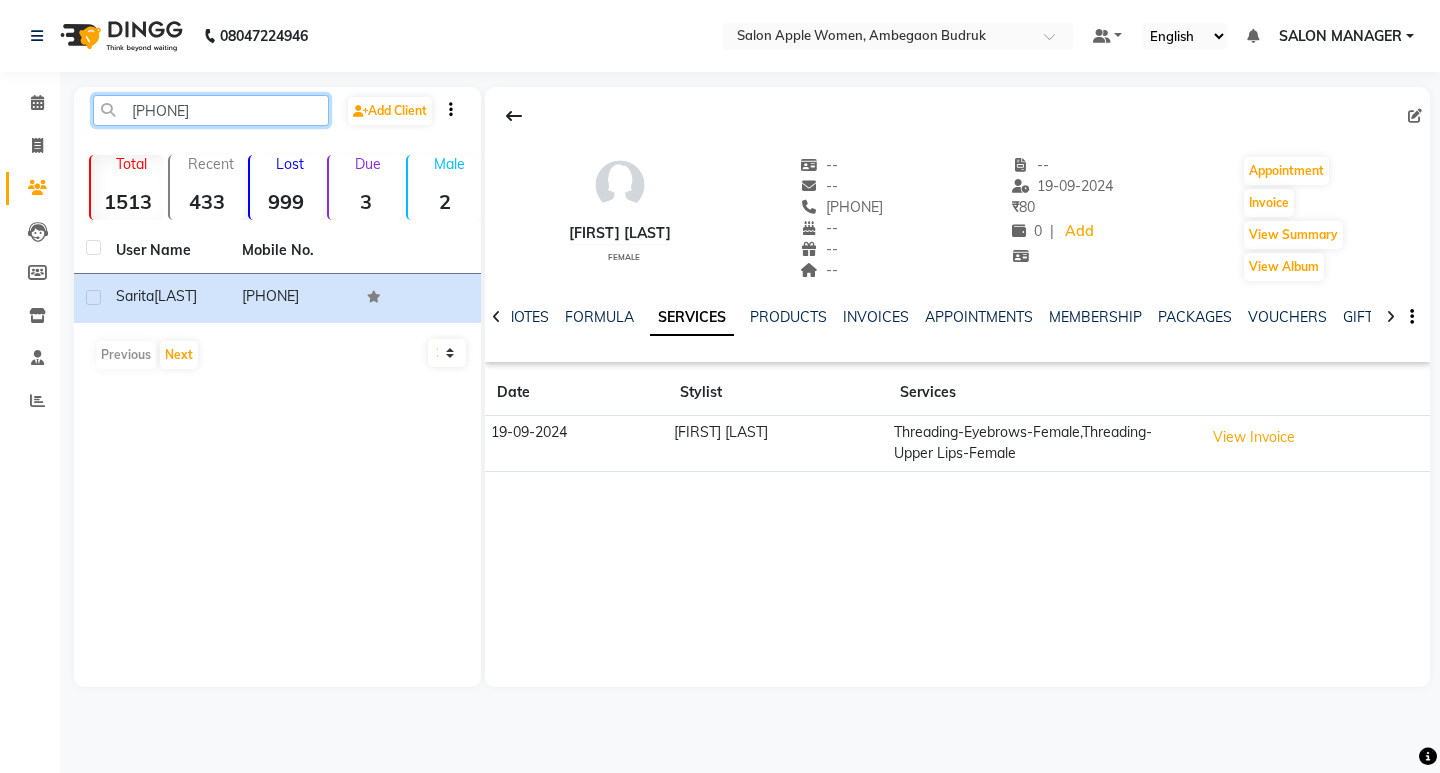 drag, startPoint x: 206, startPoint y: 101, endPoint x: 84, endPoint y: 104, distance: 122.03688 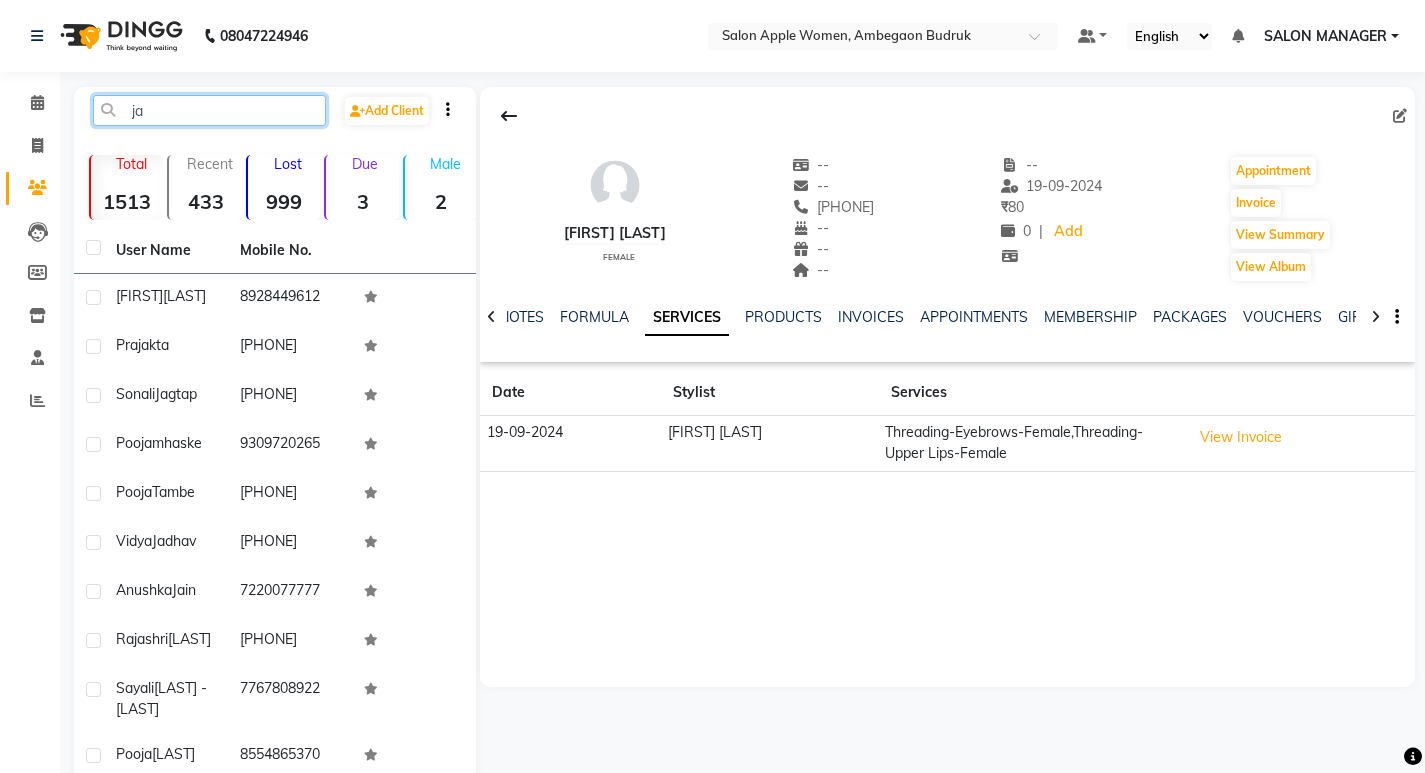 type on "j" 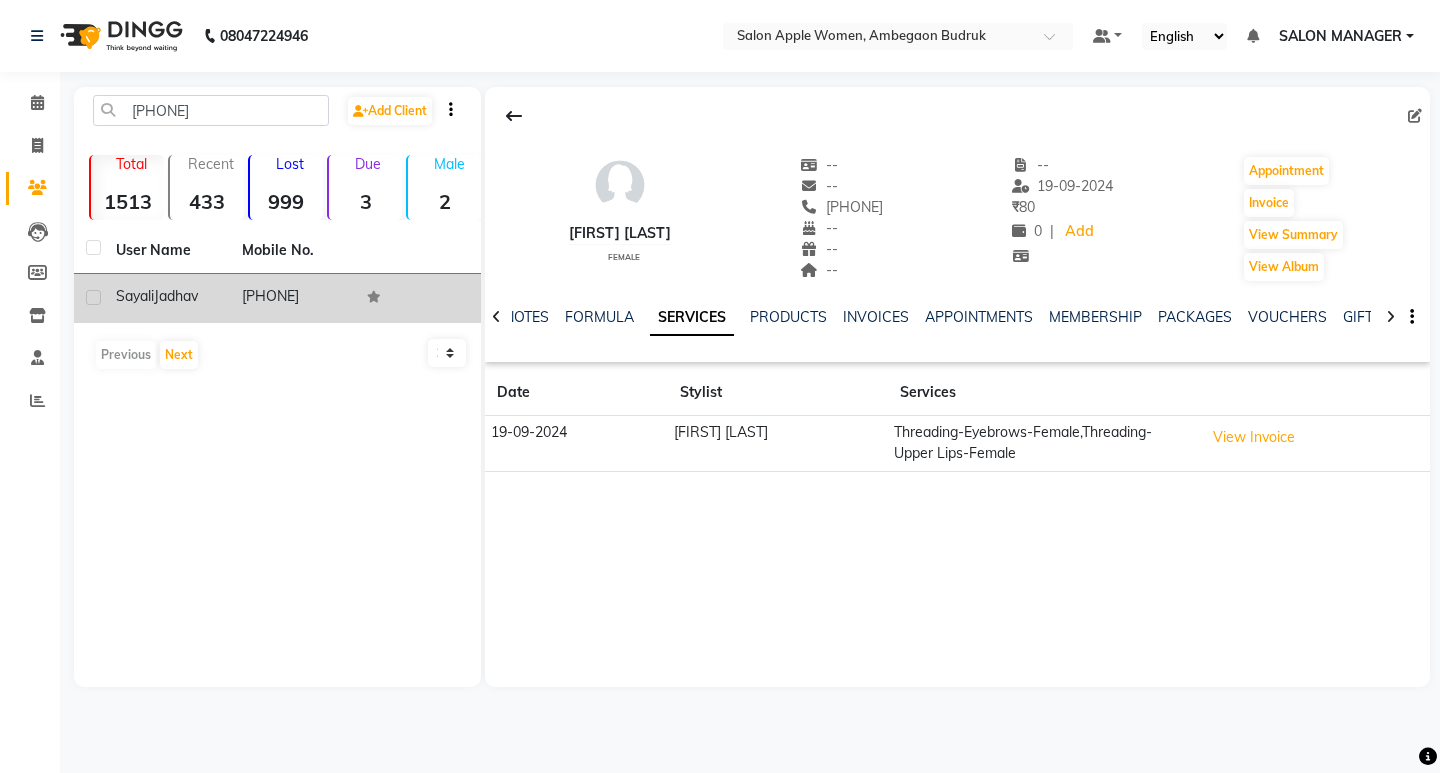 click on "[PHONE]" 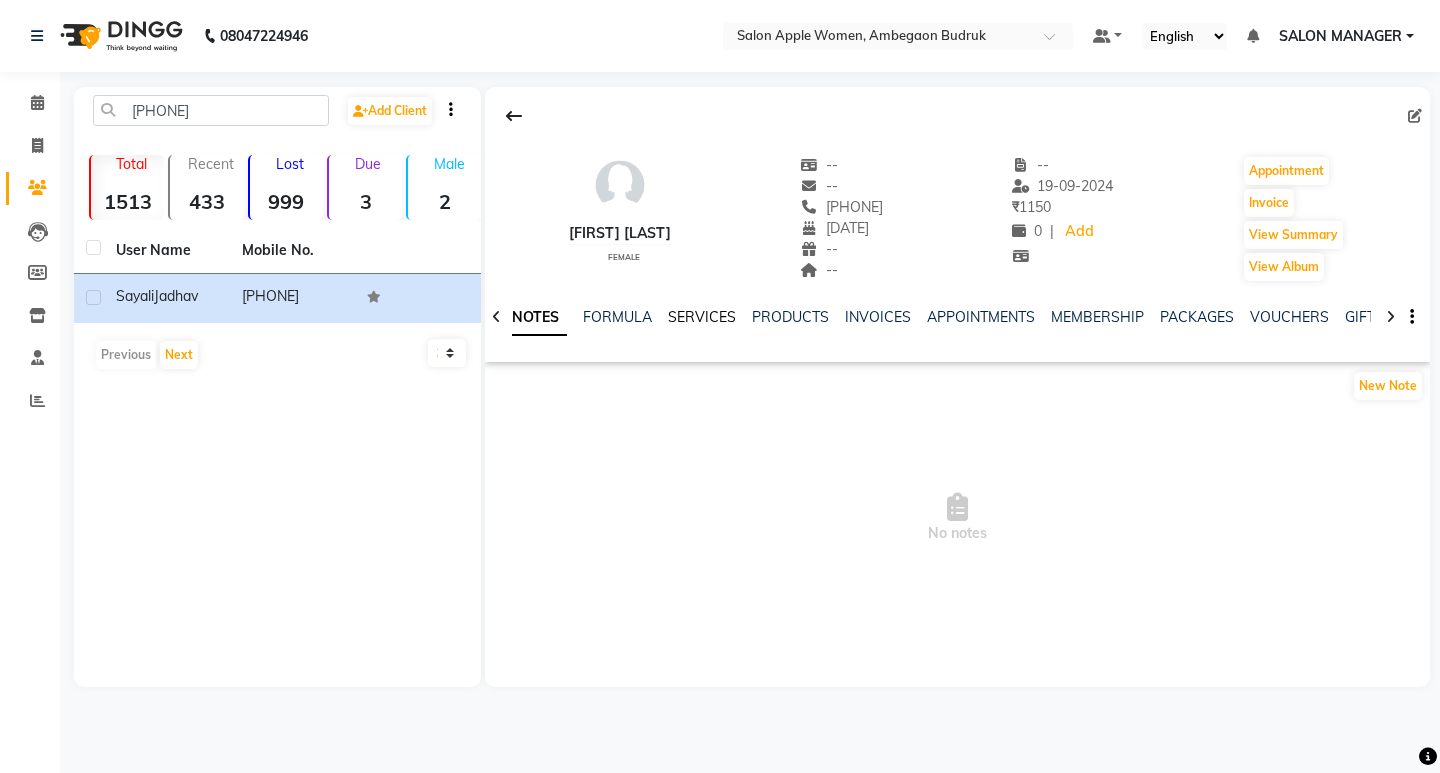 click on "SERVICES" 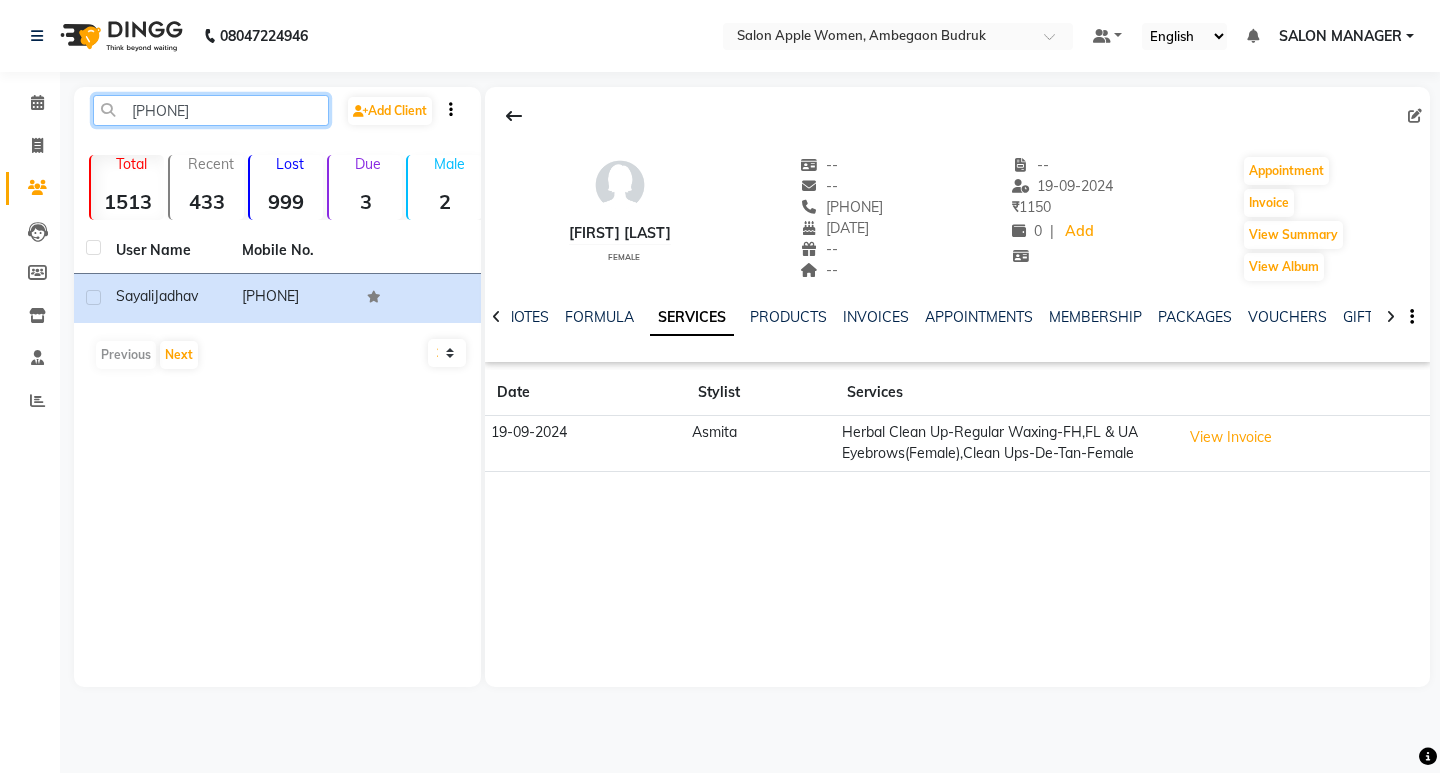 drag, startPoint x: 199, startPoint y: 109, endPoint x: 99, endPoint y: 111, distance: 100.02 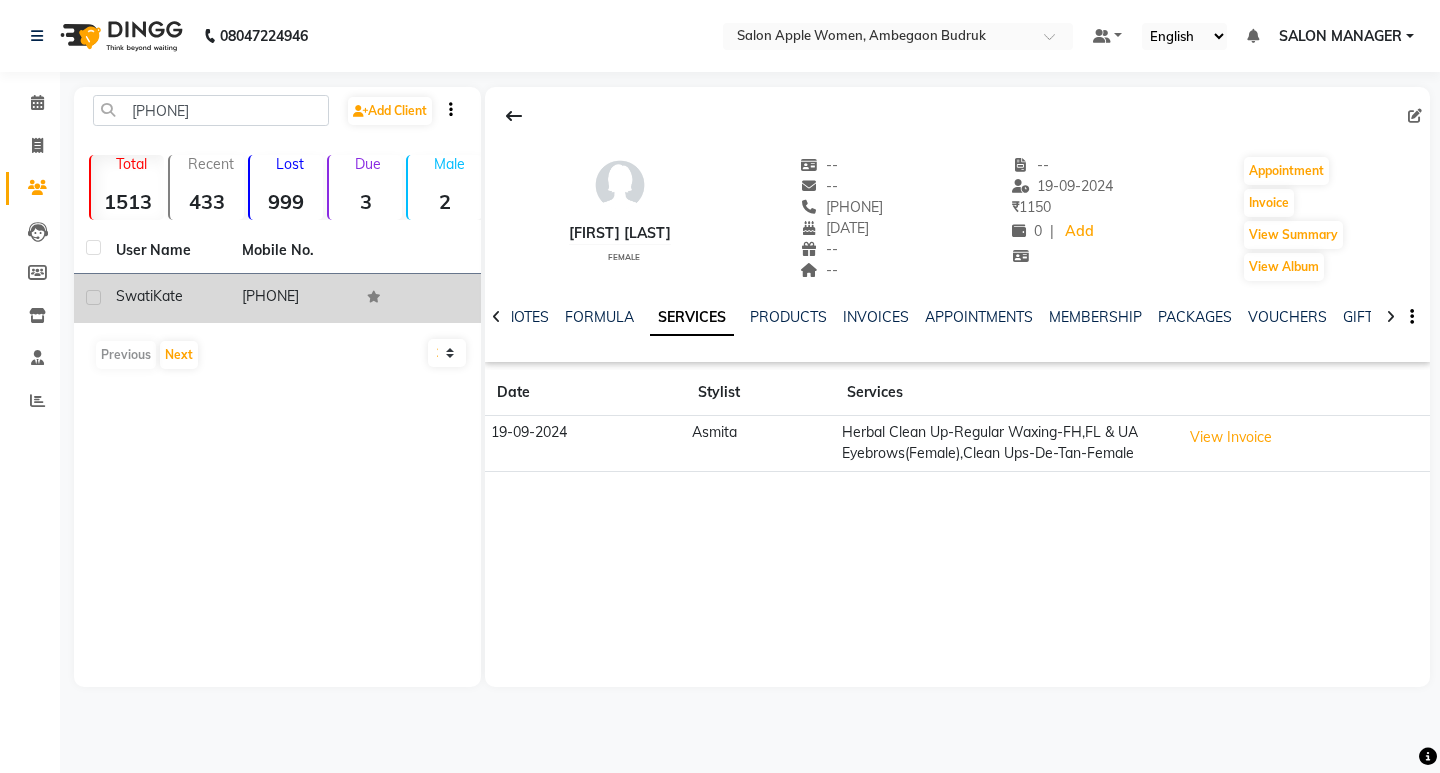 click on "[FIRST] [LAST]" 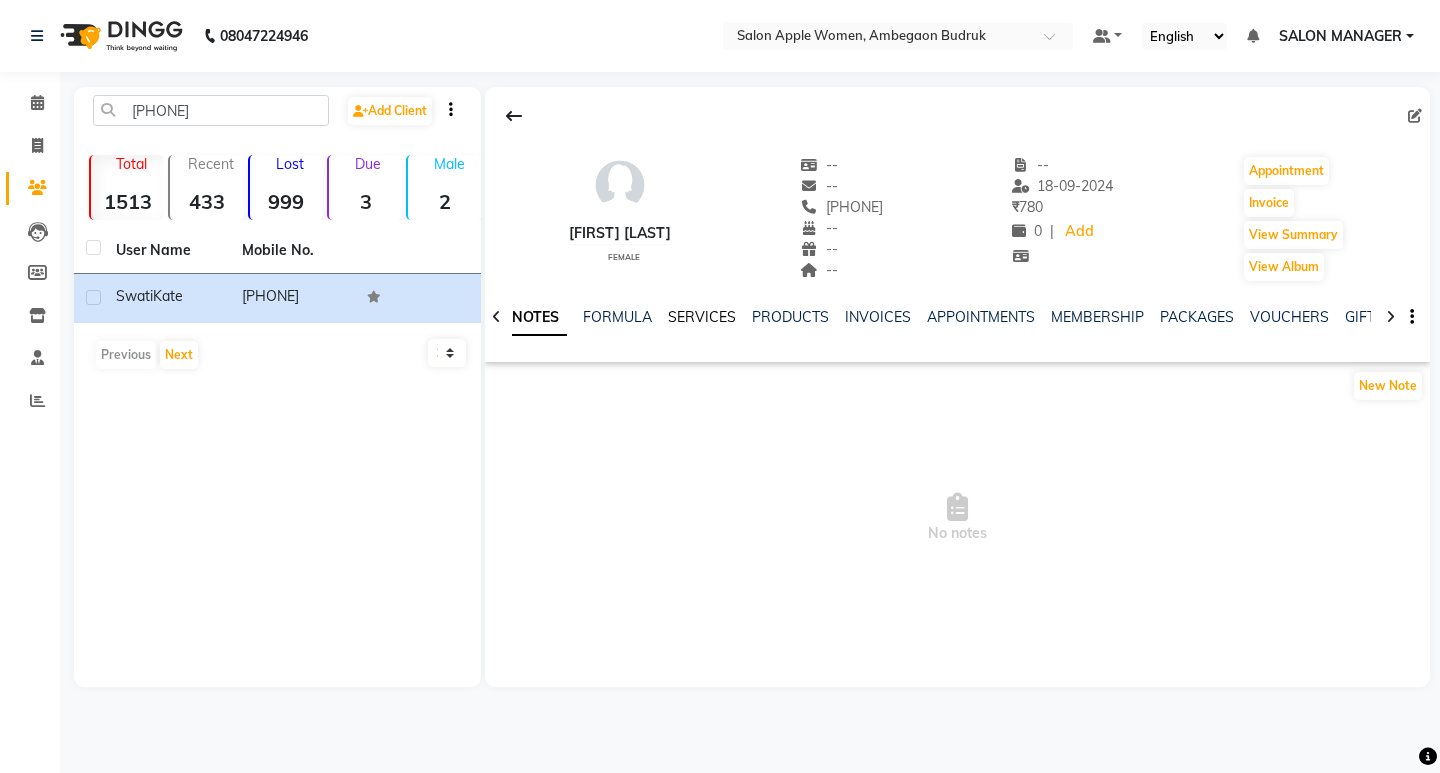 click on "SERVICES" 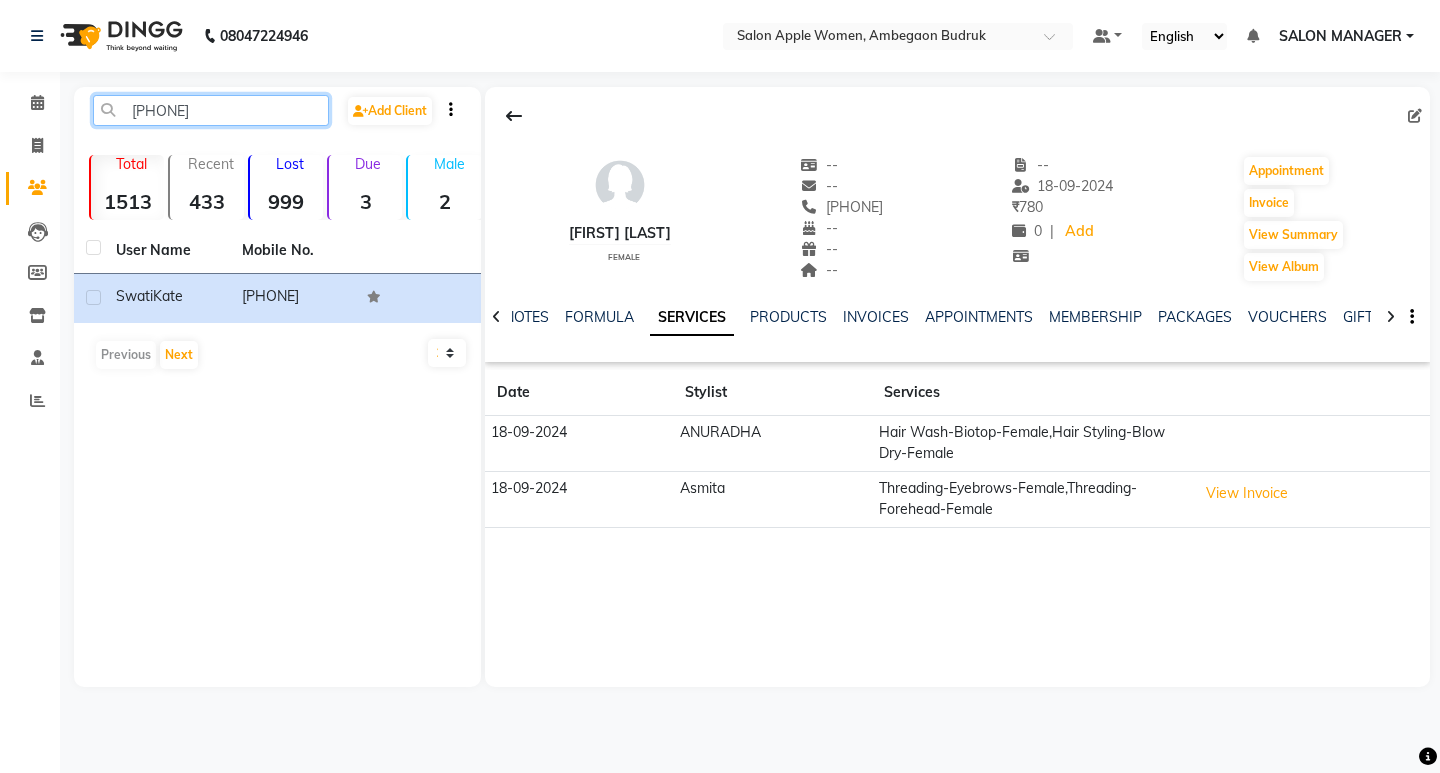 drag, startPoint x: 219, startPoint y: 117, endPoint x: 84, endPoint y: 111, distance: 135.13327 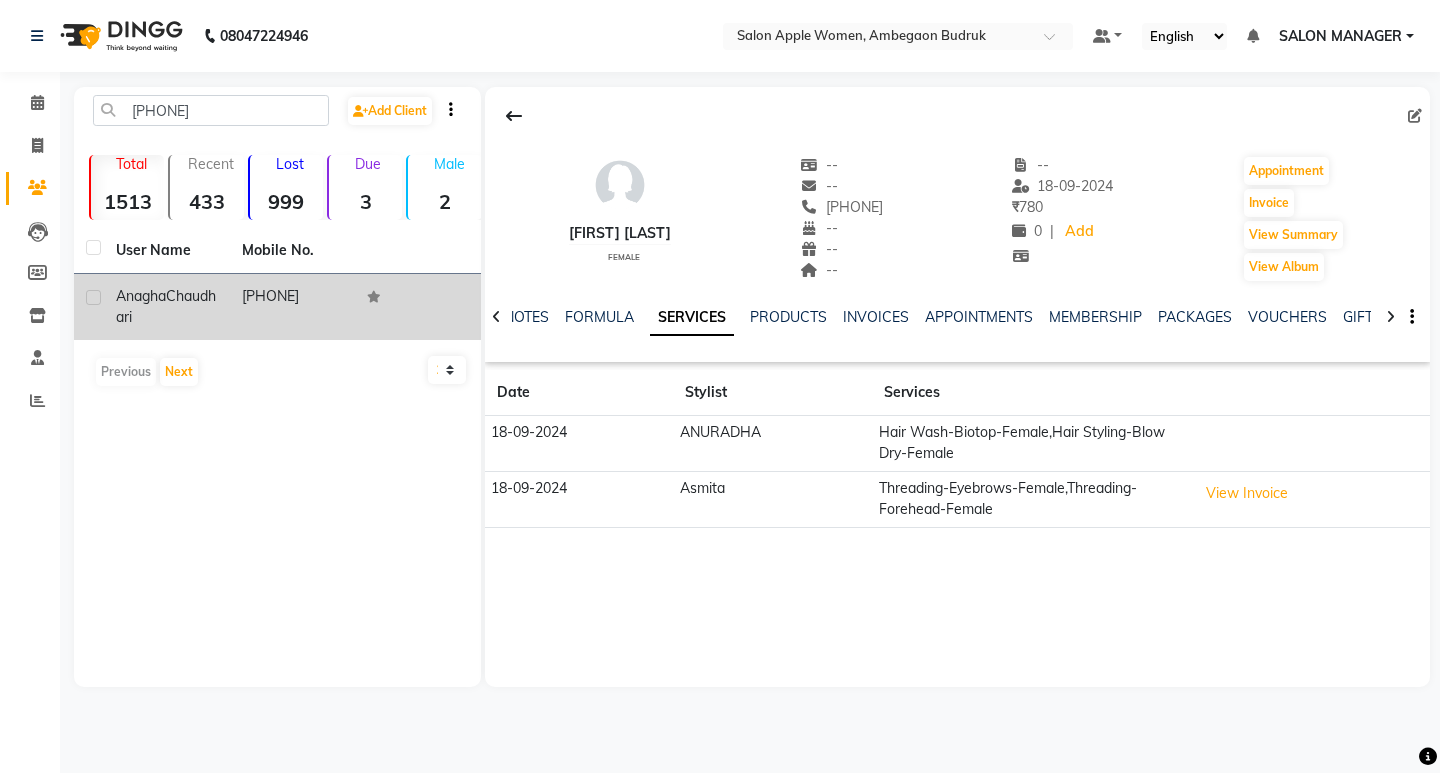 click on "Chaudhari" 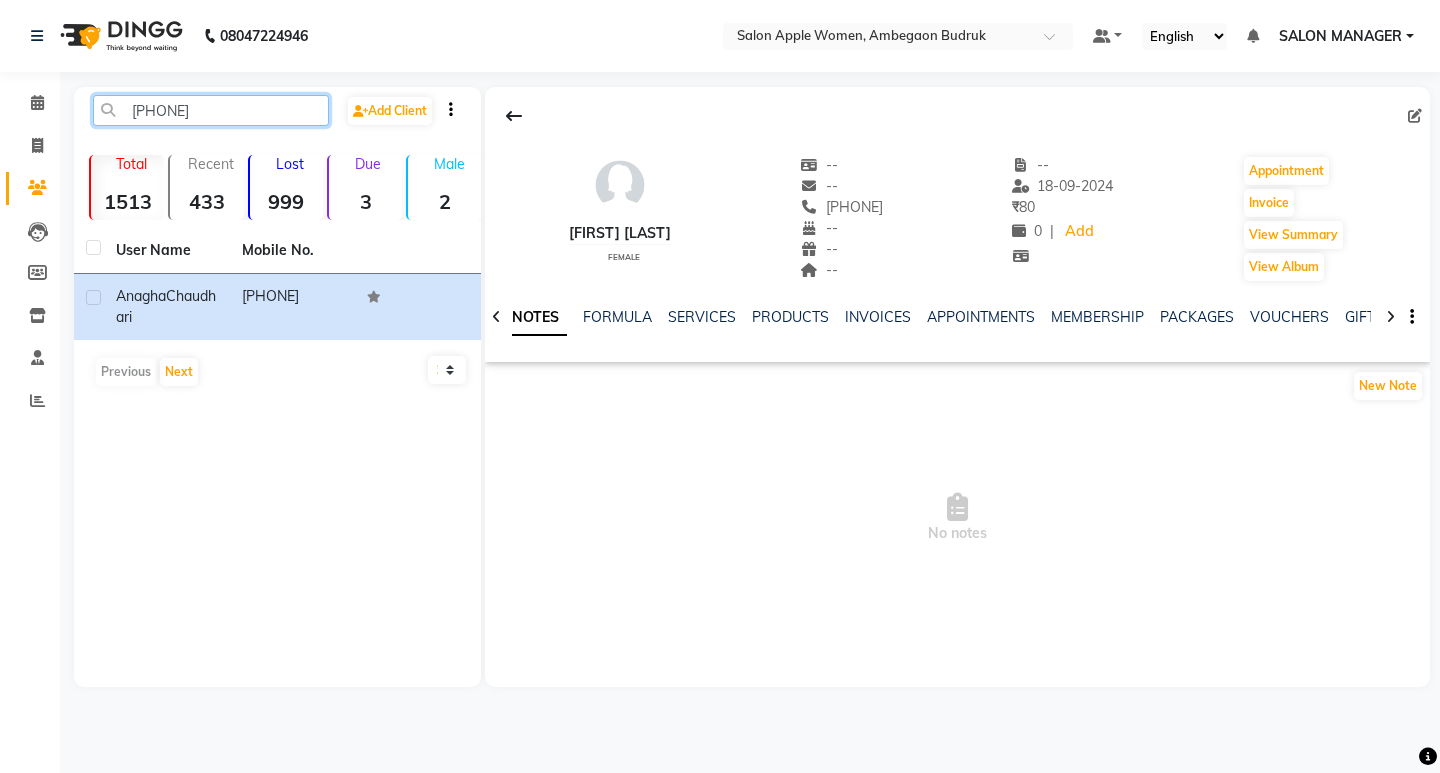 click on "[PHONE]" 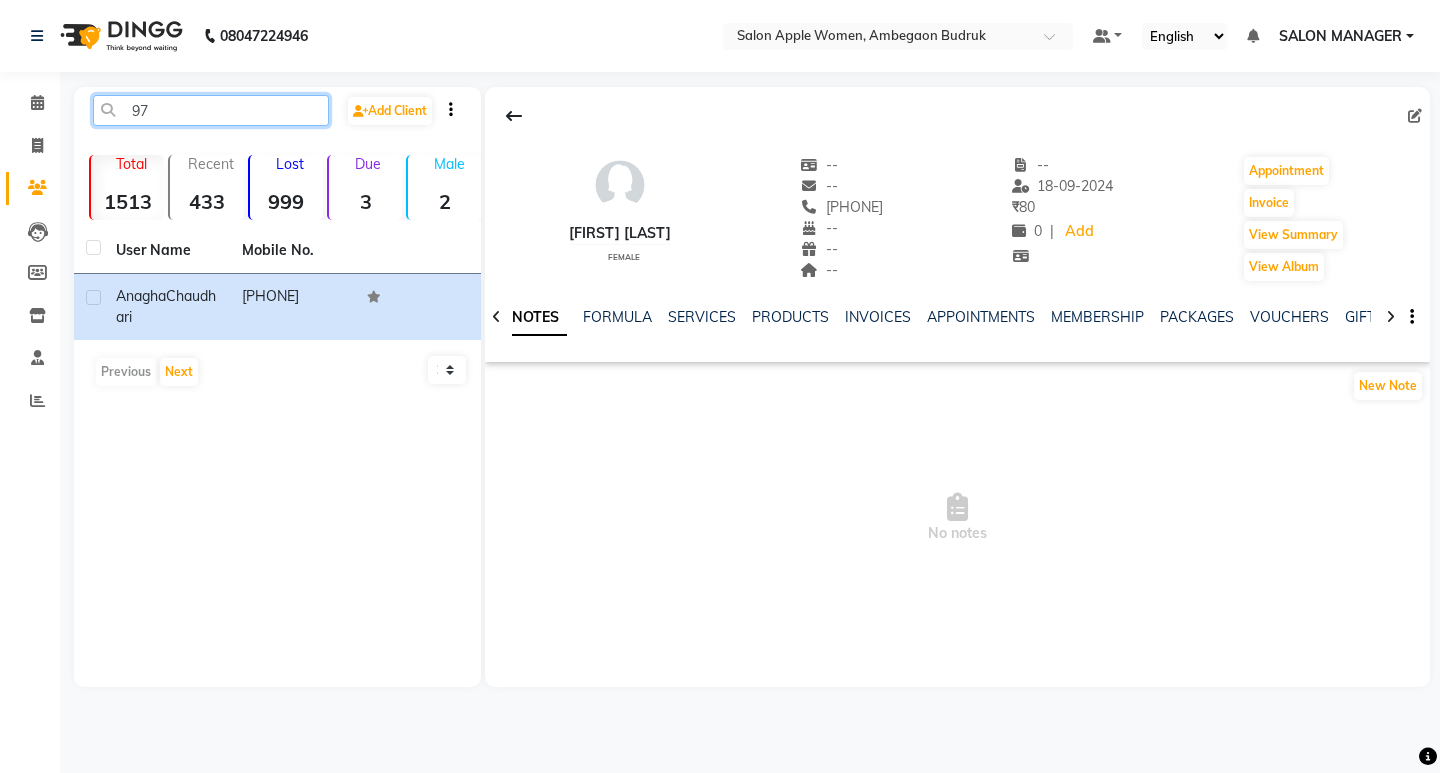 type on "9" 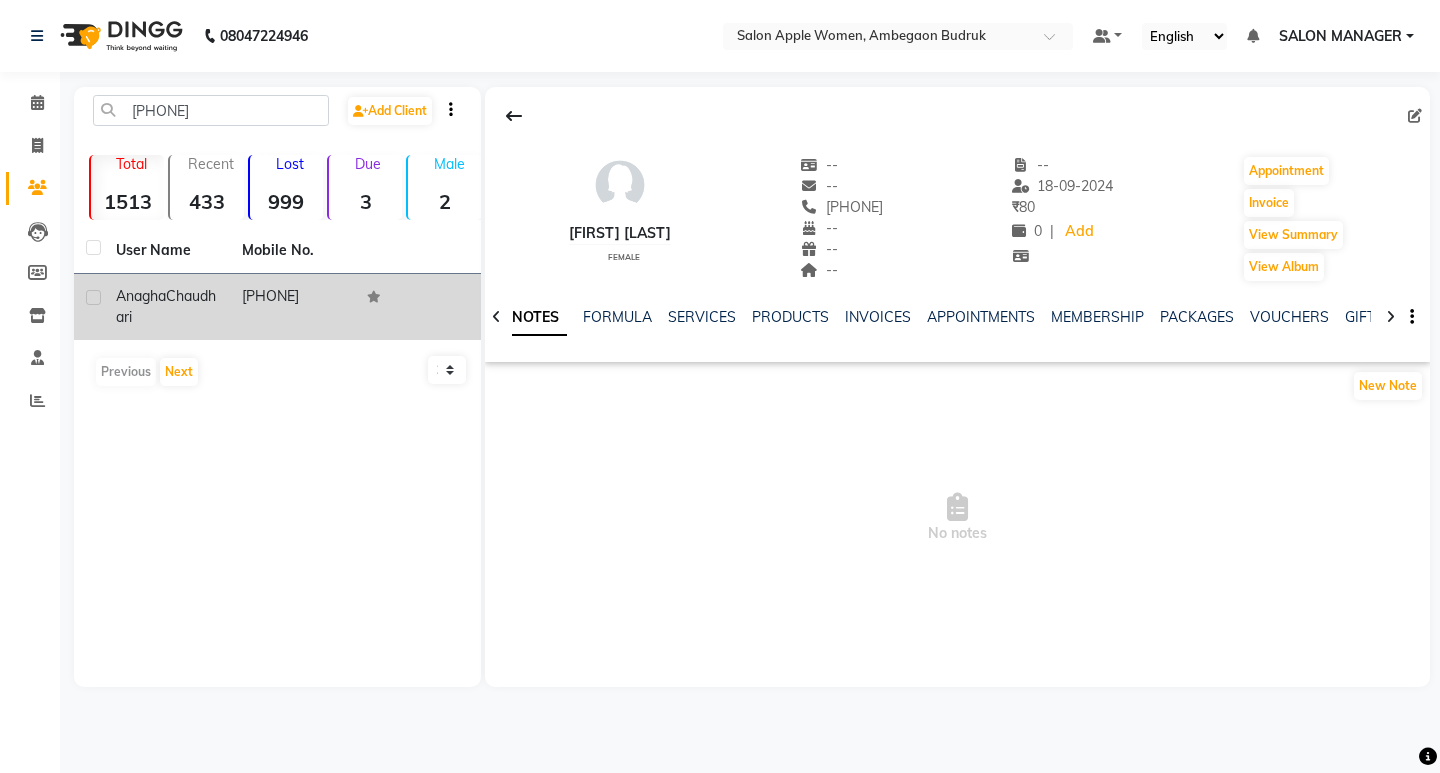 click on "[PHONE]" 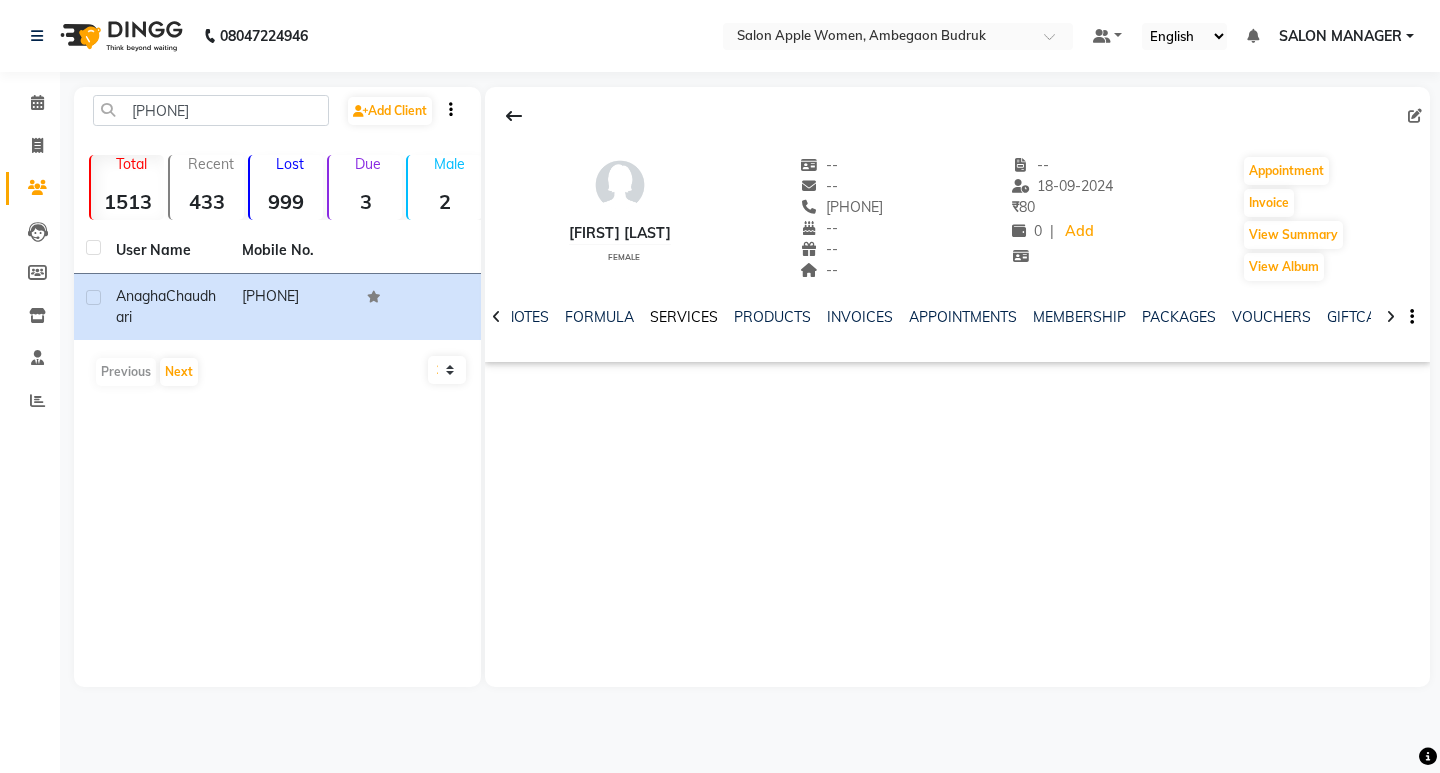 click on "SERVICES" 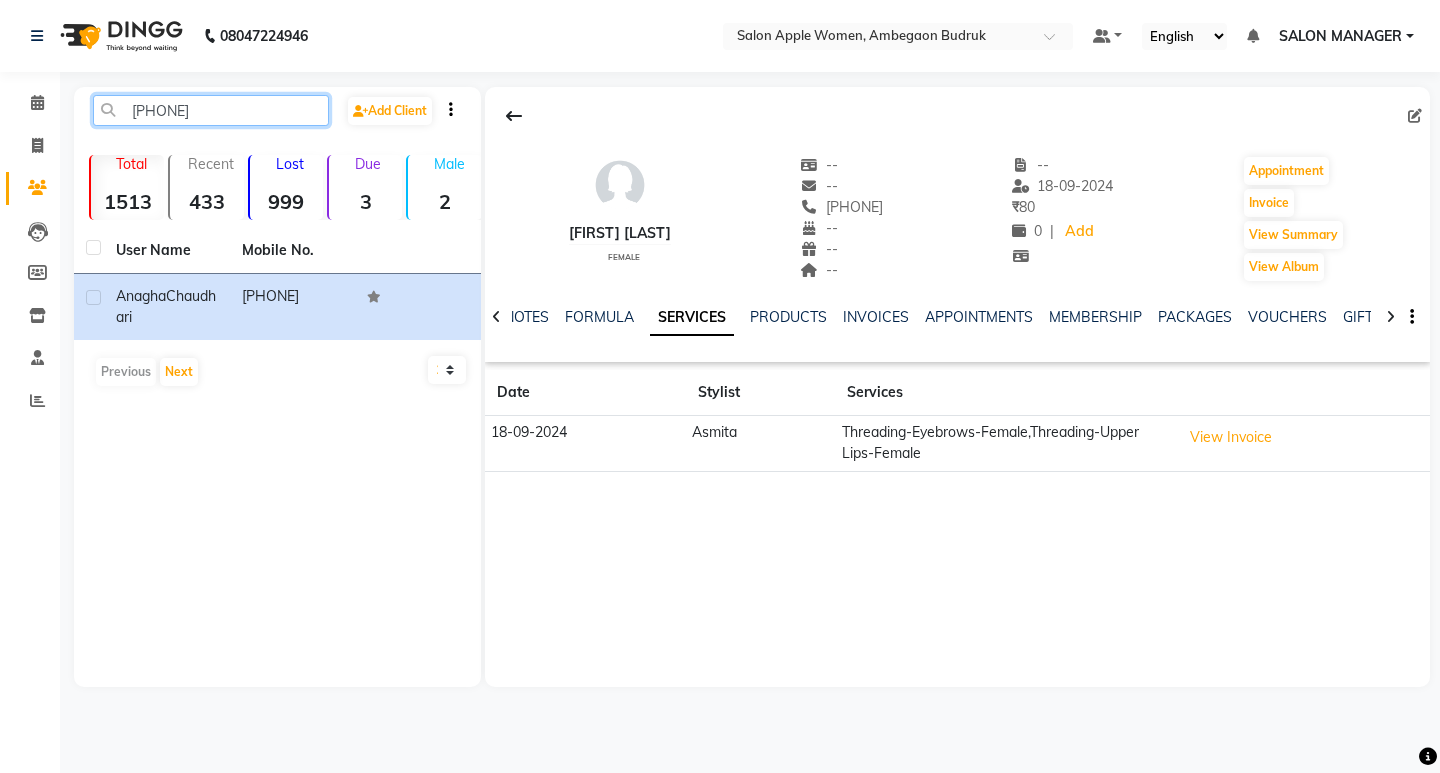 click on "[PHONE]" 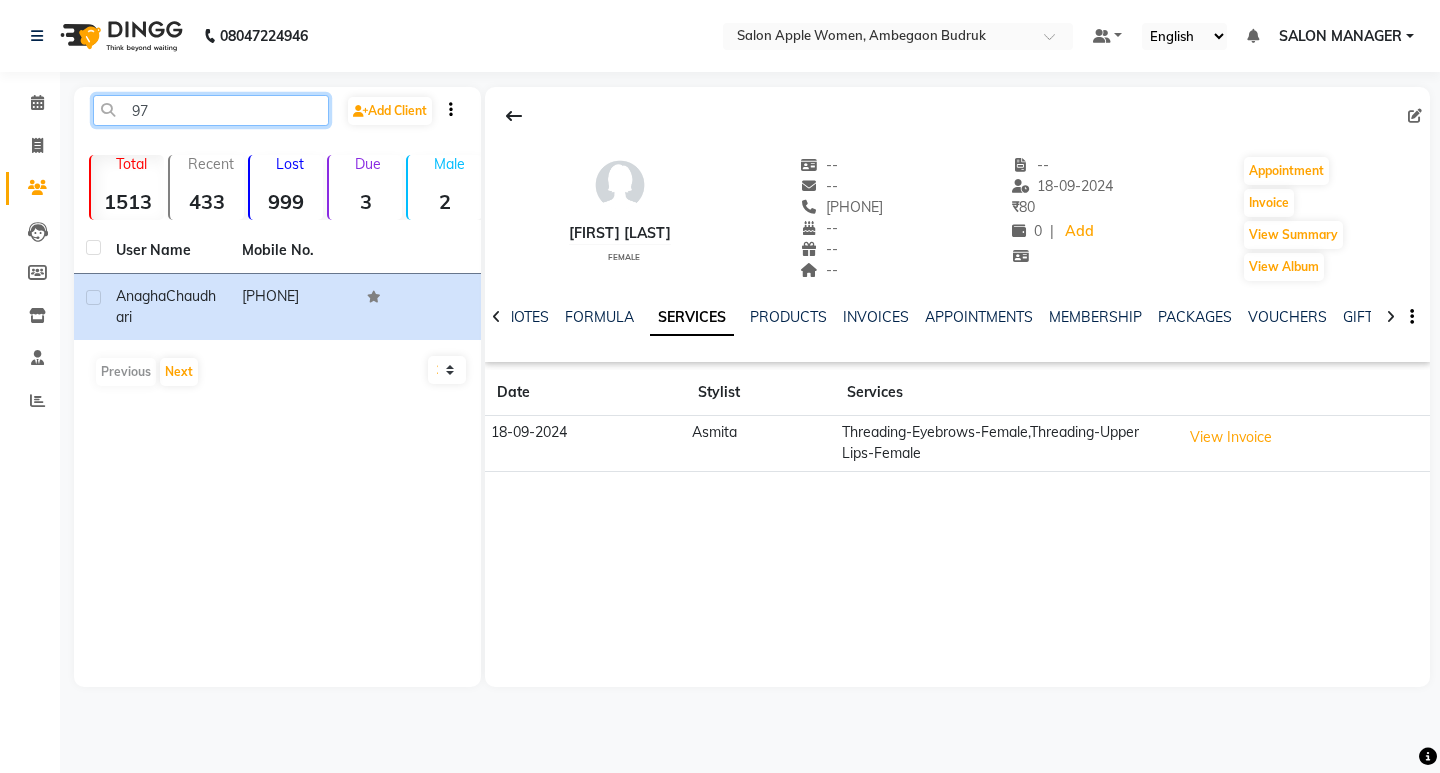 type on "9" 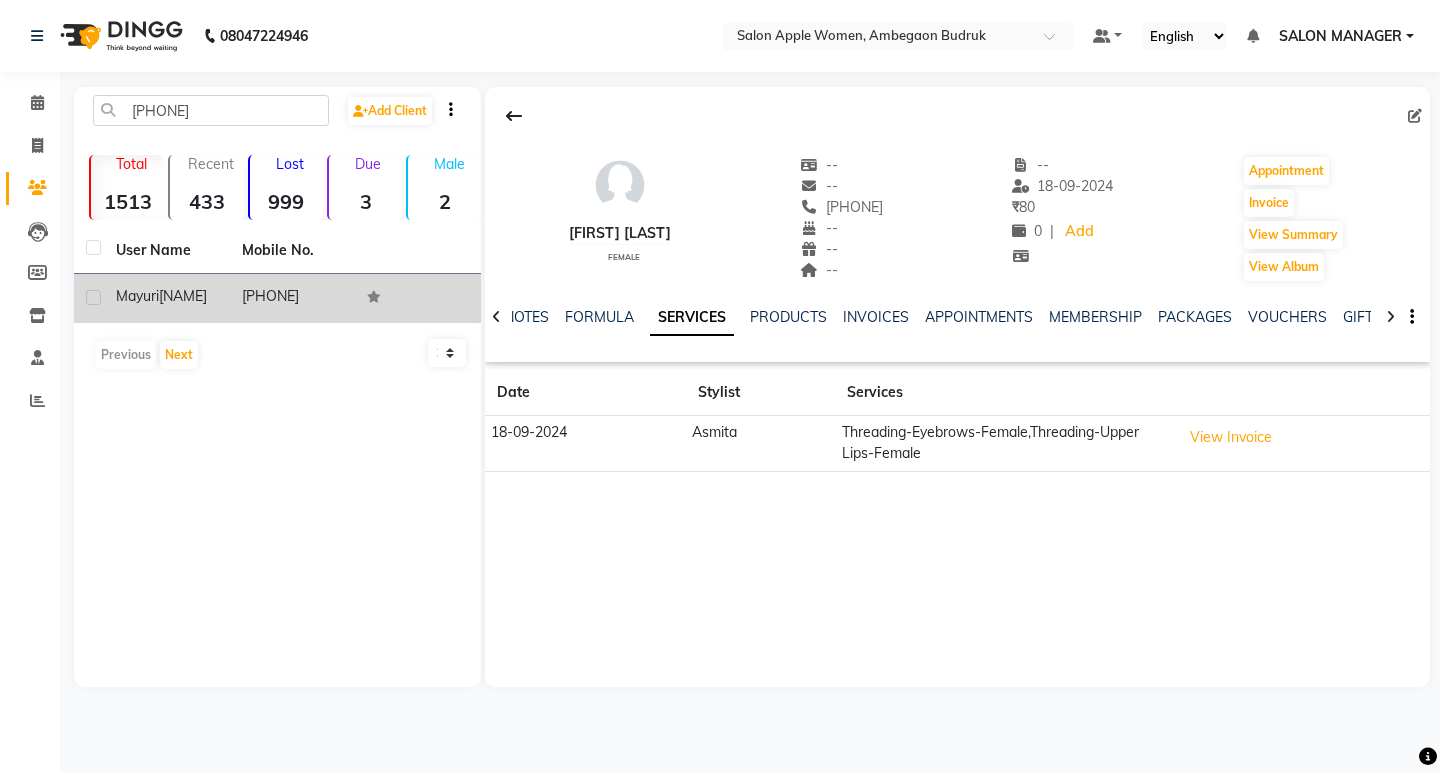 click on "[PHONE]" 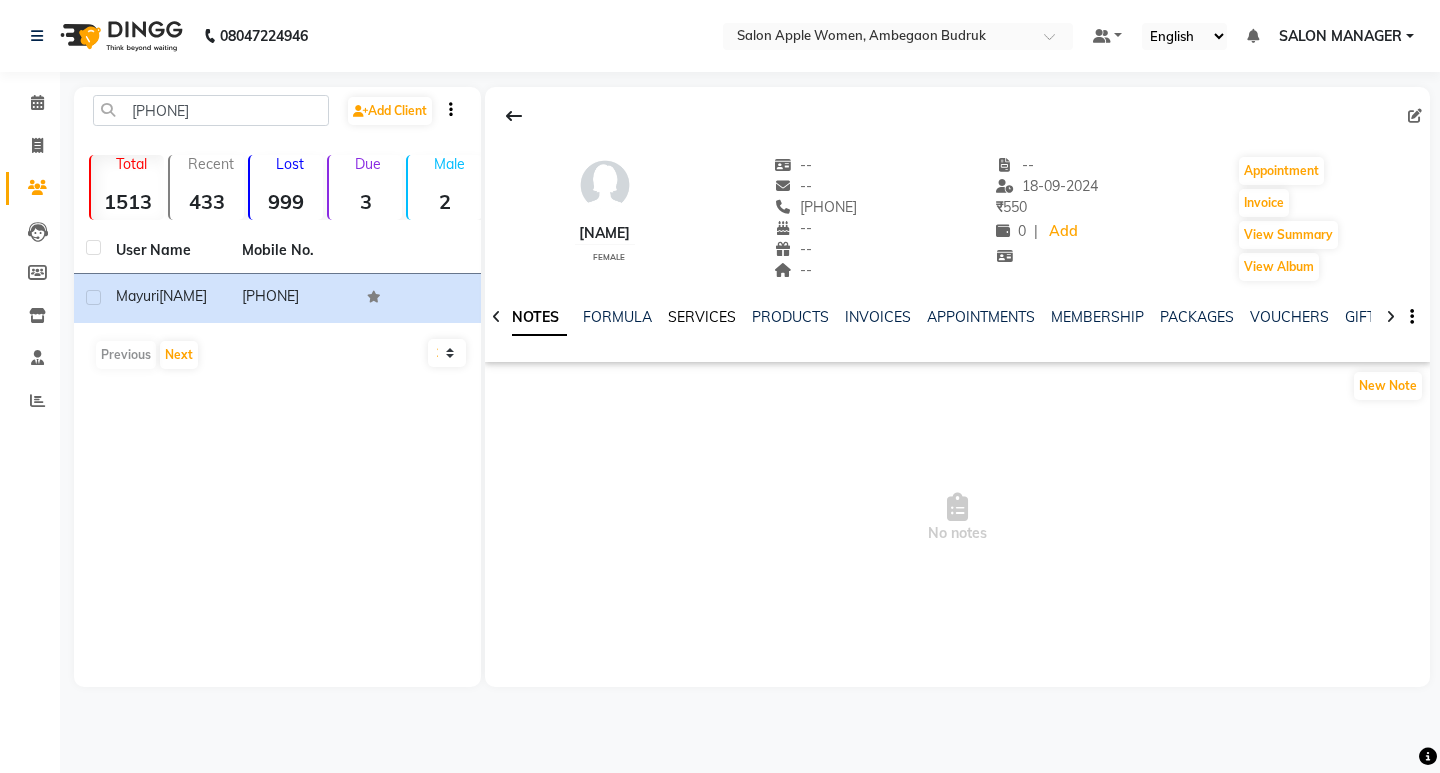 click on "SERVICES" 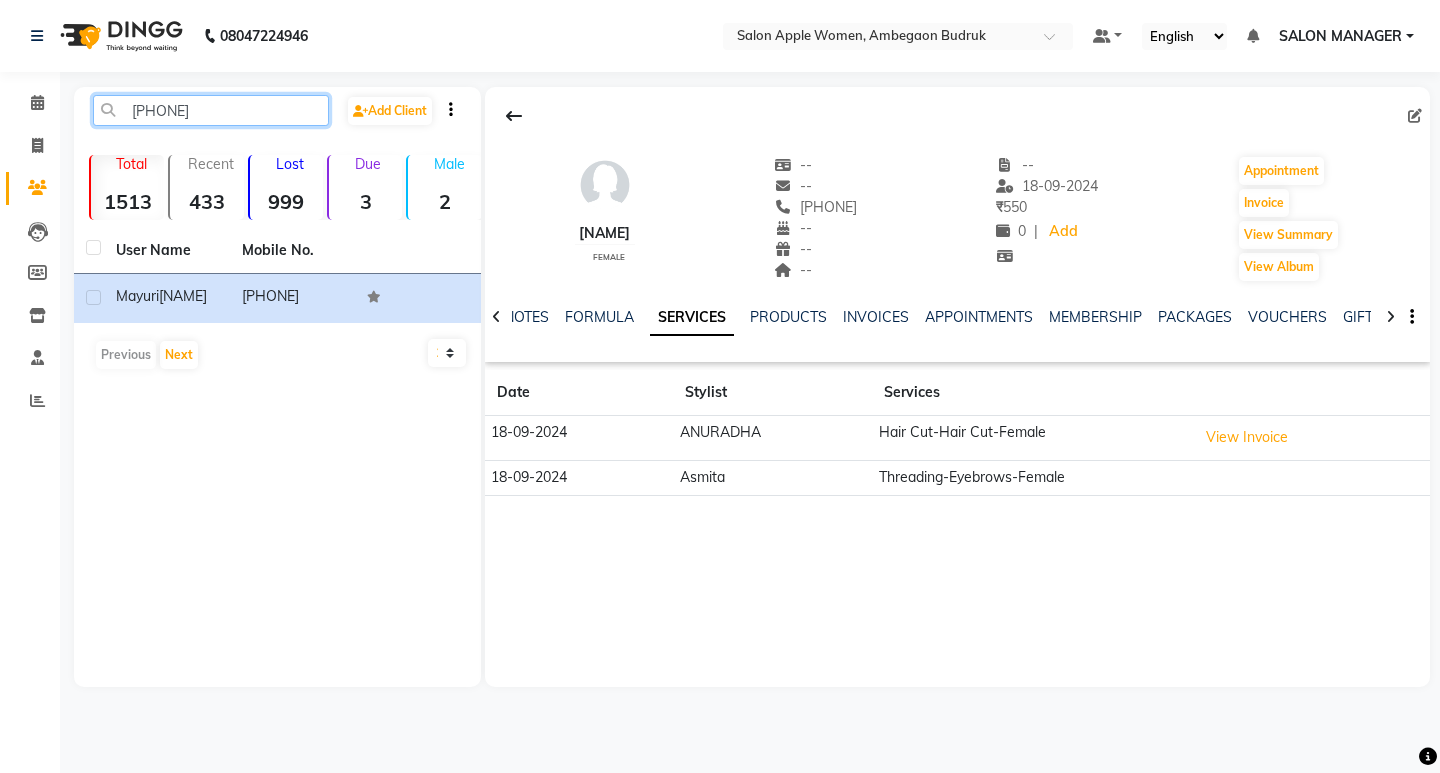 click on "[PHONE]" 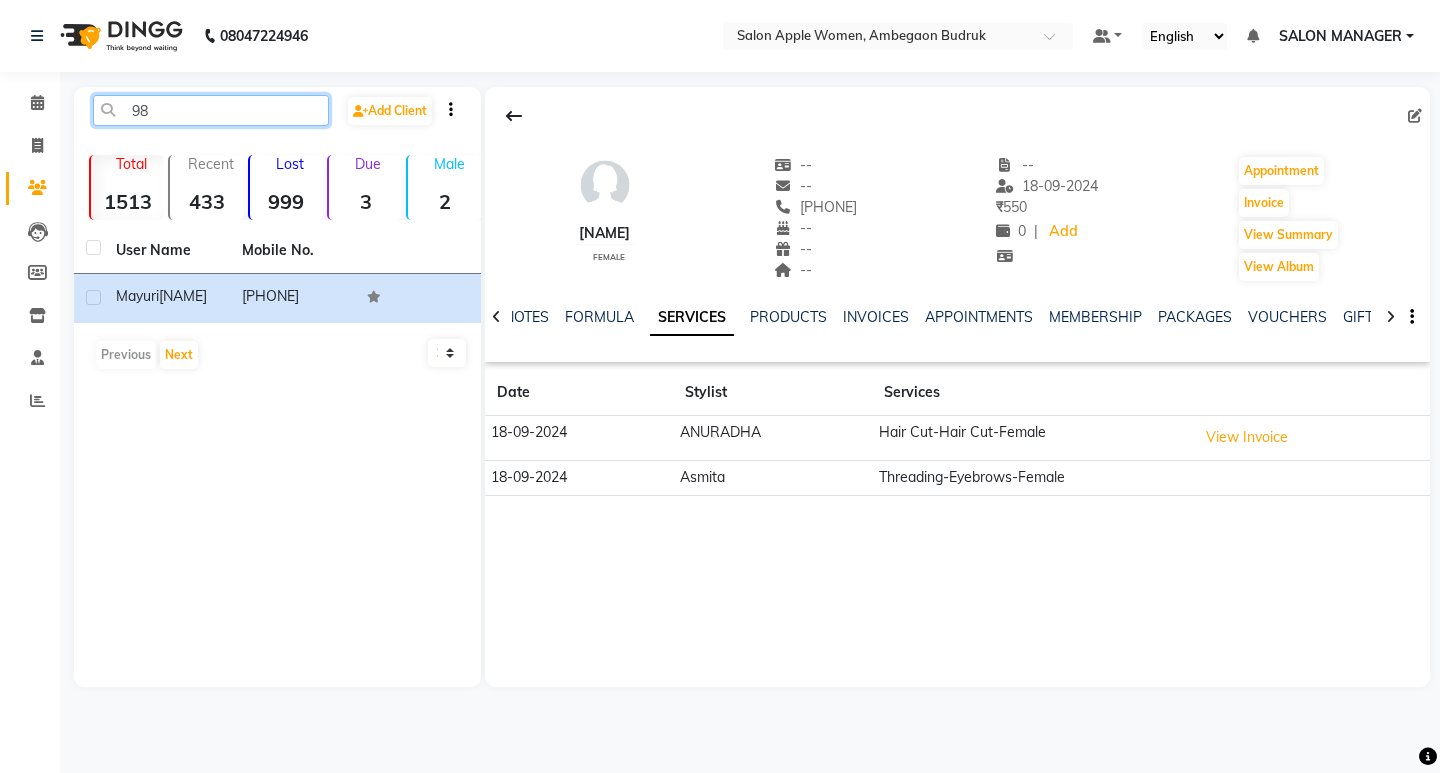 type on "9" 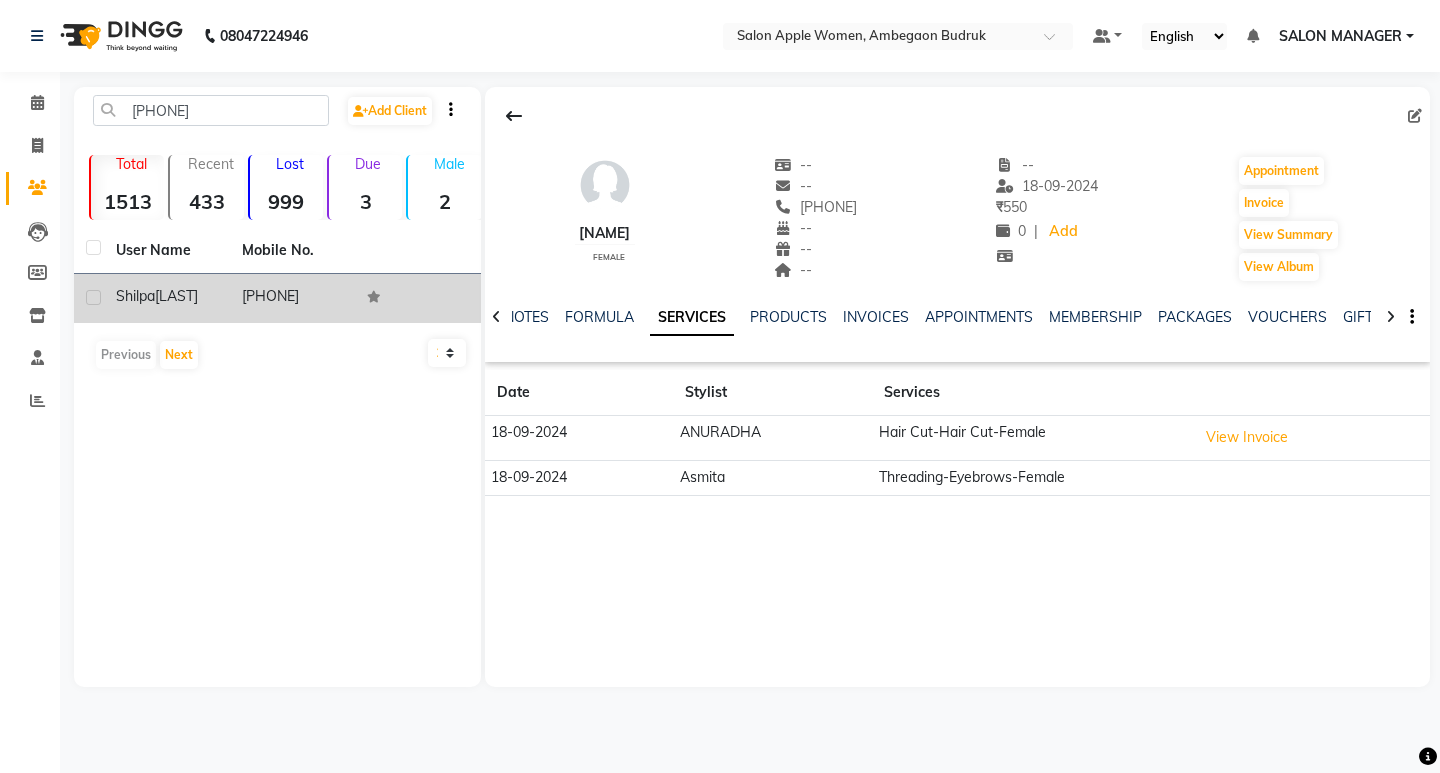click on "[PHONE]" 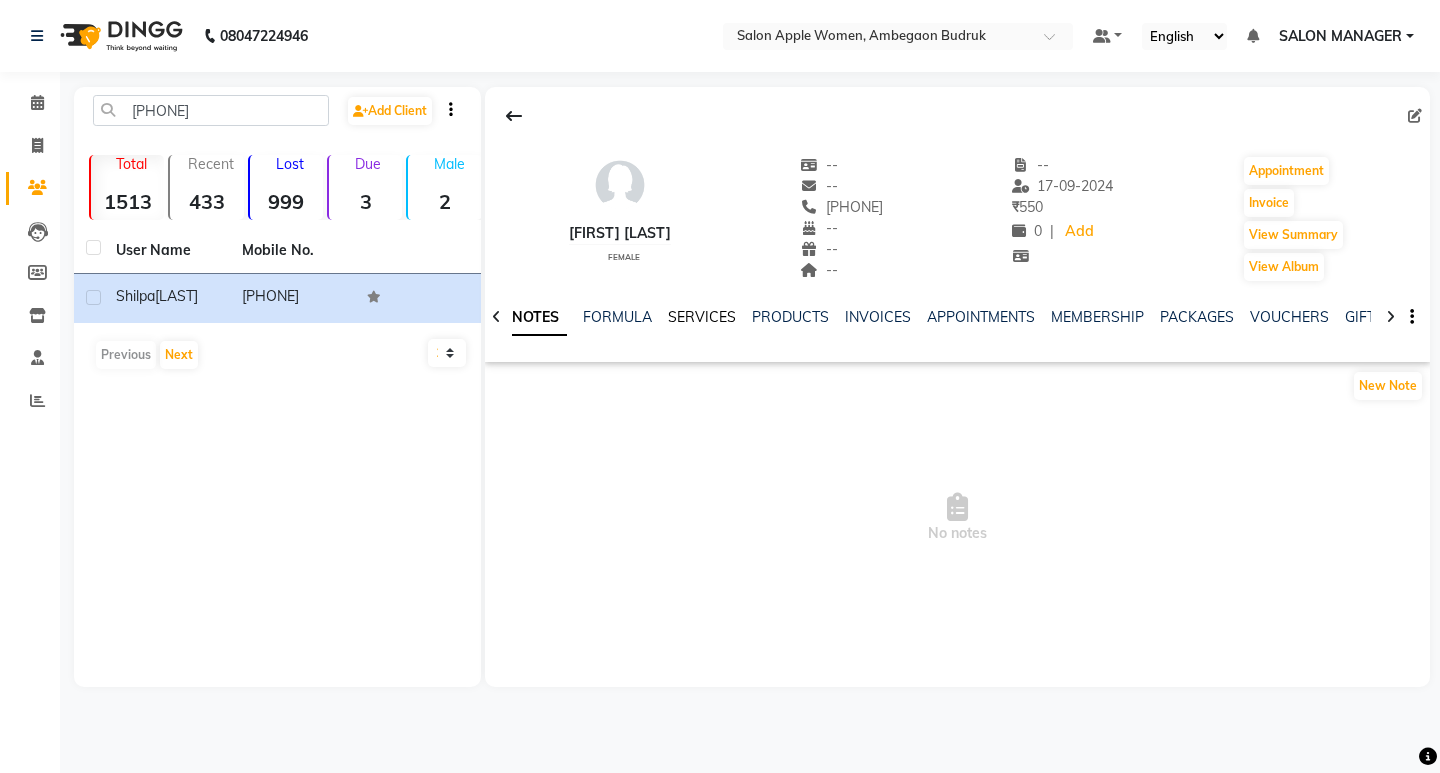 click on "SERVICES" 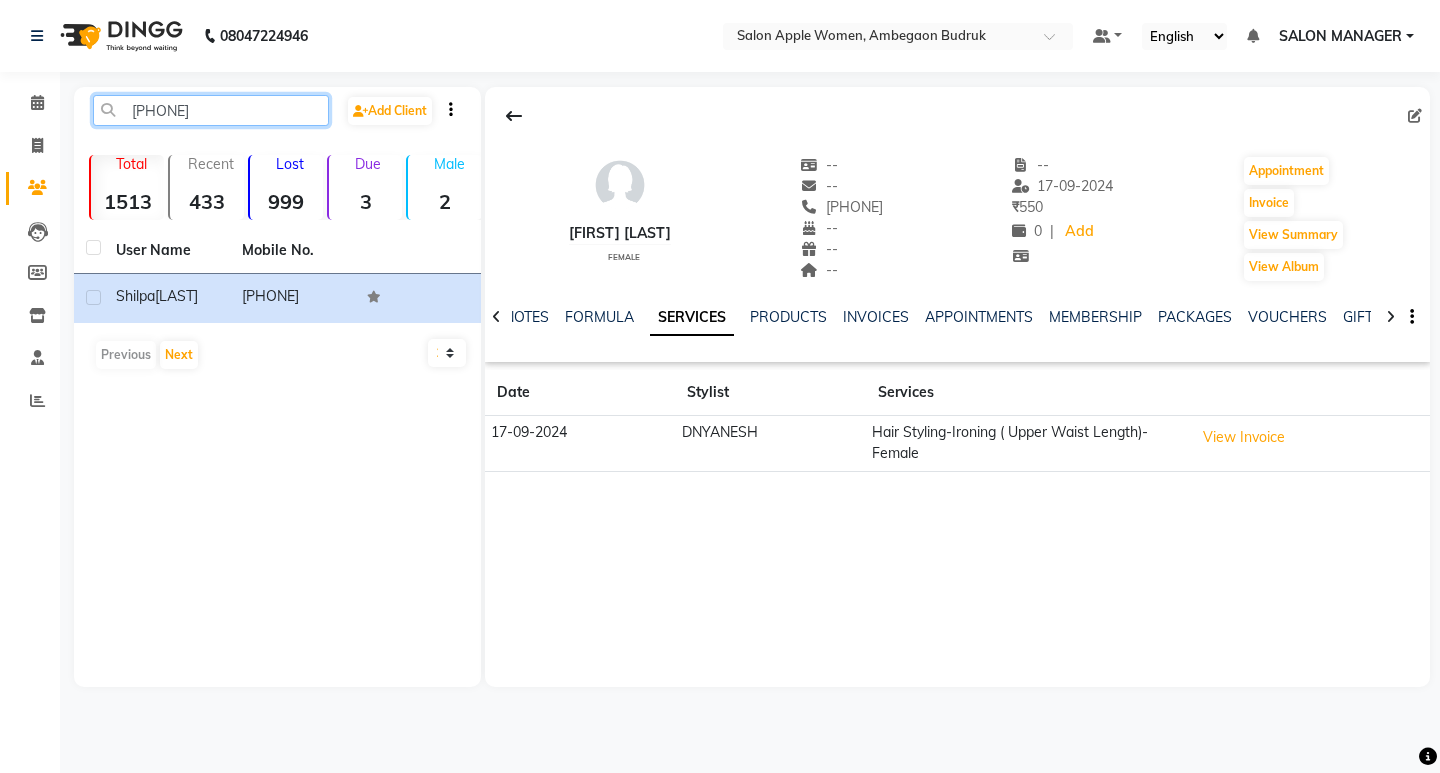 click on "[PHONE]" 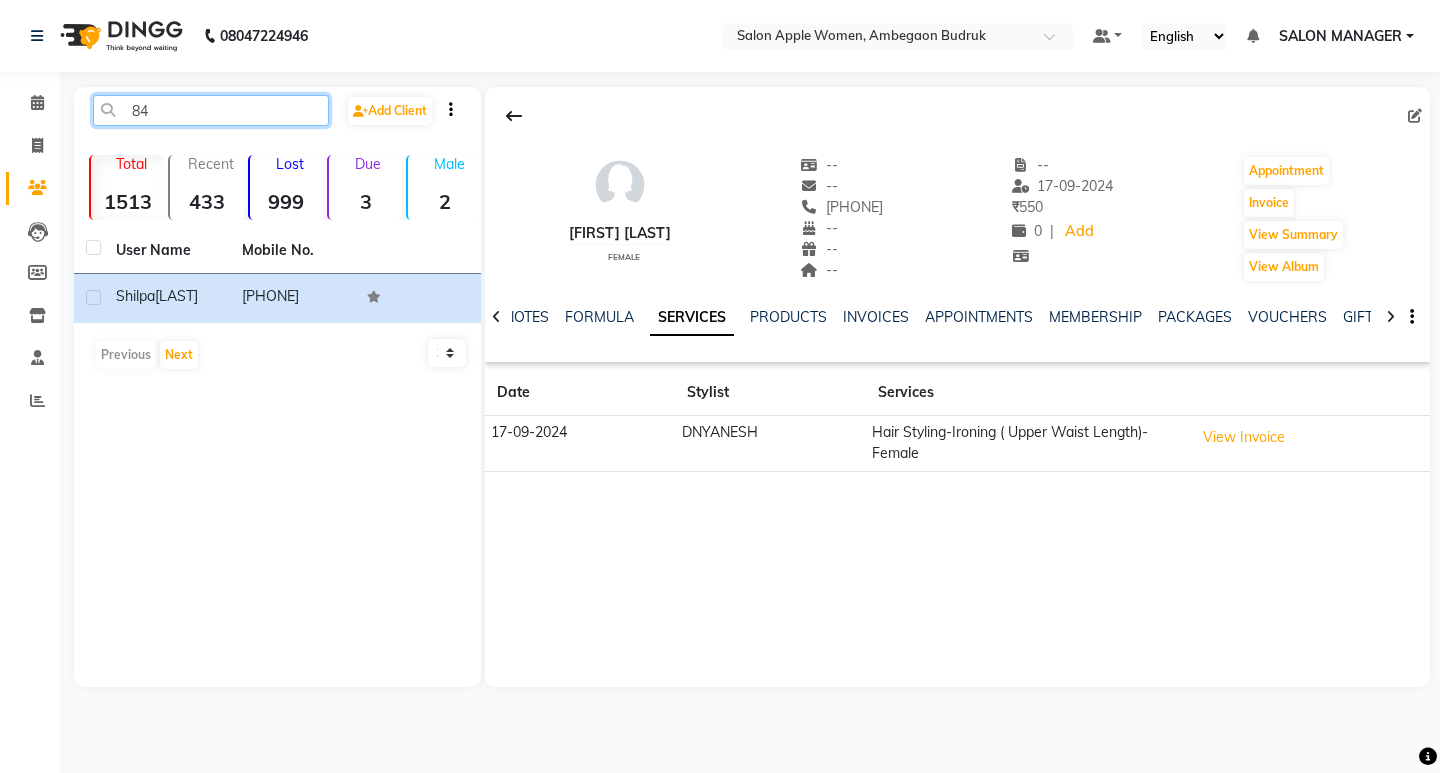 type on "8" 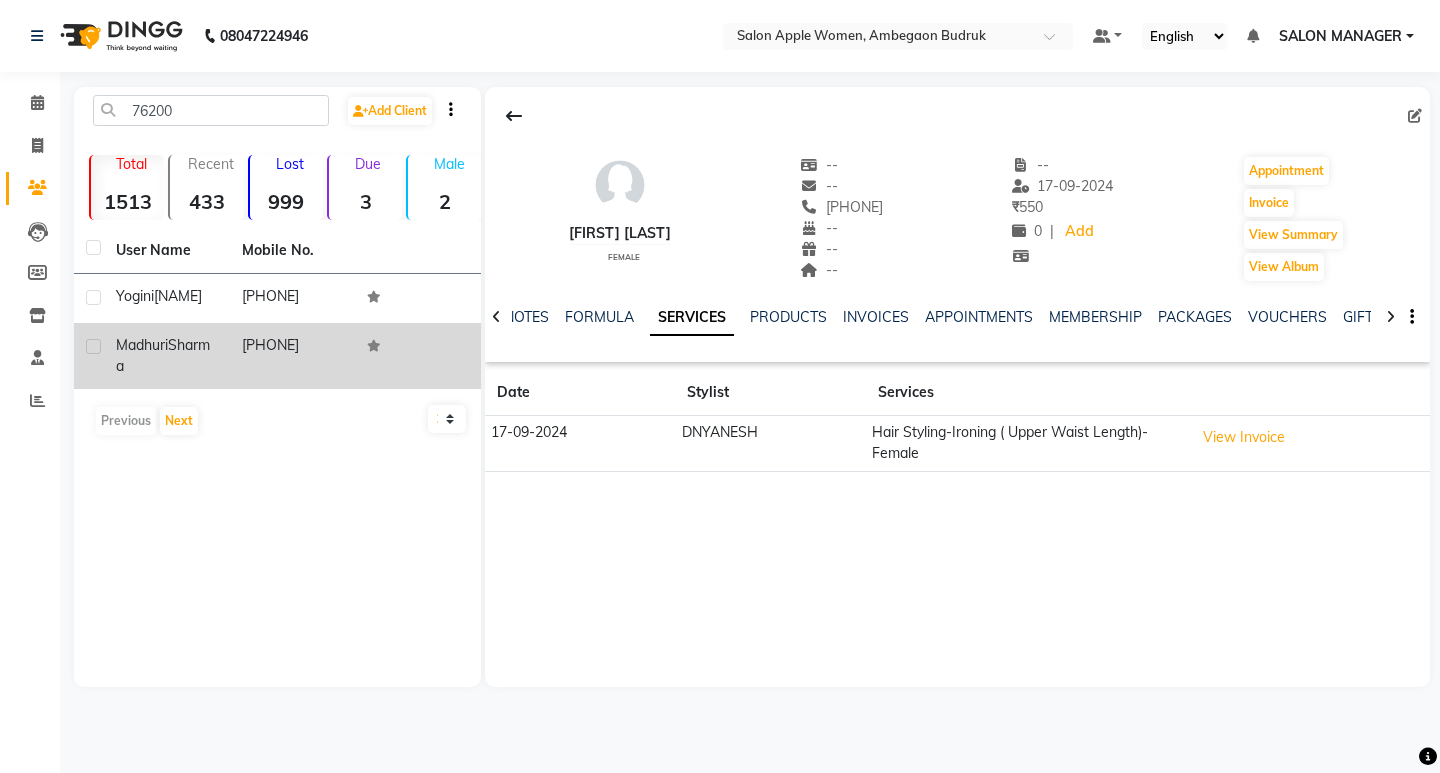 click on "[PHONE]" 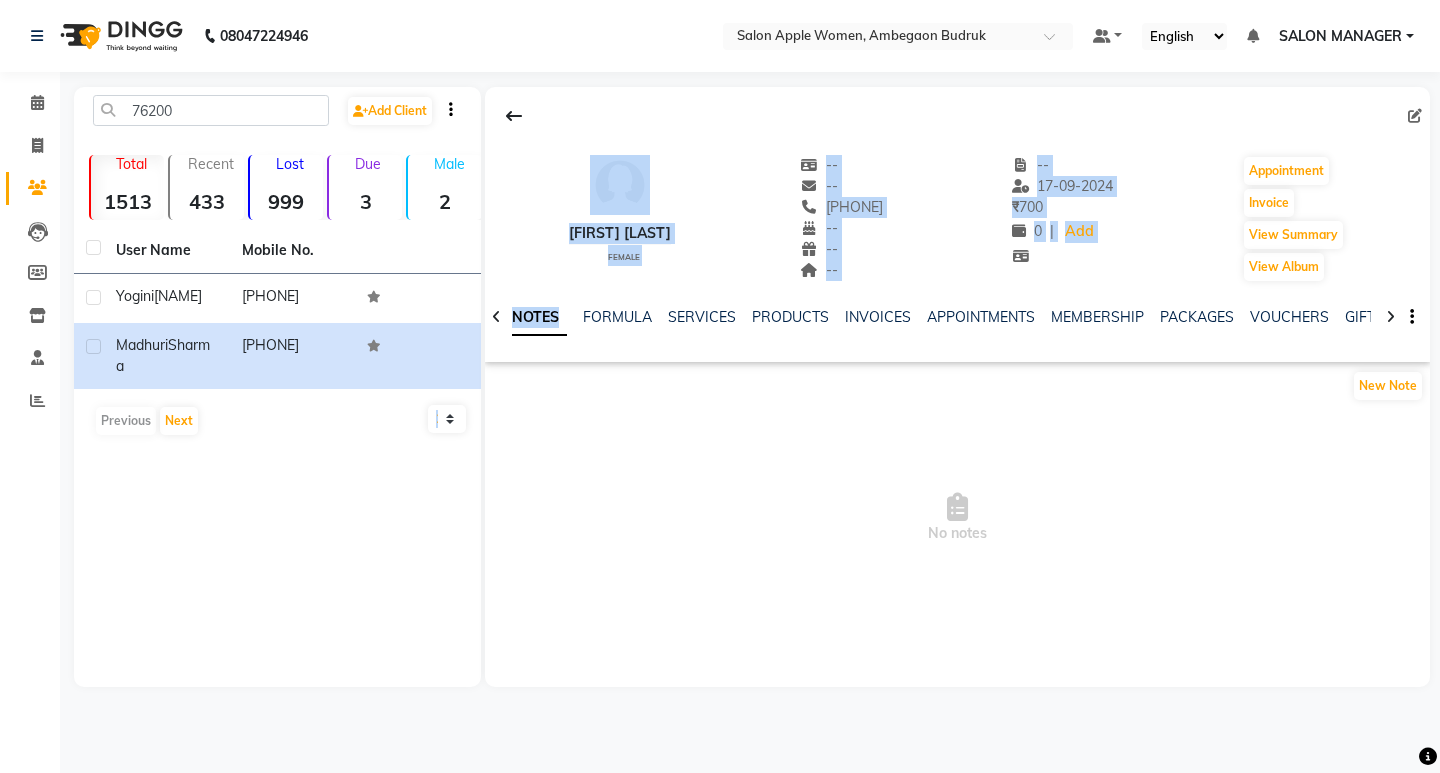 drag, startPoint x: 585, startPoint y: 335, endPoint x: 602, endPoint y: 342, distance: 18.384777 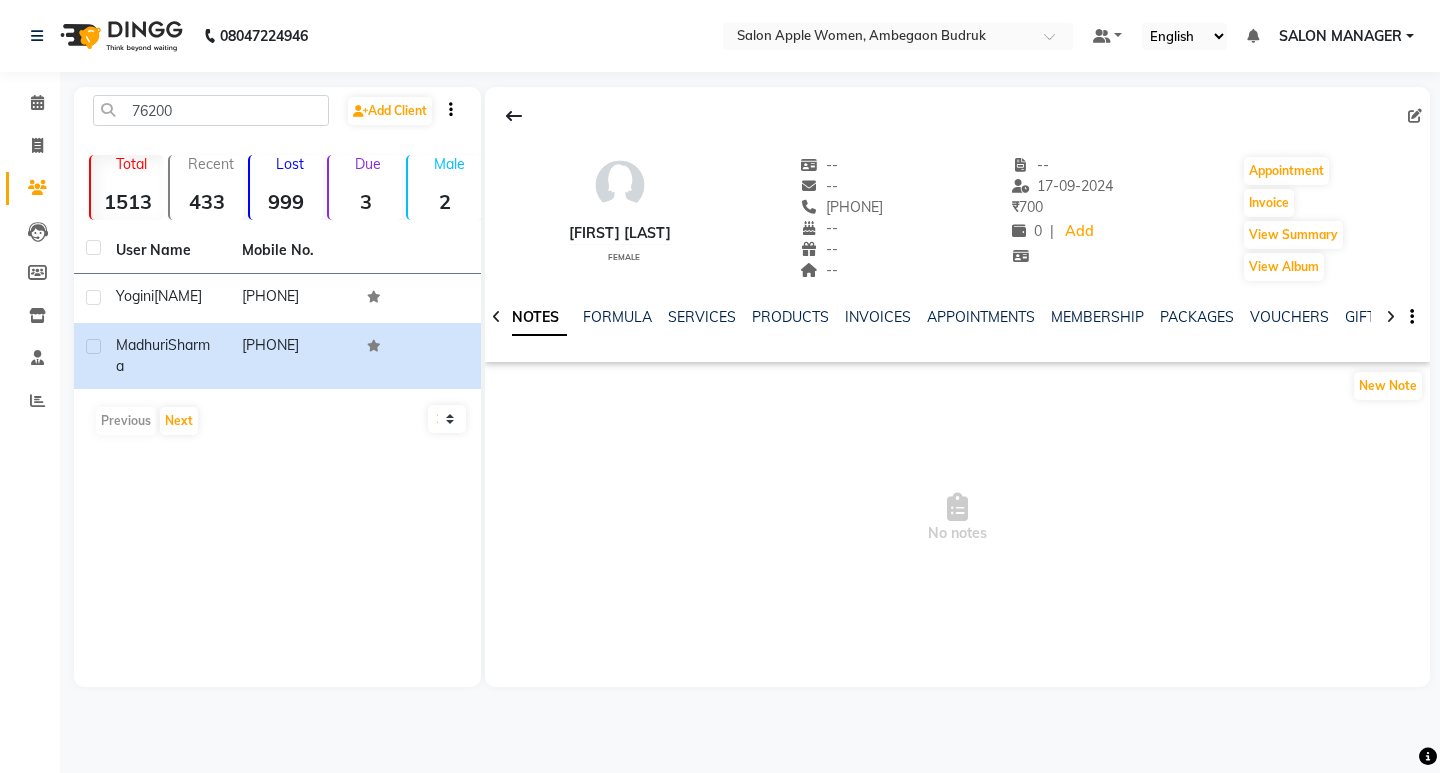 click on "New Note  No notes" 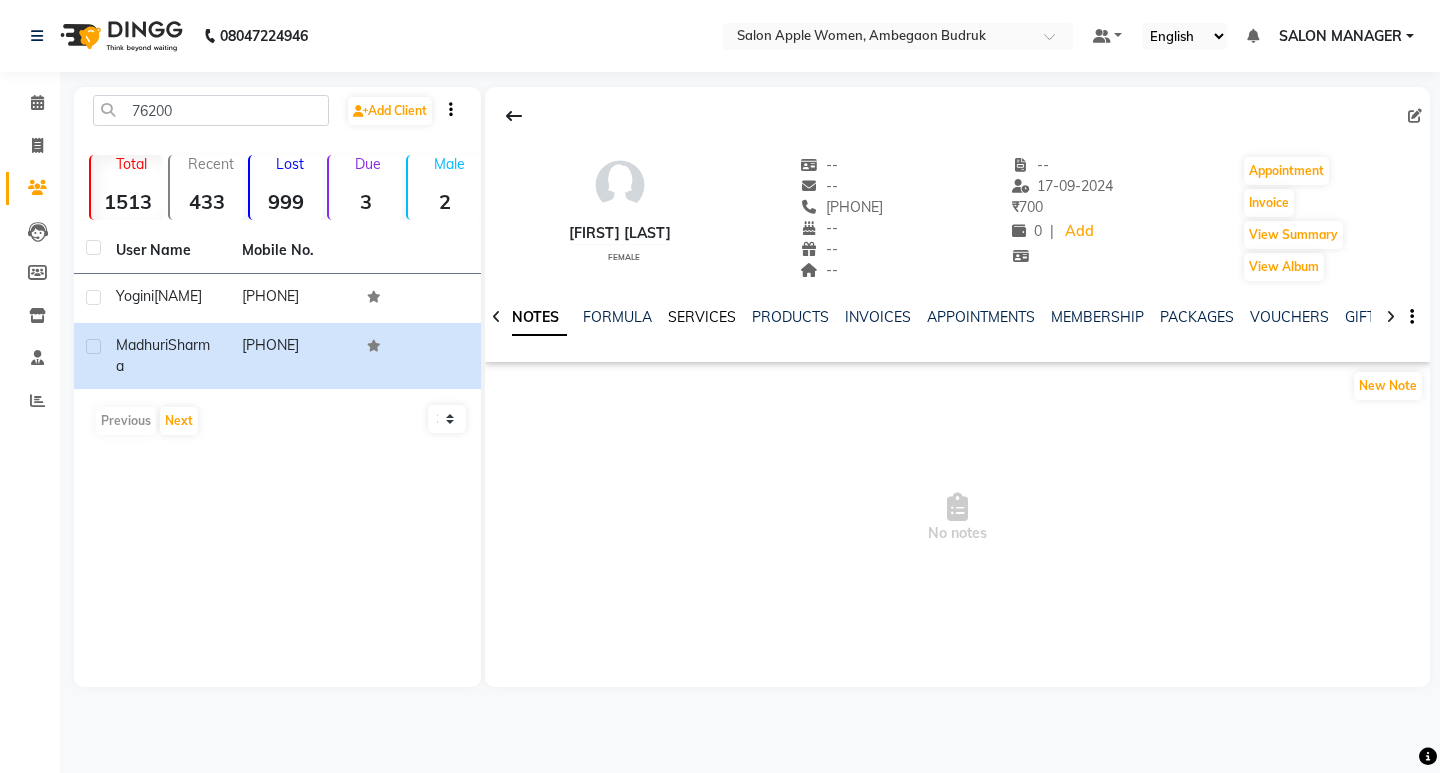 click on "SERVICES" 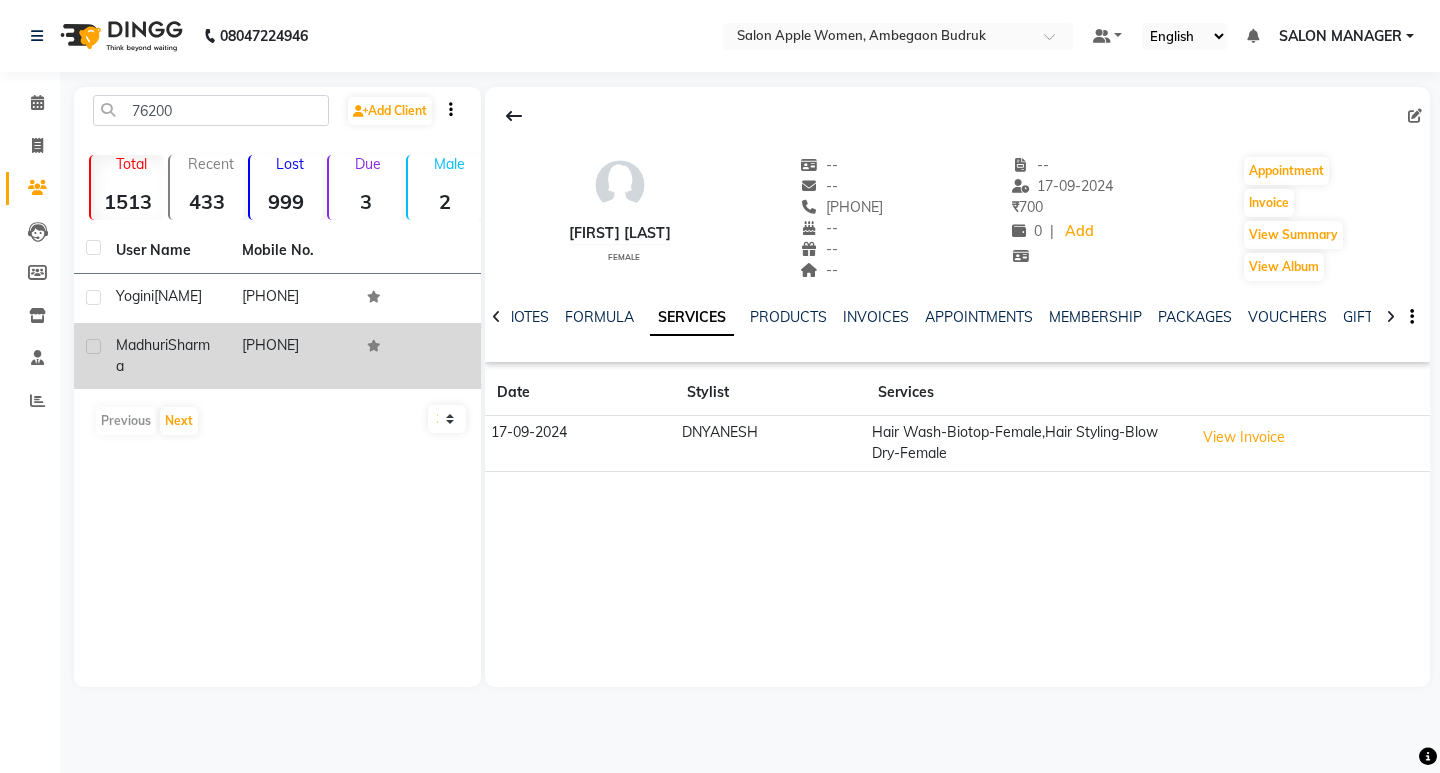 click on "[PHONE]" 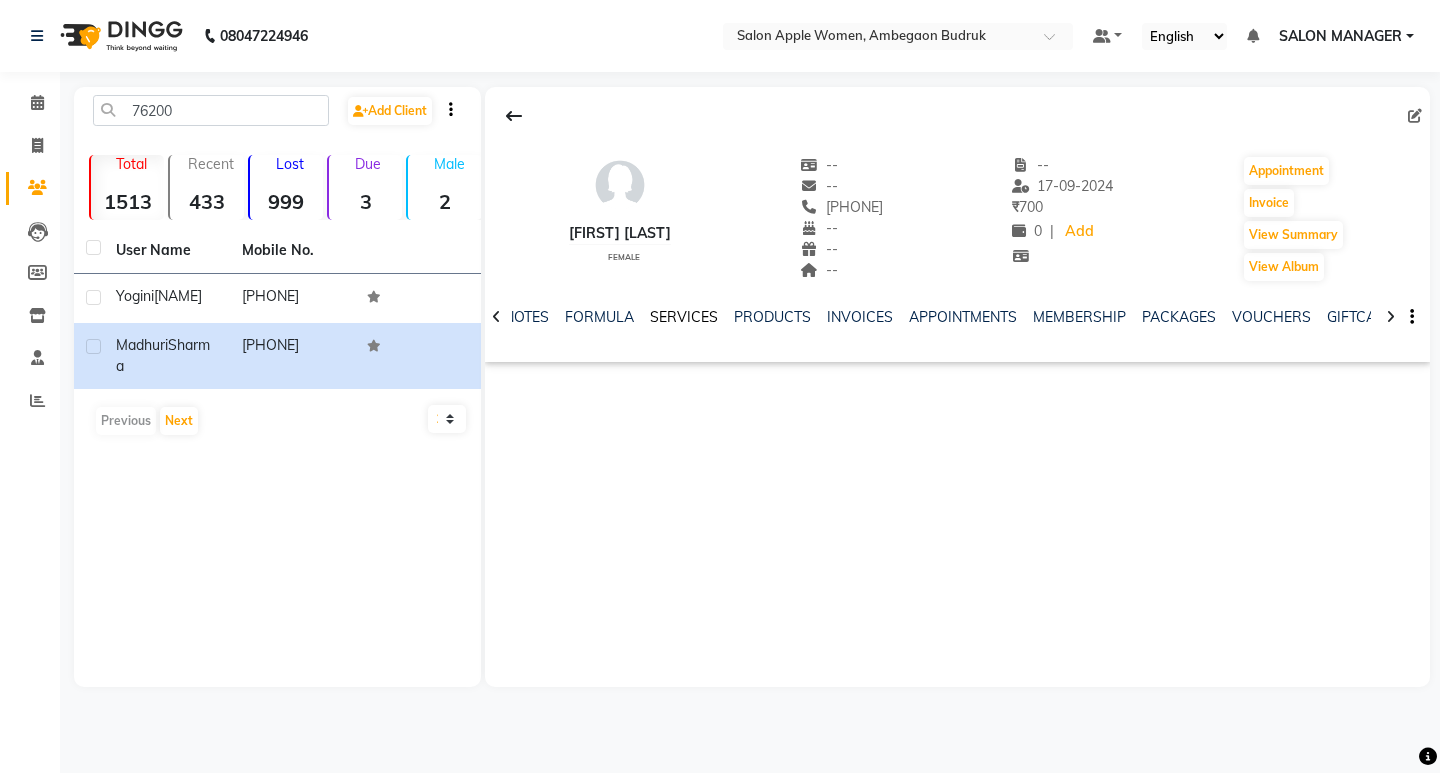 click on "SERVICES" 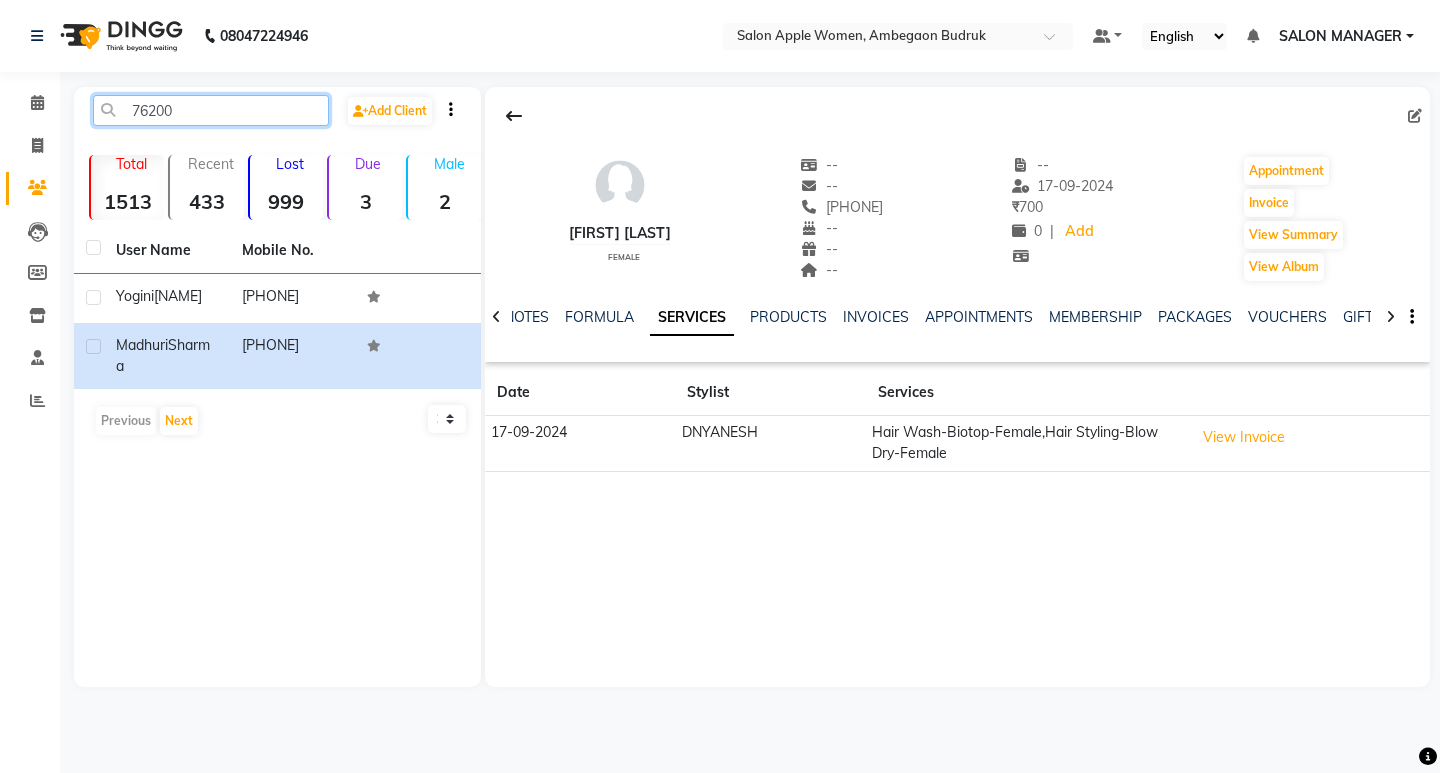click on "76200" 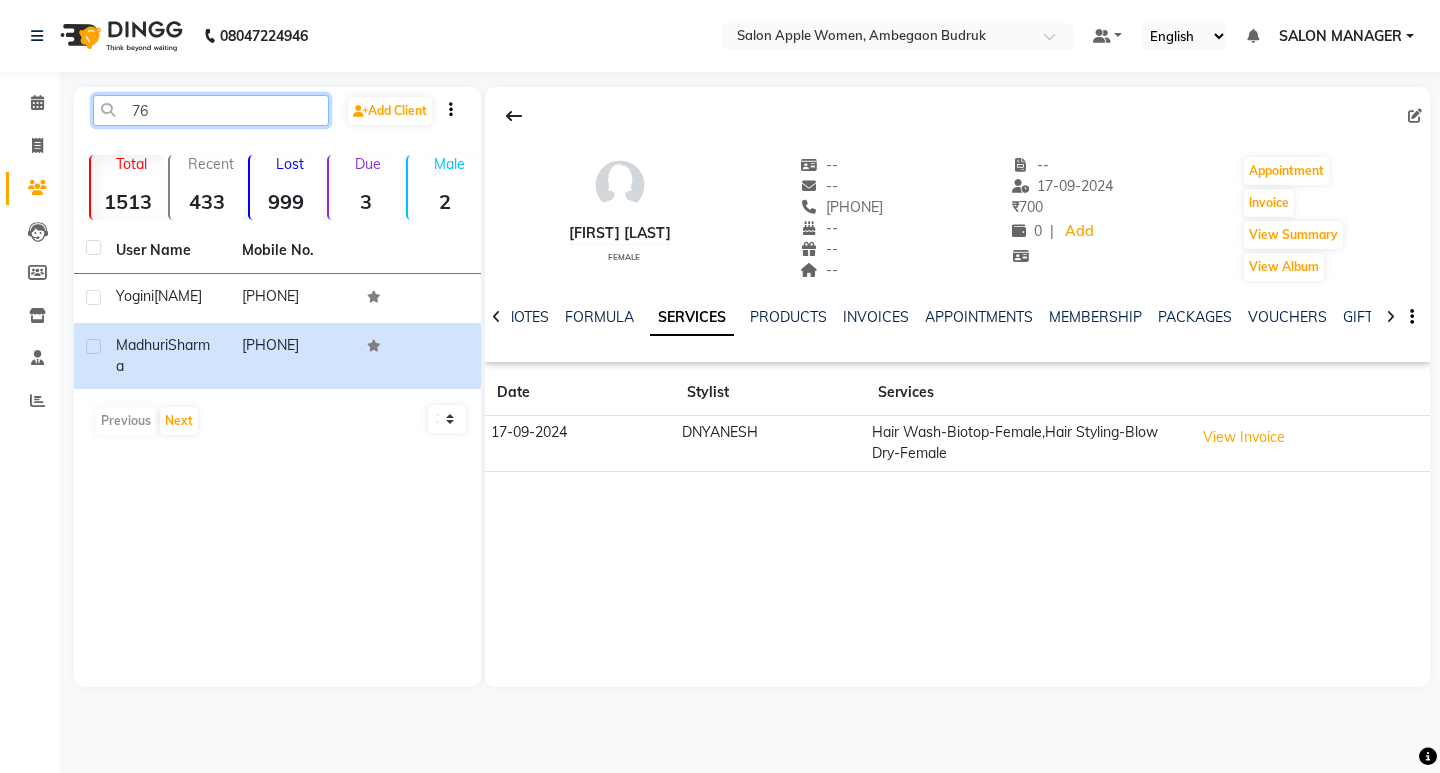type on "7" 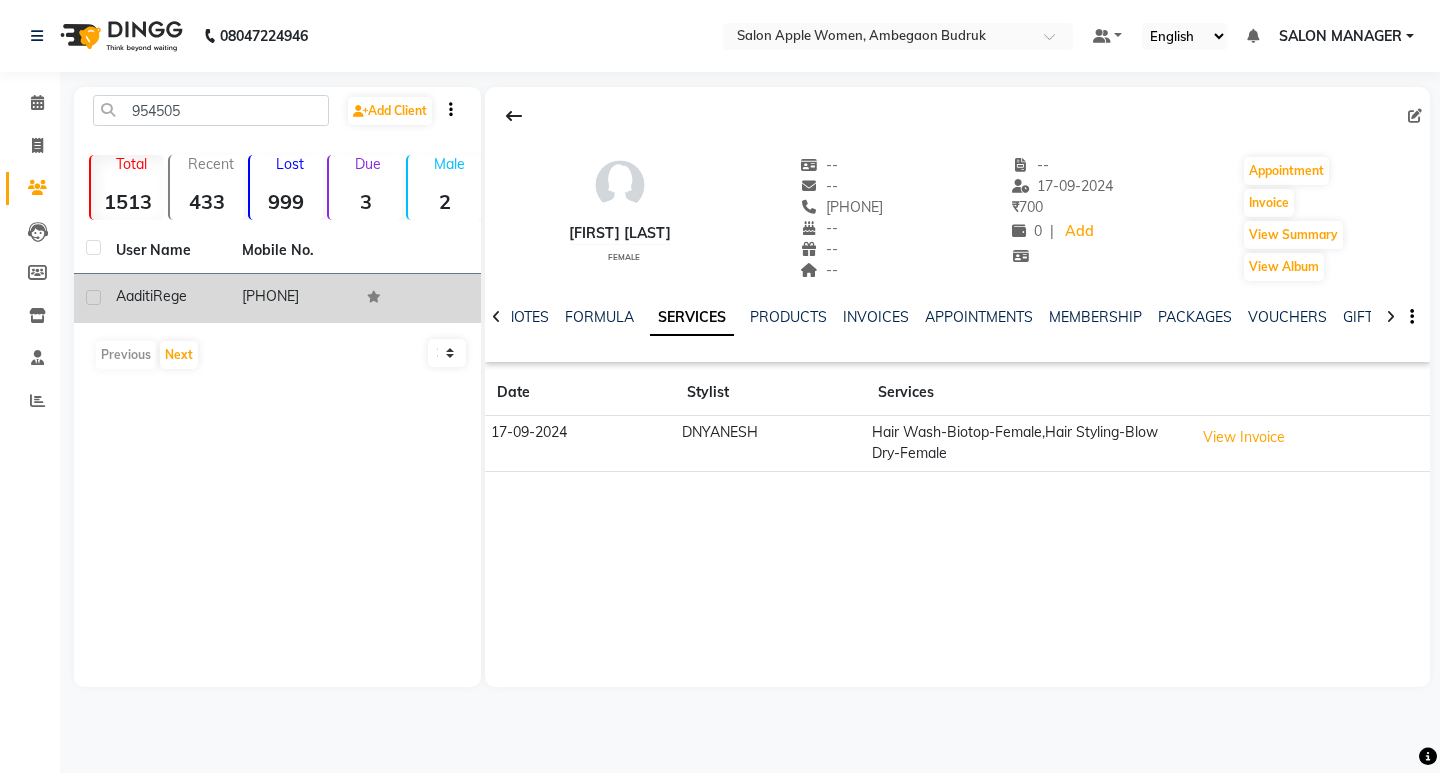 click on "[PHONE]" 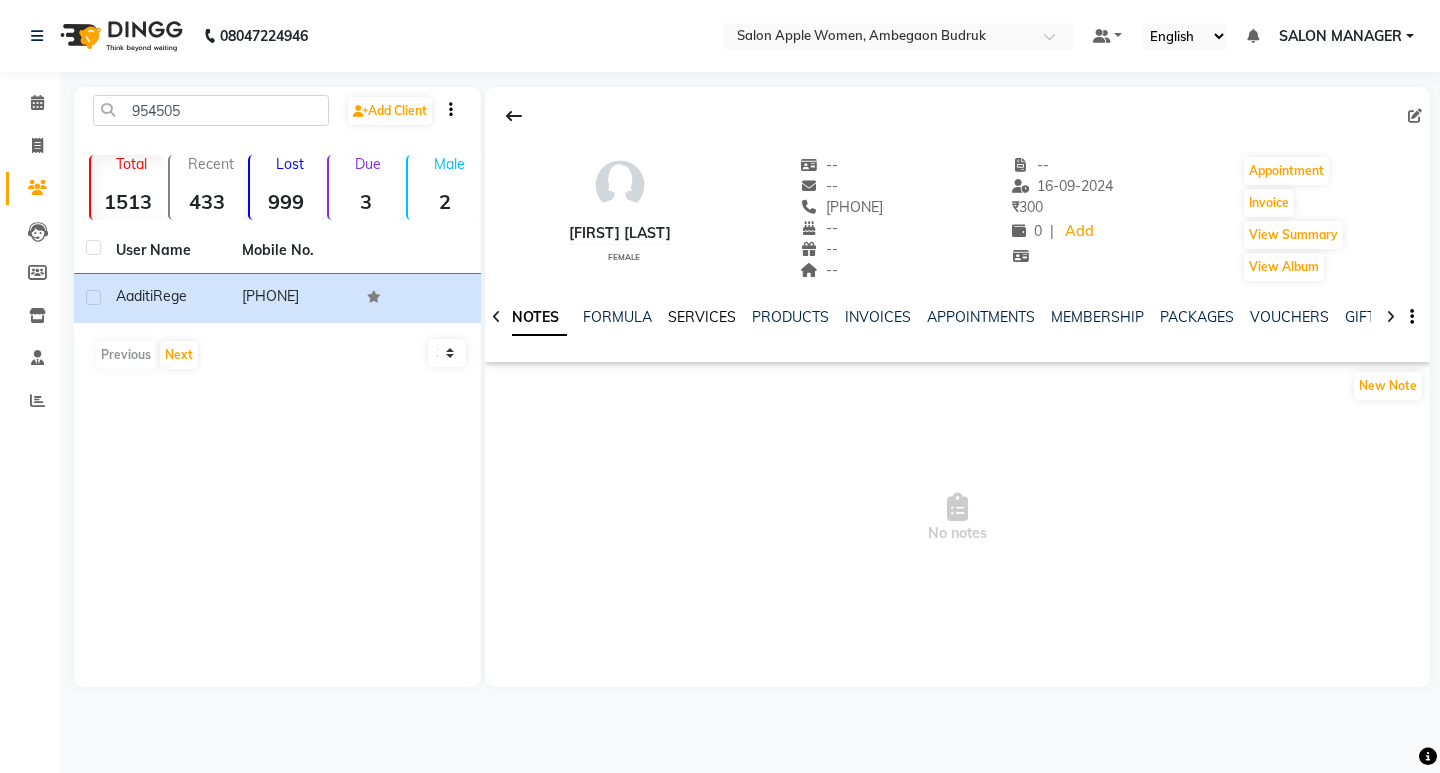 click on "SERVICES" 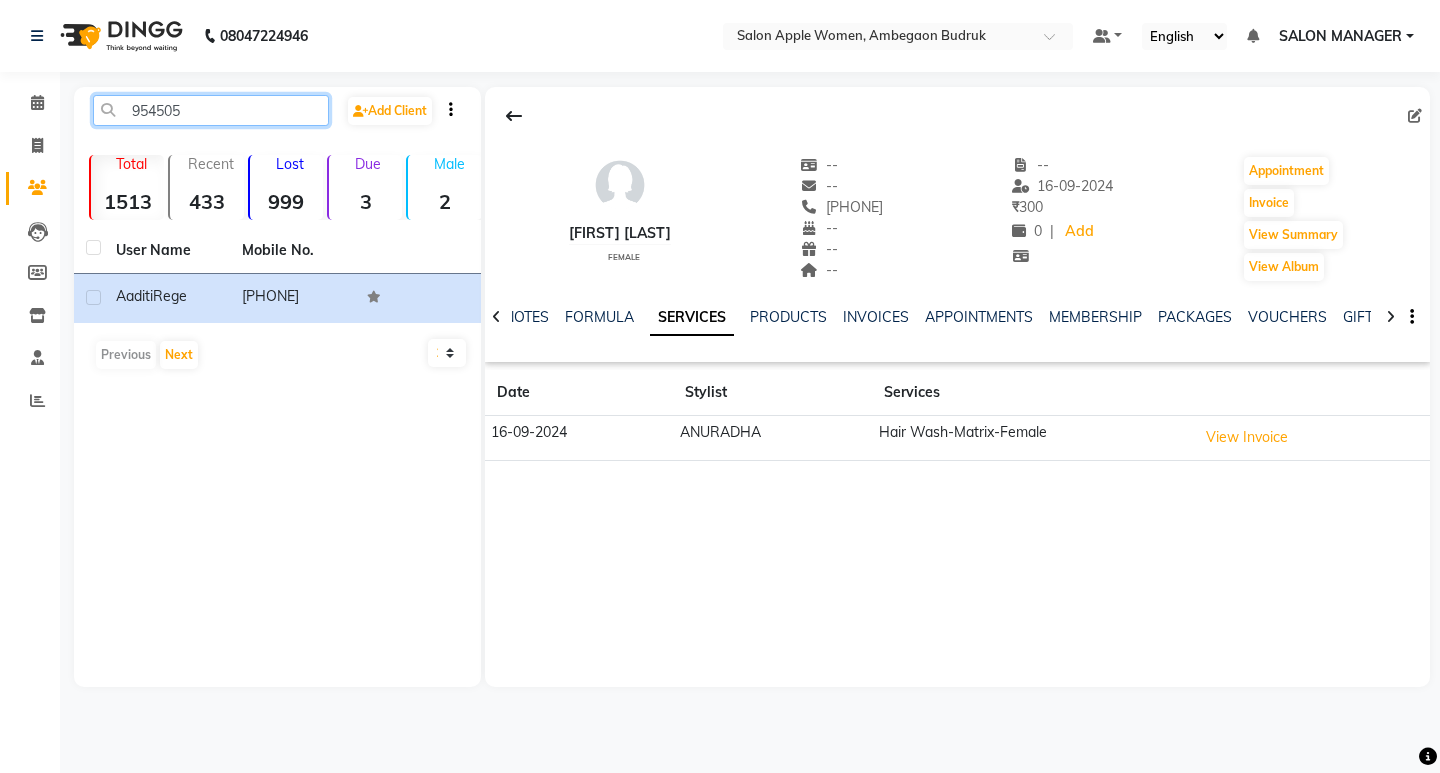 click on "954505" 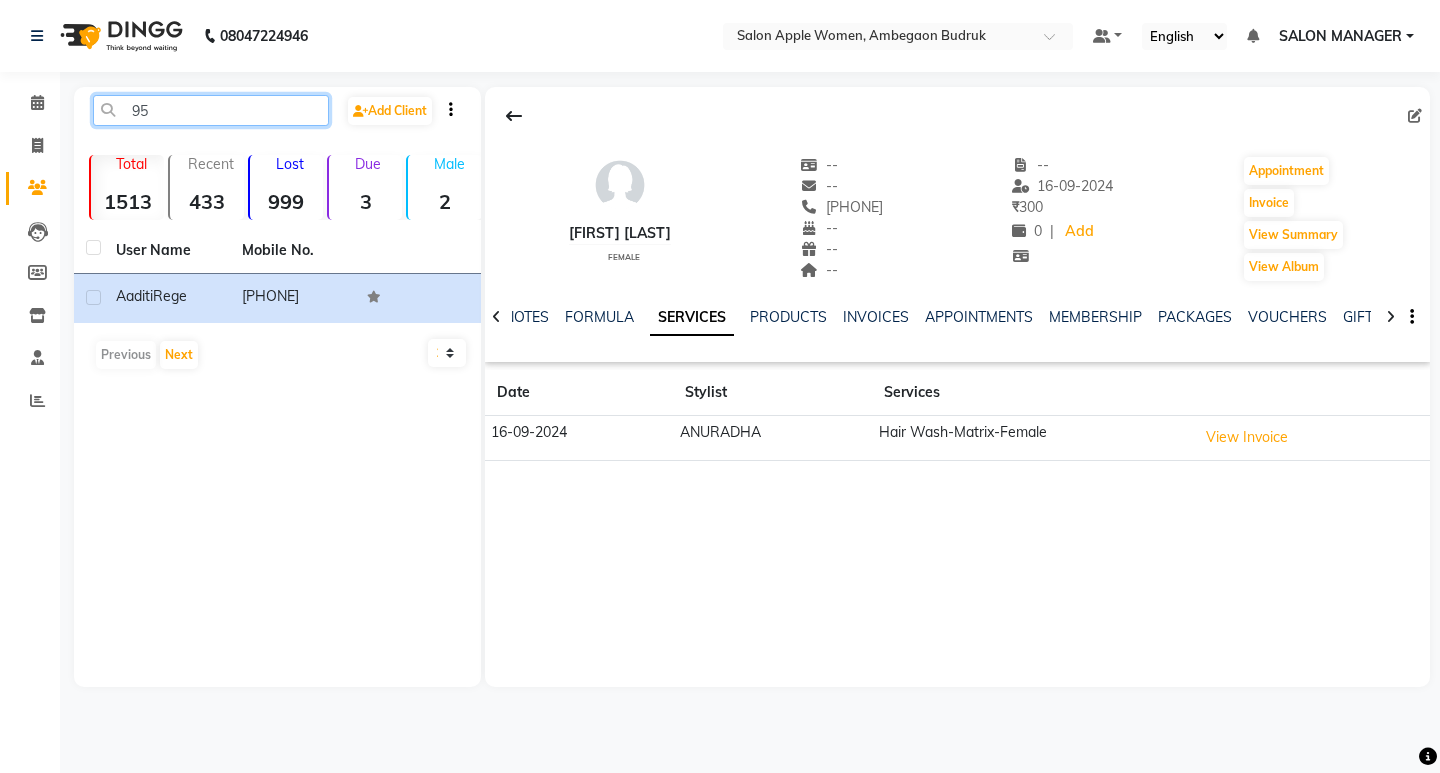 type on "9" 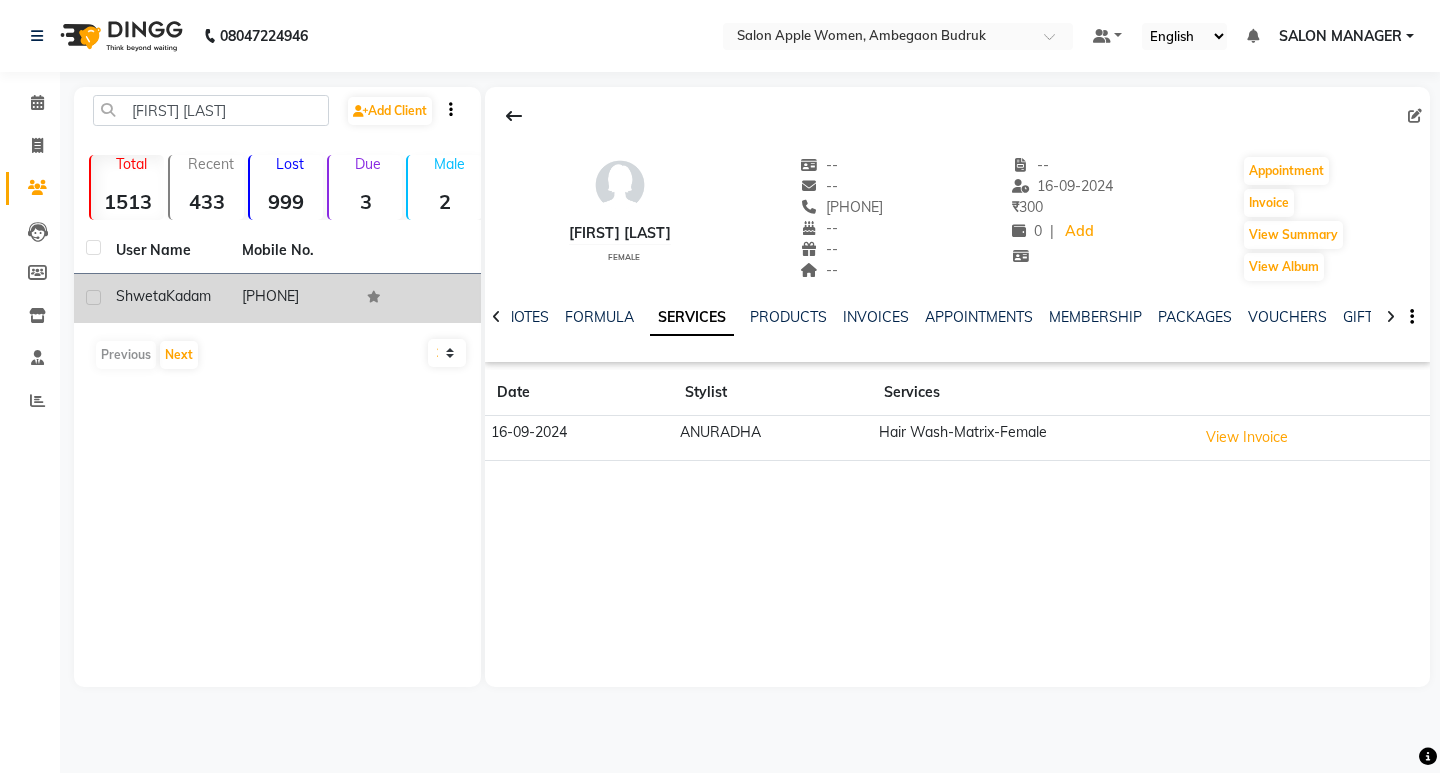 click on "[PHONE]" 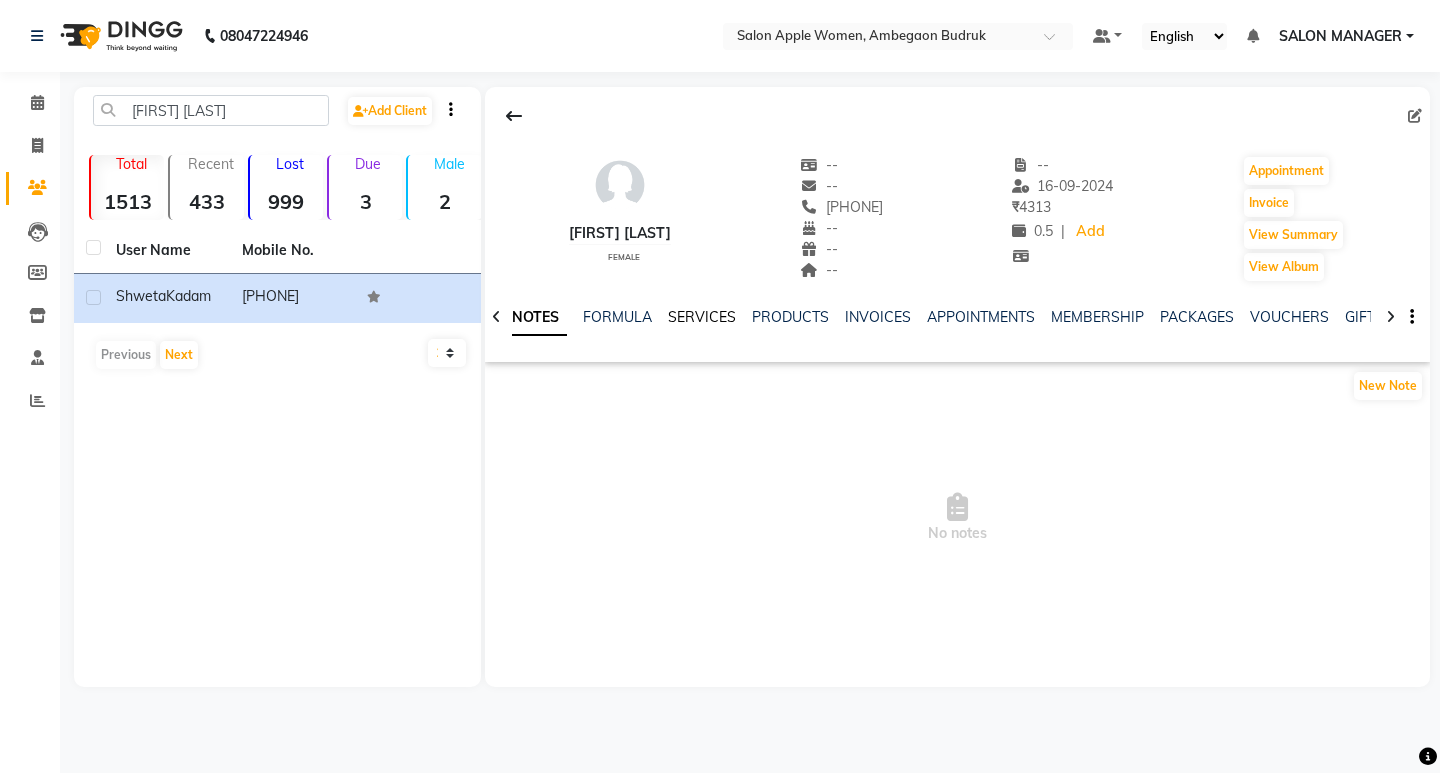 click on "SERVICES" 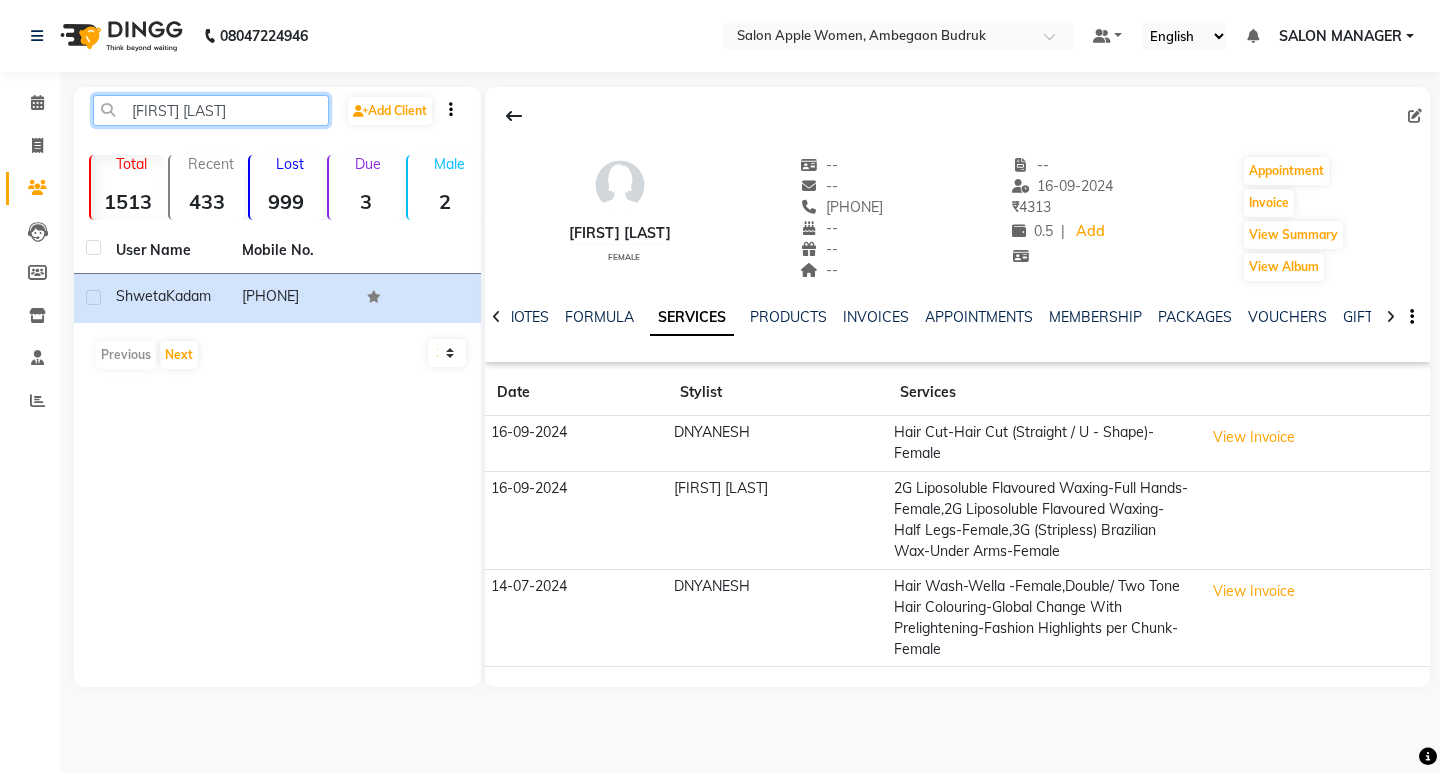 click on "[FIRST] [LAST]" 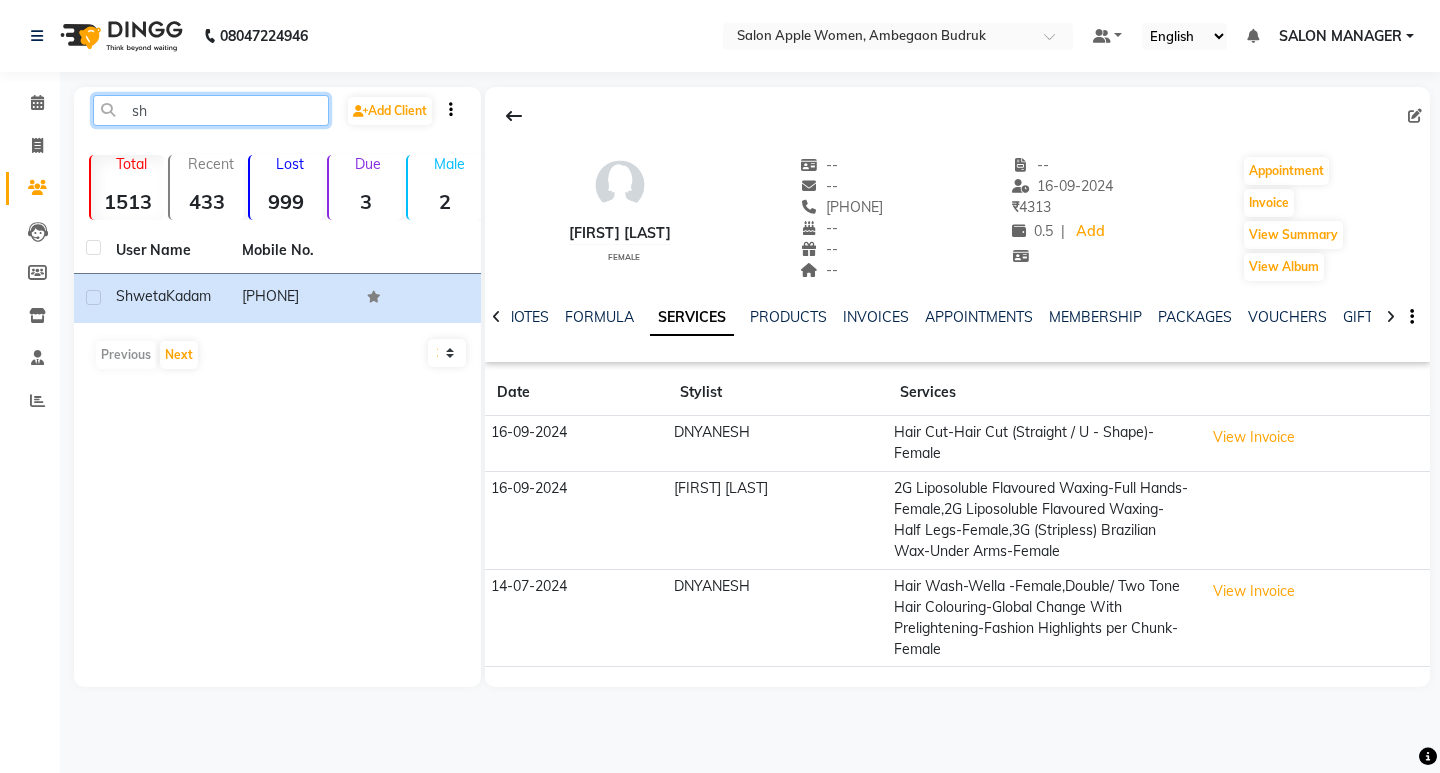 type on "s" 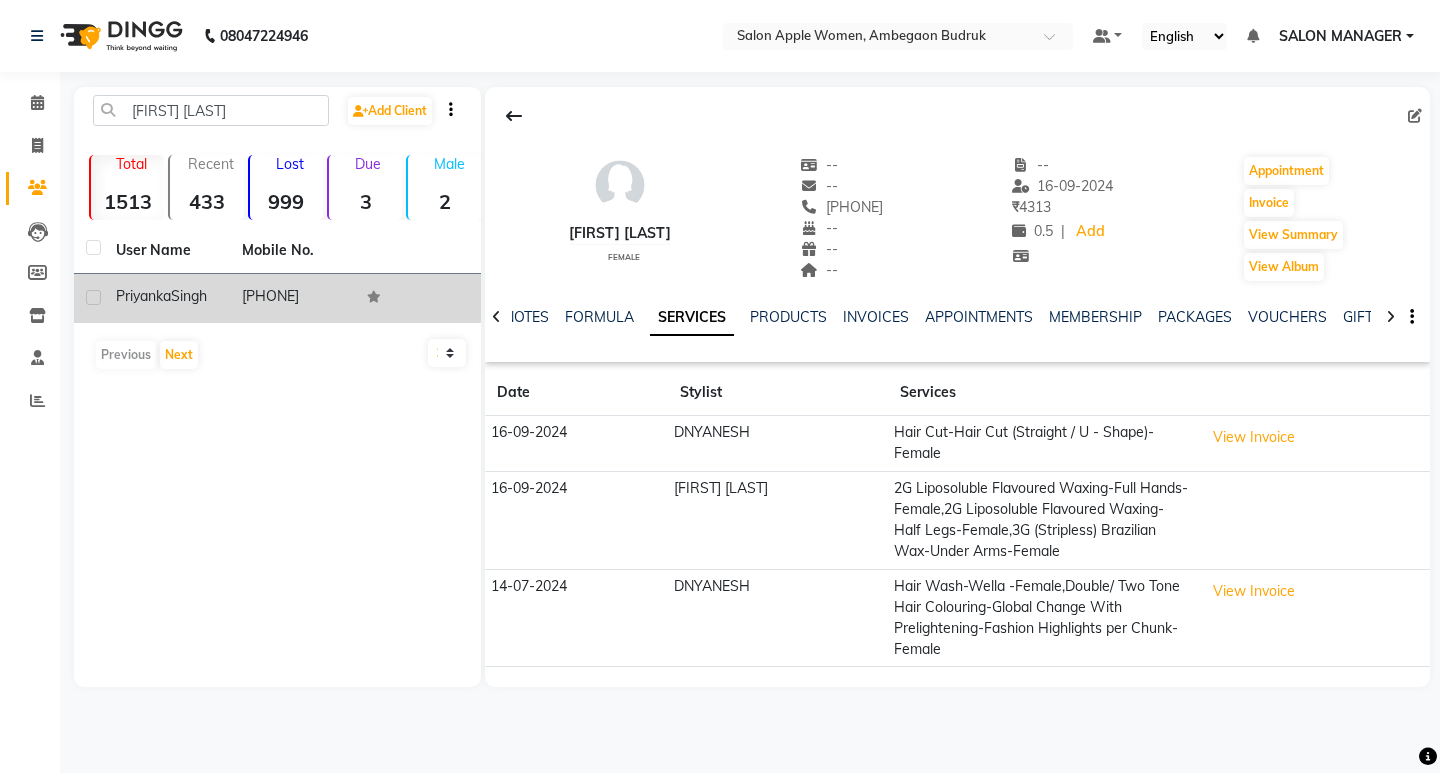 drag, startPoint x: 340, startPoint y: 295, endPoint x: 340, endPoint y: 279, distance: 16 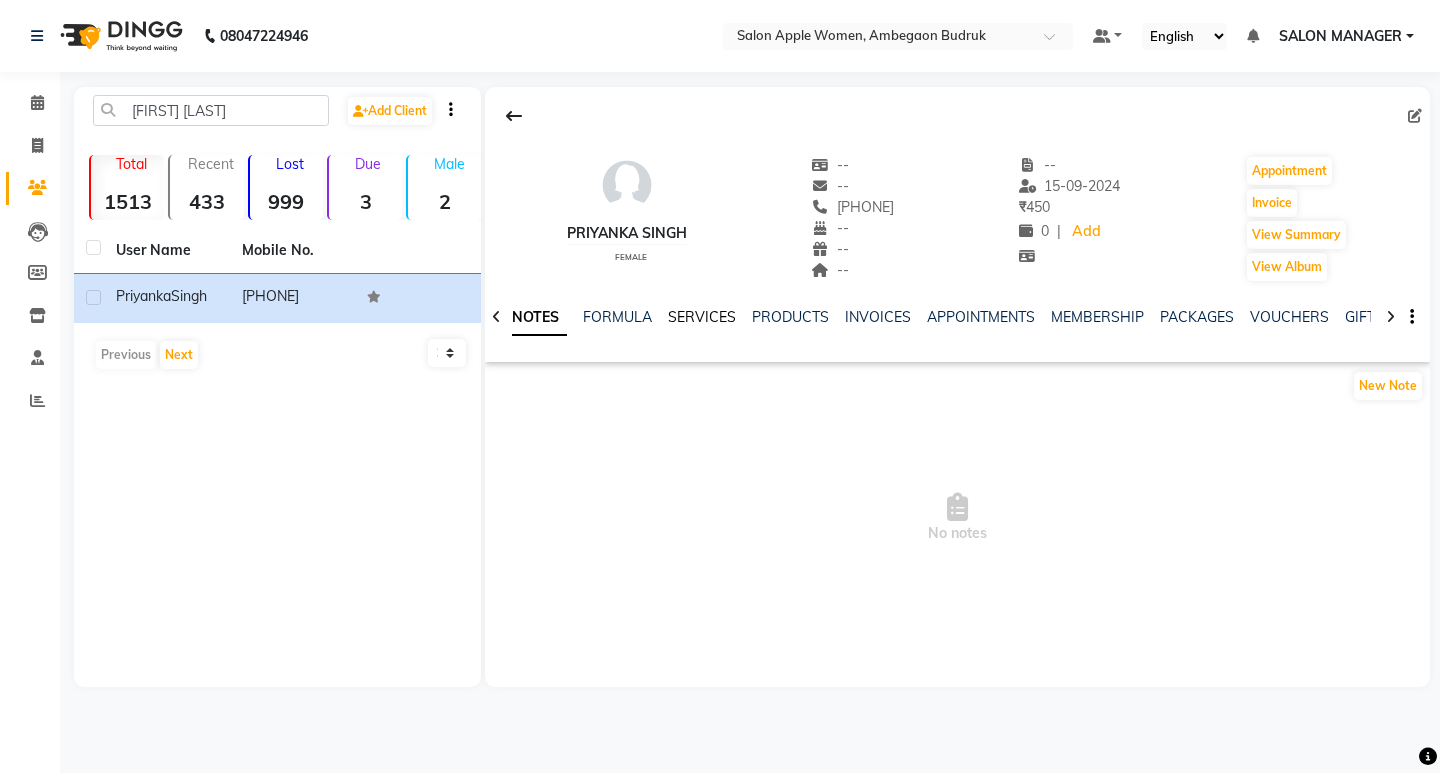 click on "SERVICES" 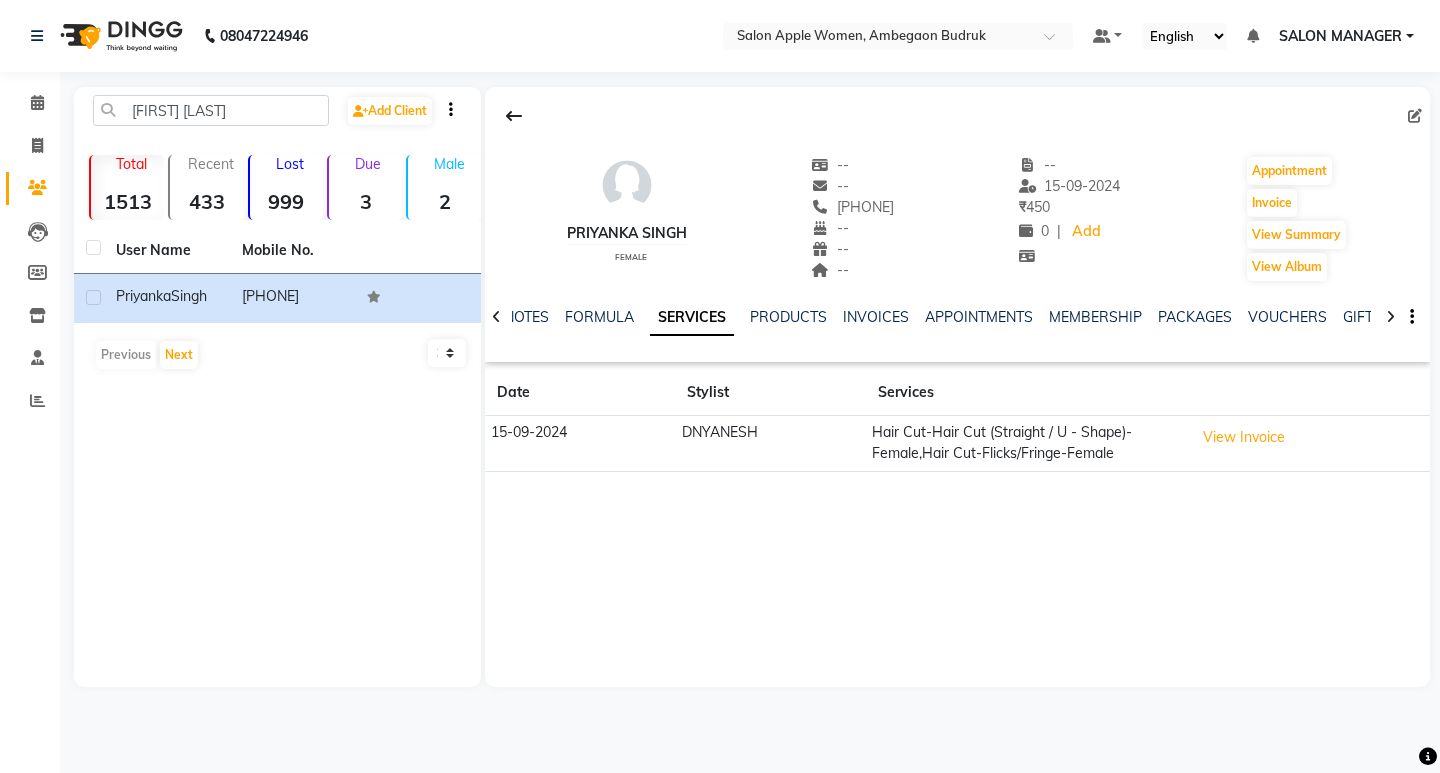drag, startPoint x: 271, startPoint y: 93, endPoint x: 279, endPoint y: 102, distance: 12.0415945 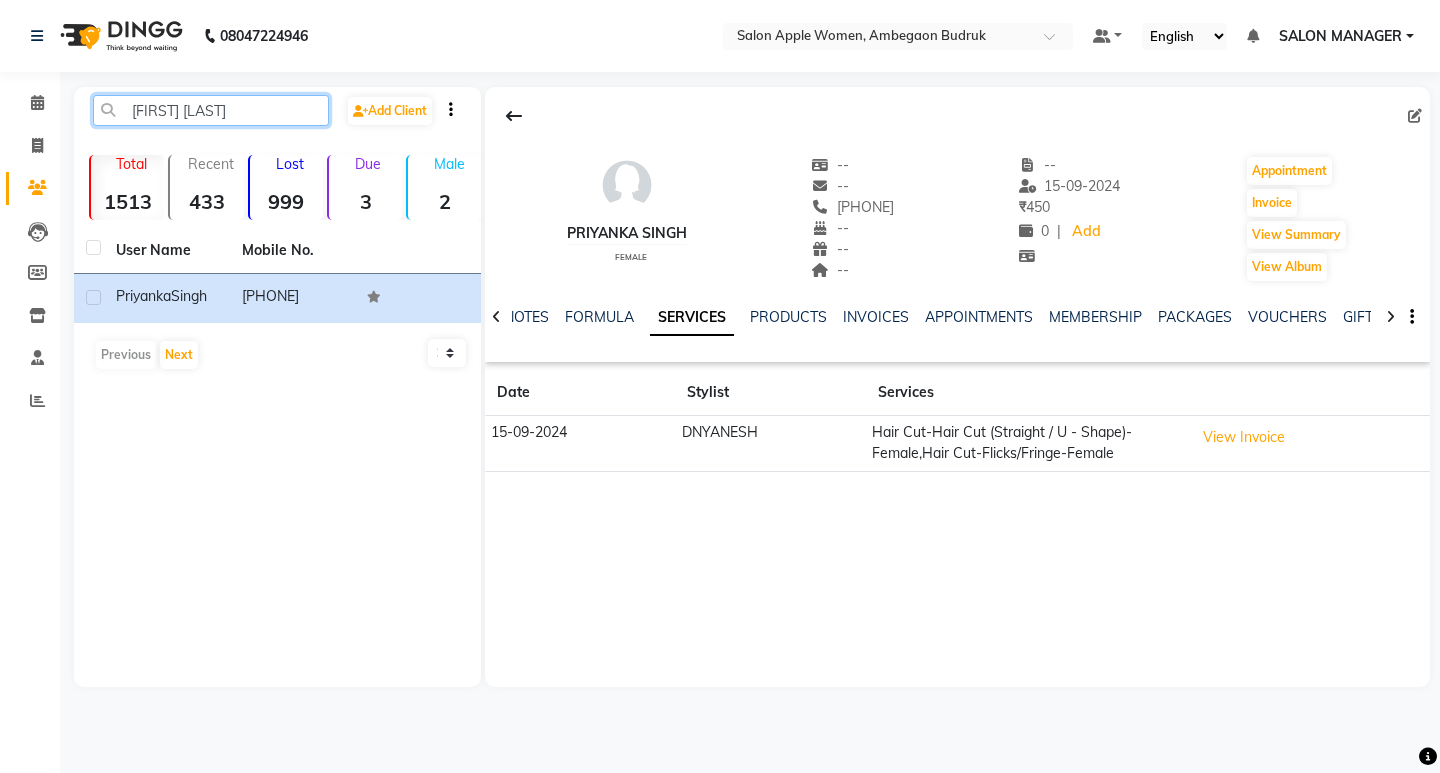 click on "[FIRST] [LAST]" 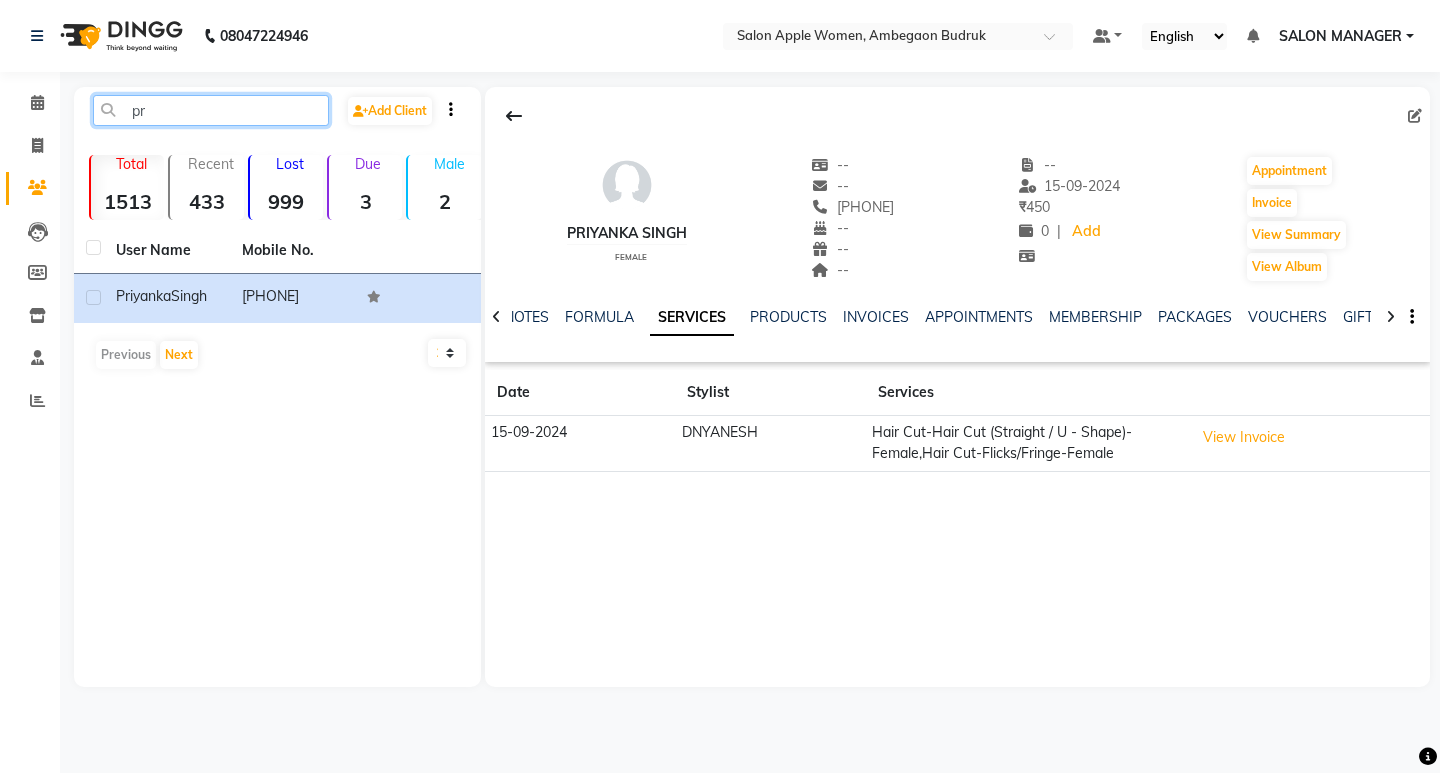 type on "p" 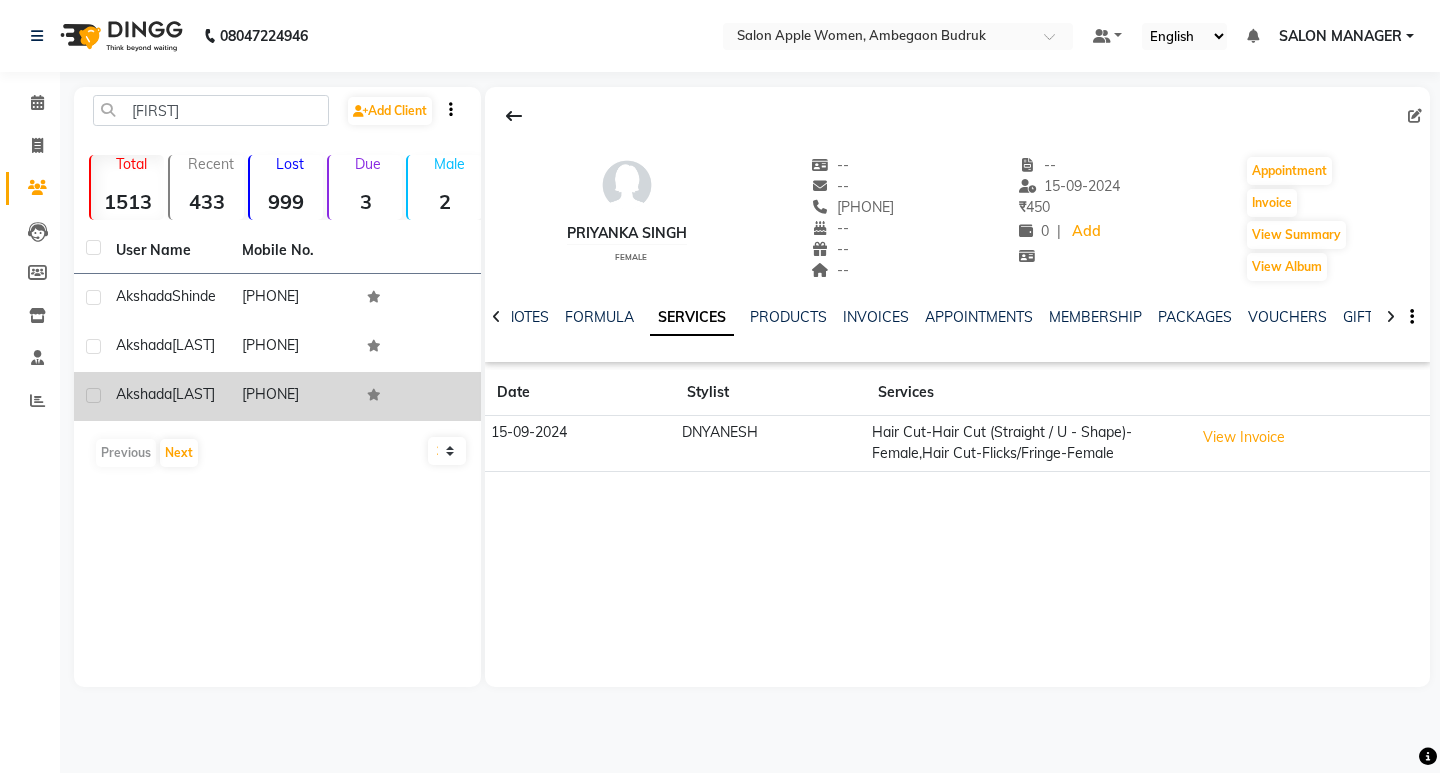 click on "[PHONE]" 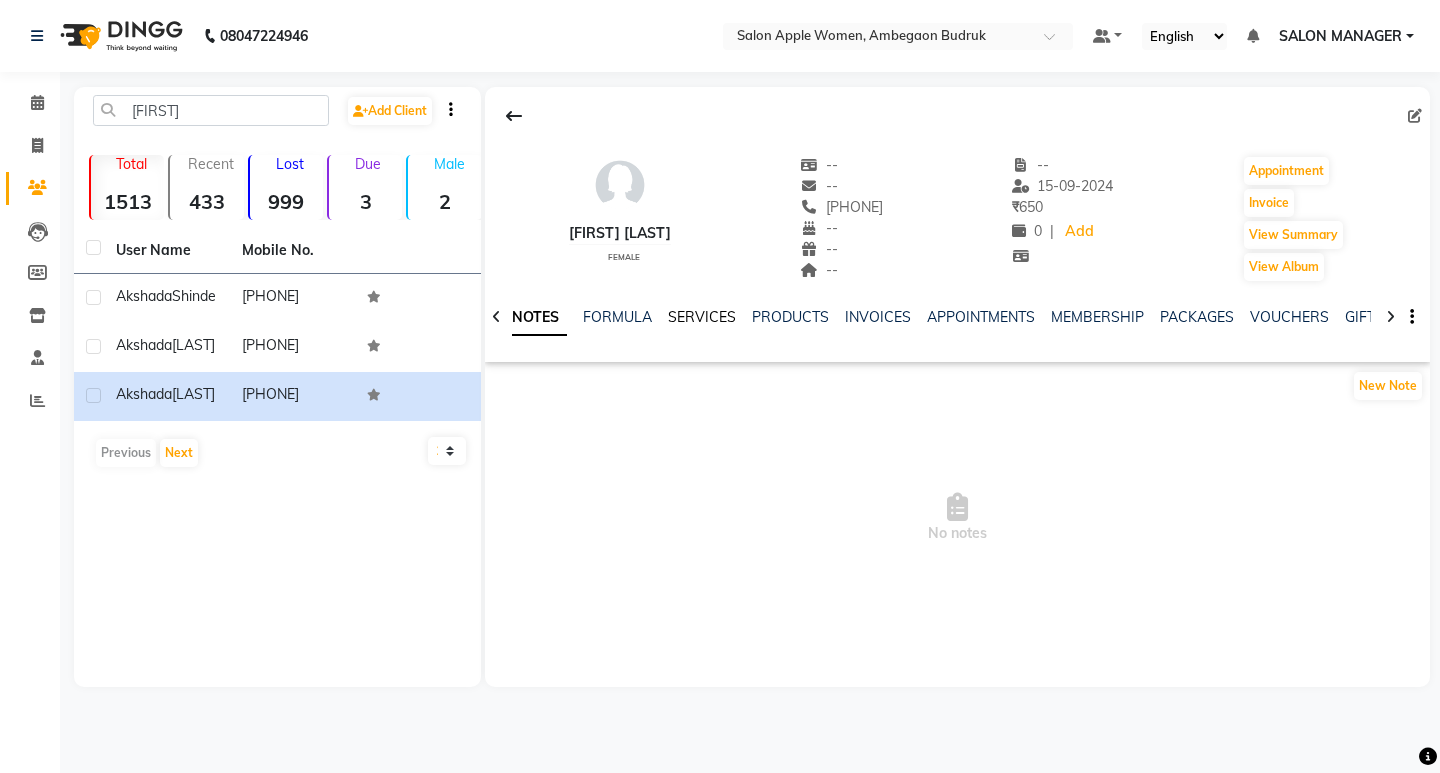 click on "SERVICES" 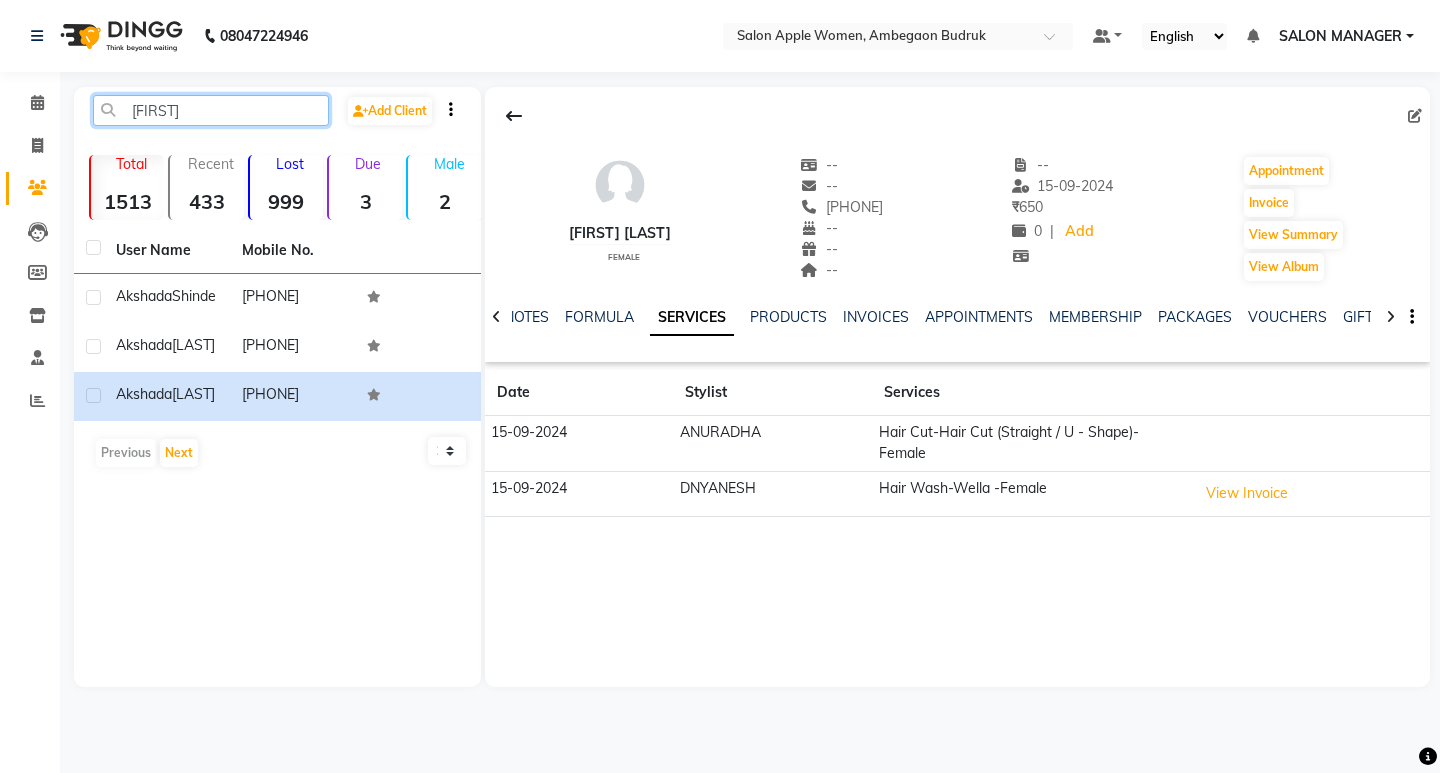 drag, startPoint x: 303, startPoint y: 116, endPoint x: 313, endPoint y: 110, distance: 11.661903 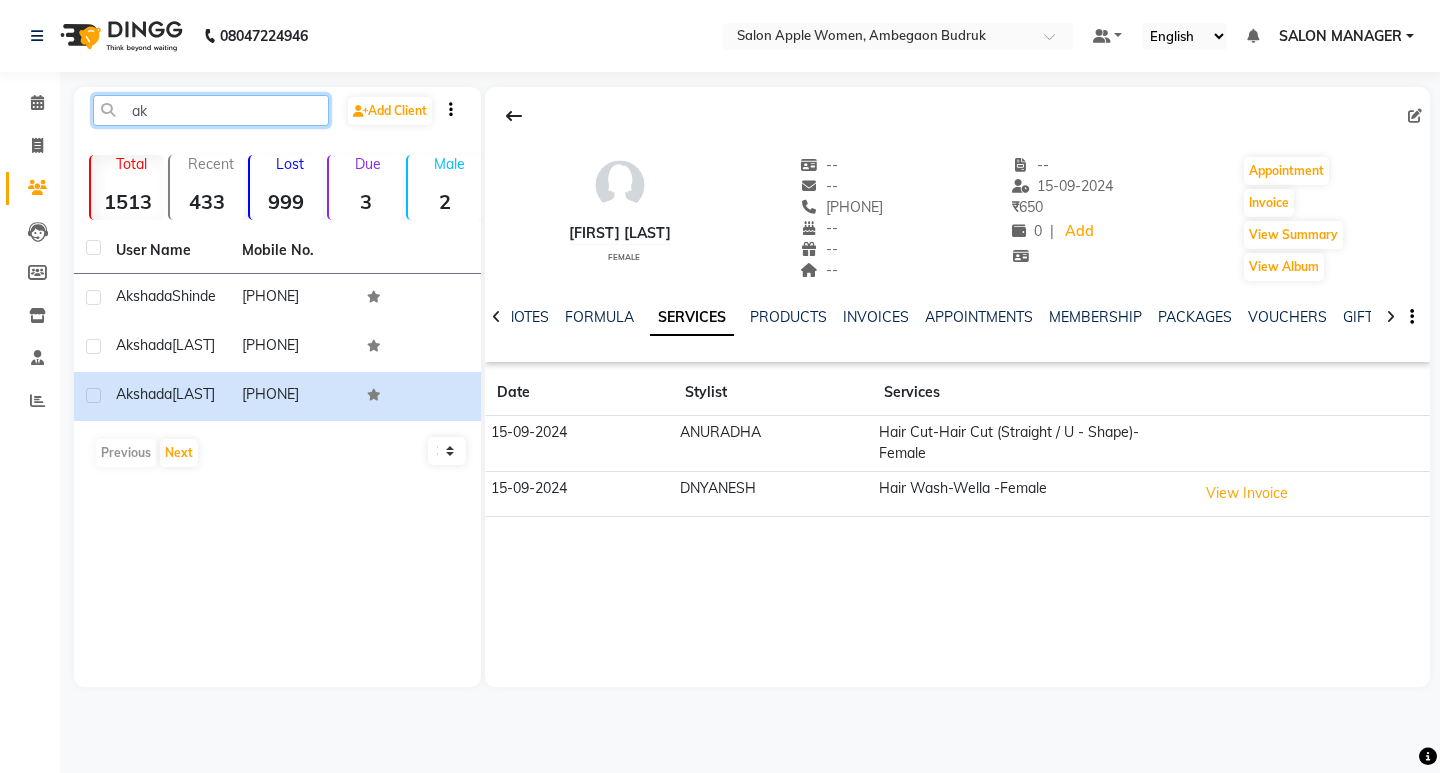 type on "a" 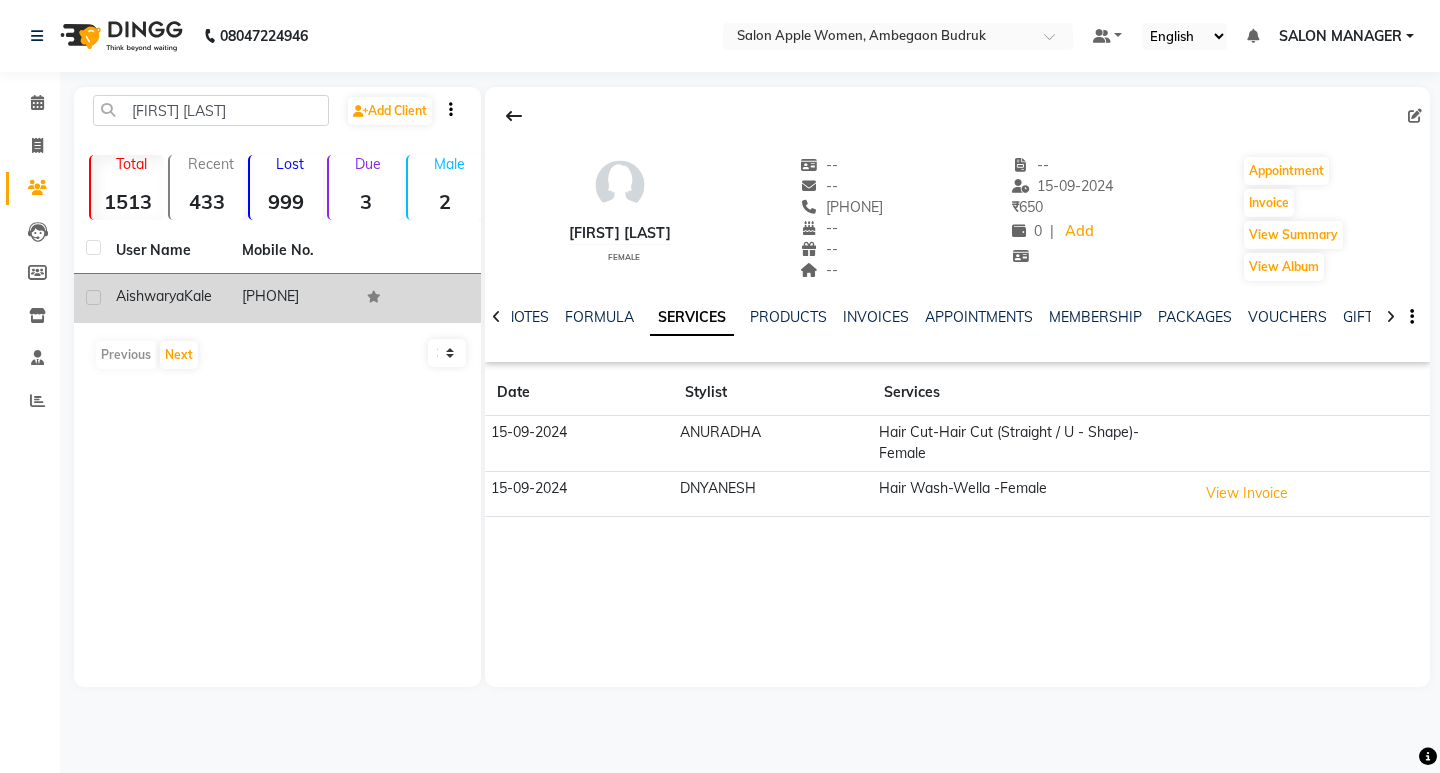 click 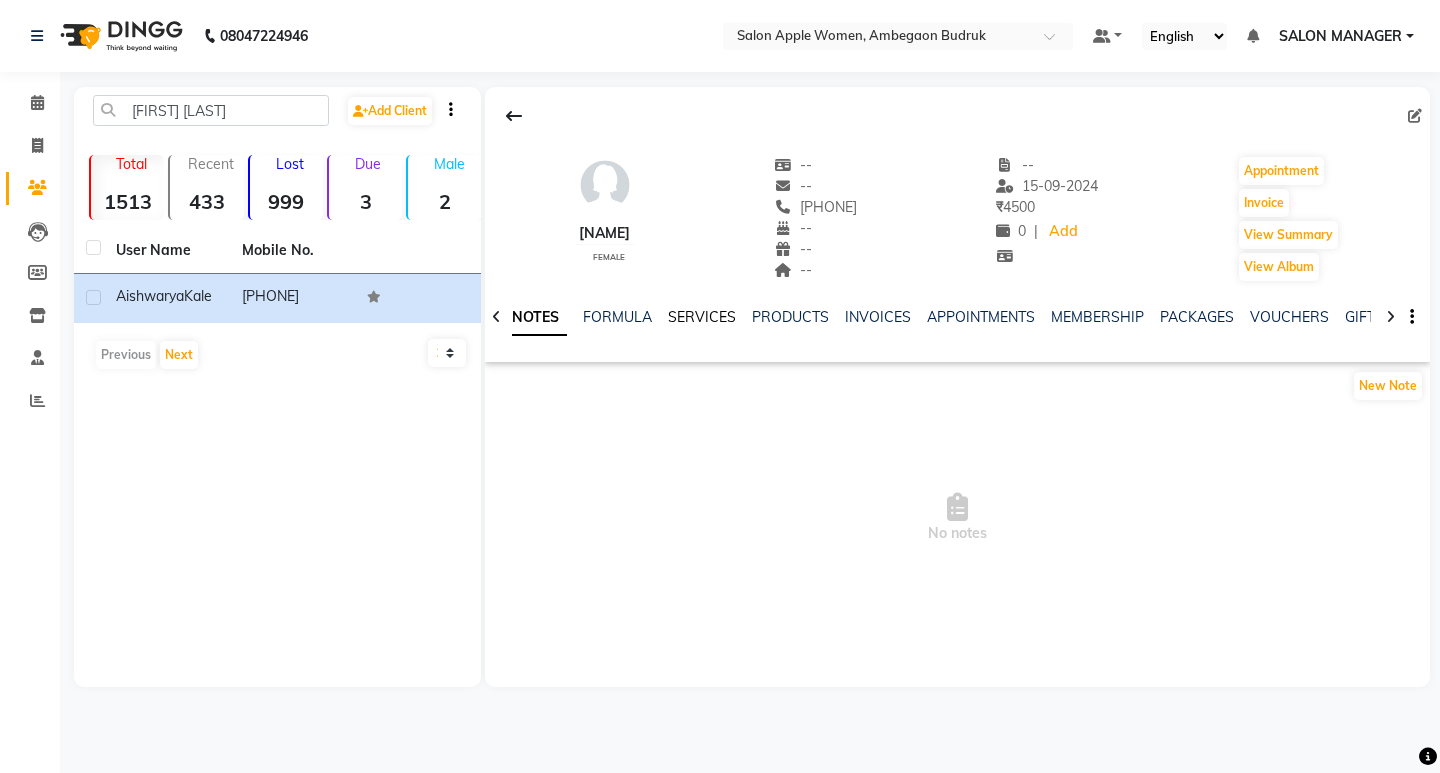 click on "SERVICES" 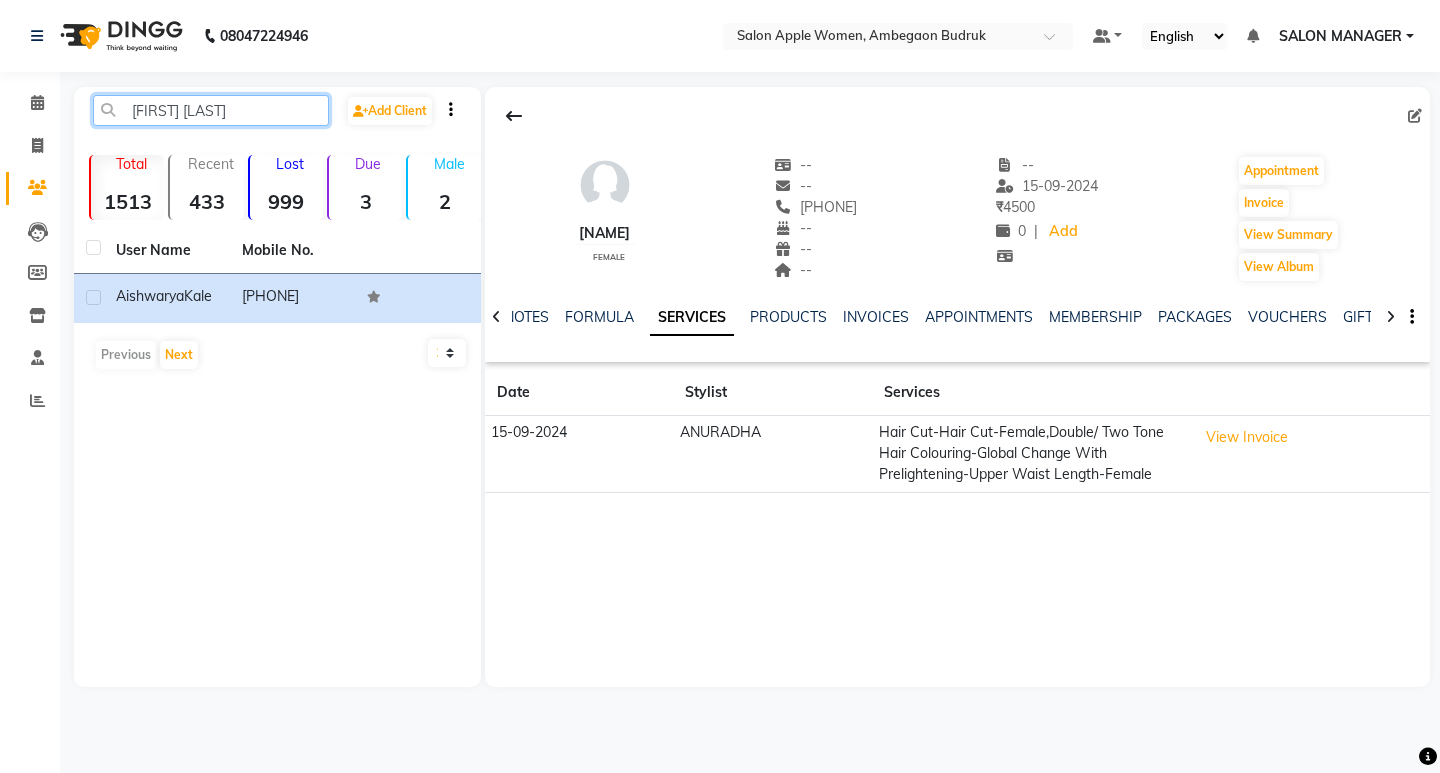 click on "[FIRST] [LAST]" 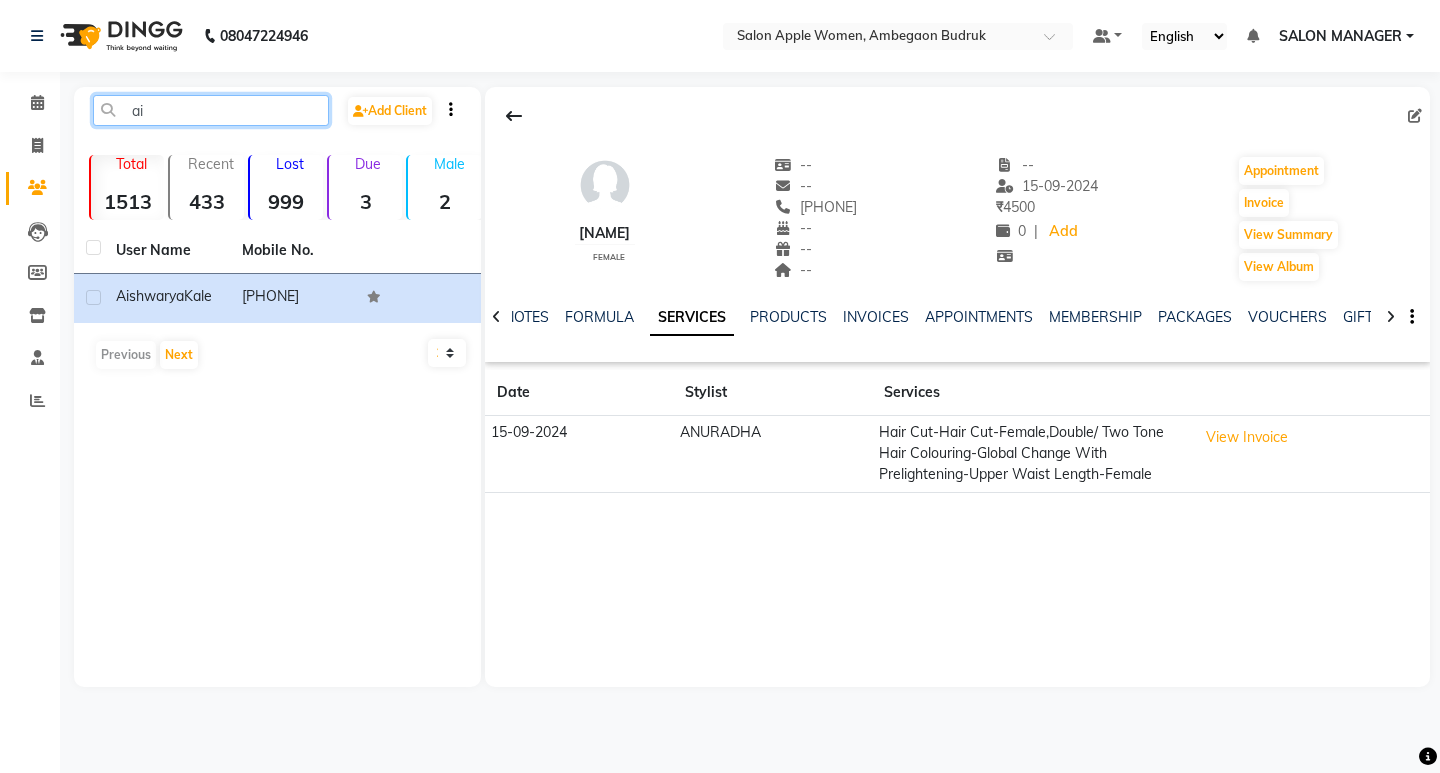 type on "a" 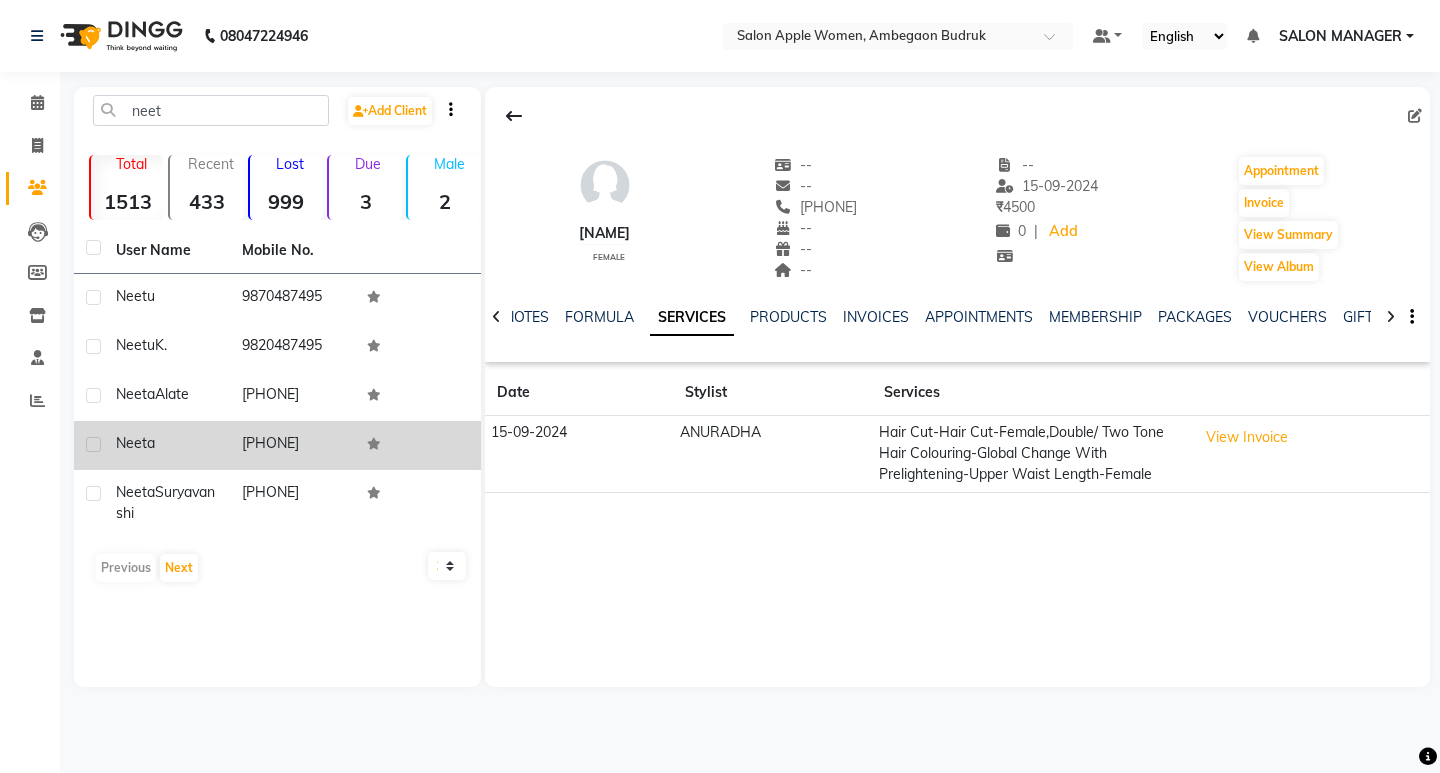 click on "[PHONE]" 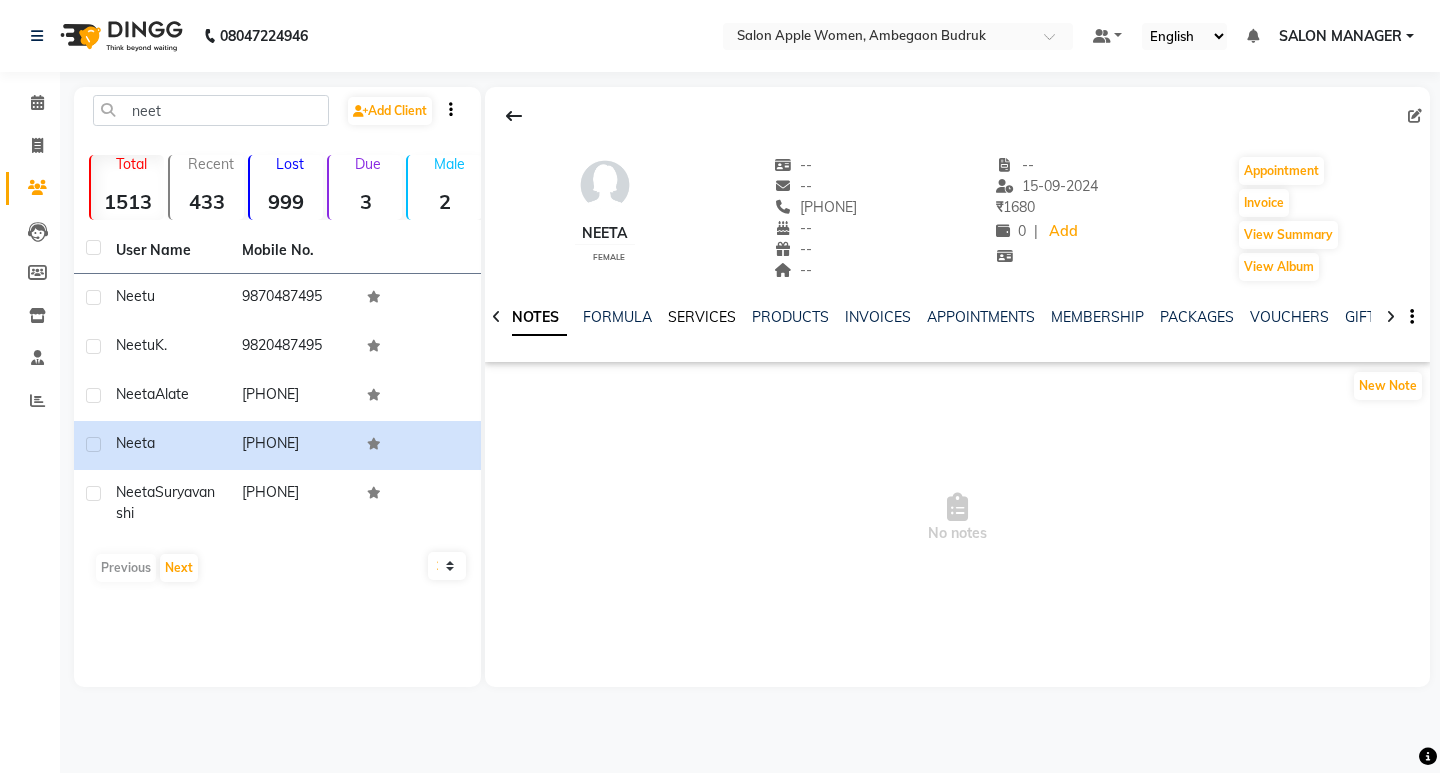 click on "SERVICES" 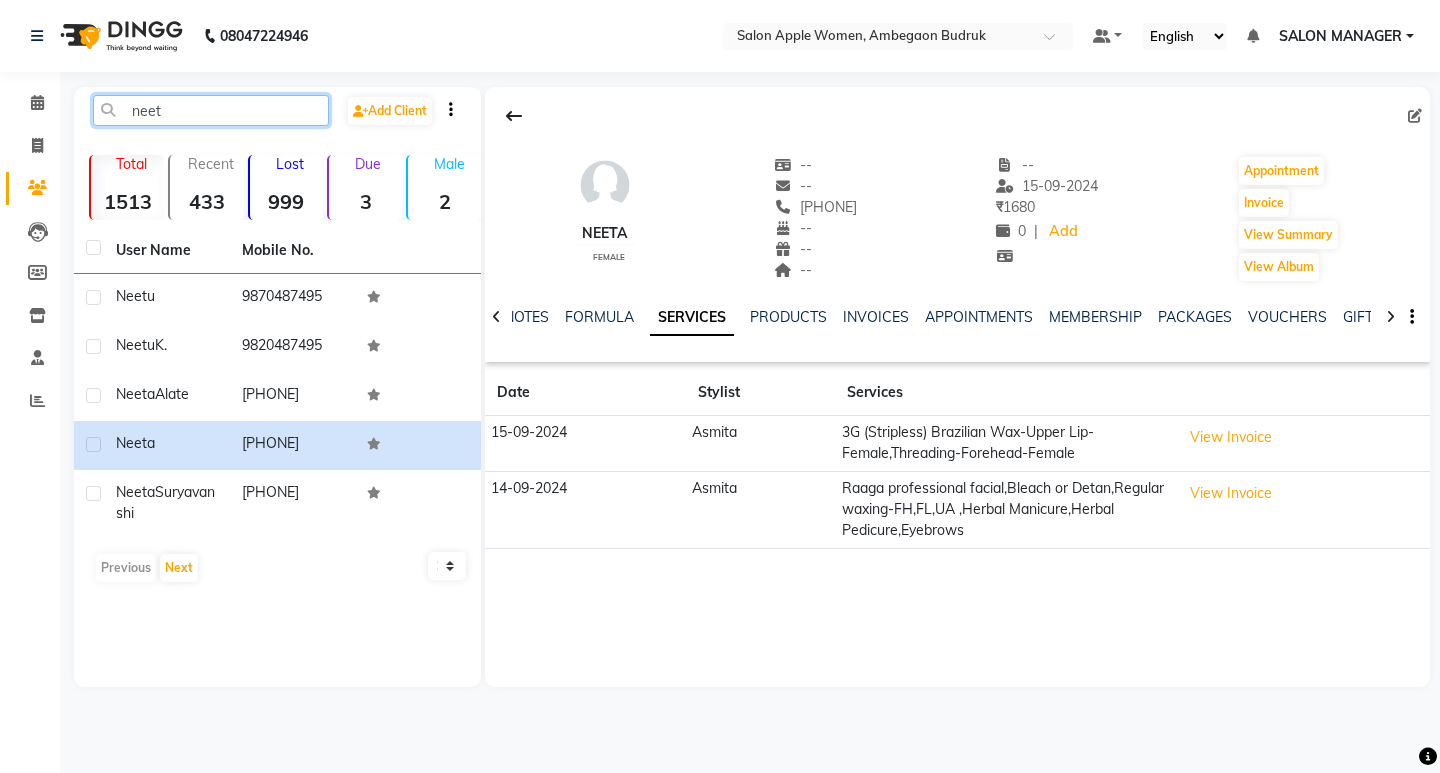 click on "neet" 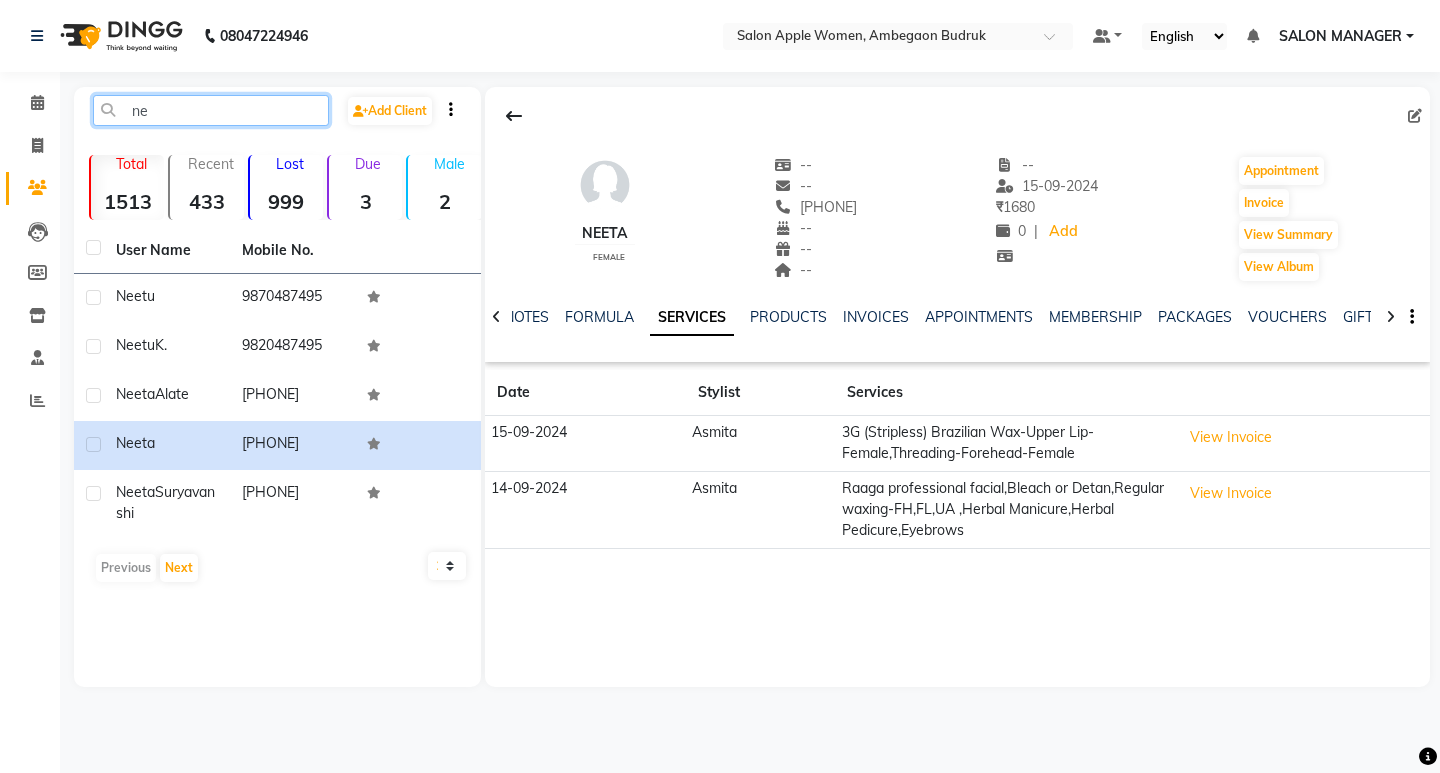 type on "n" 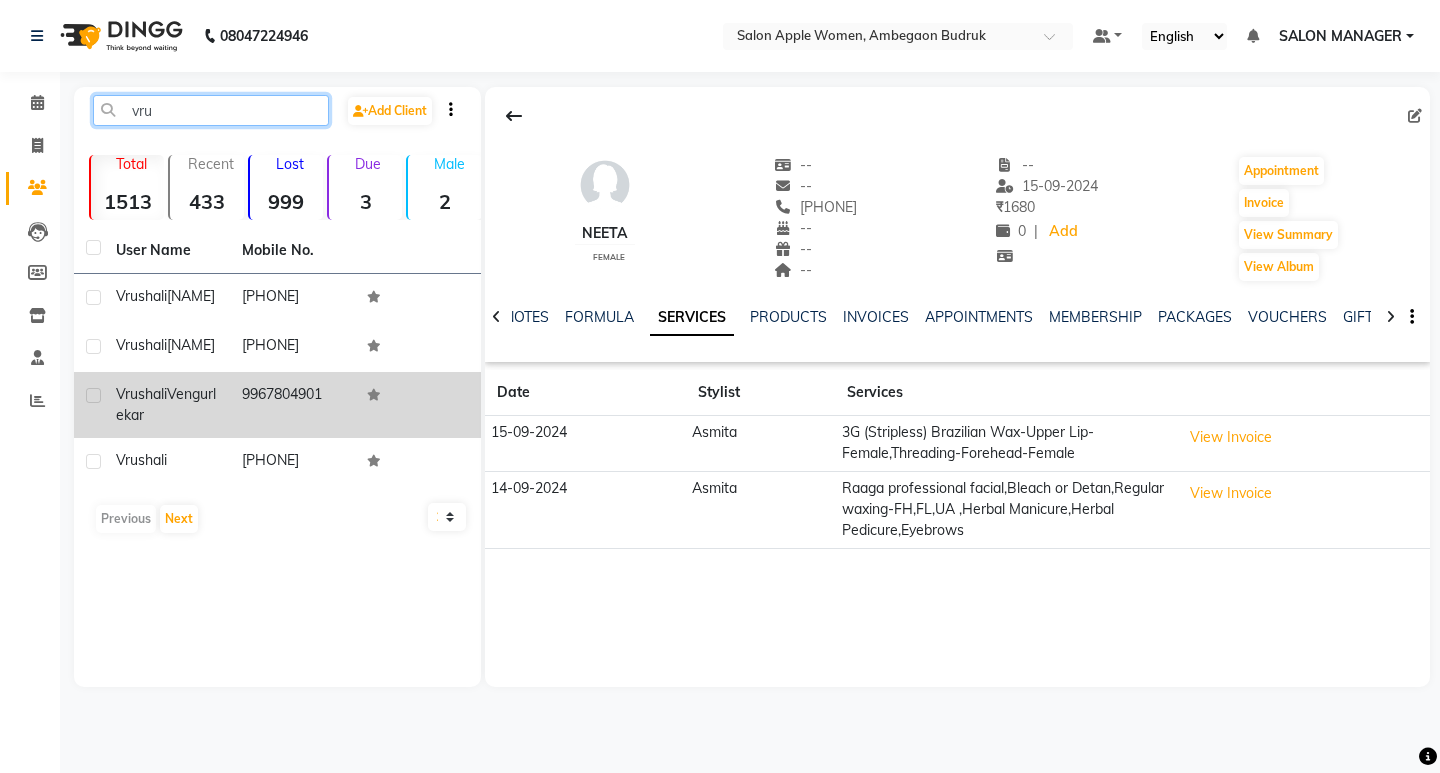 type on "vru" 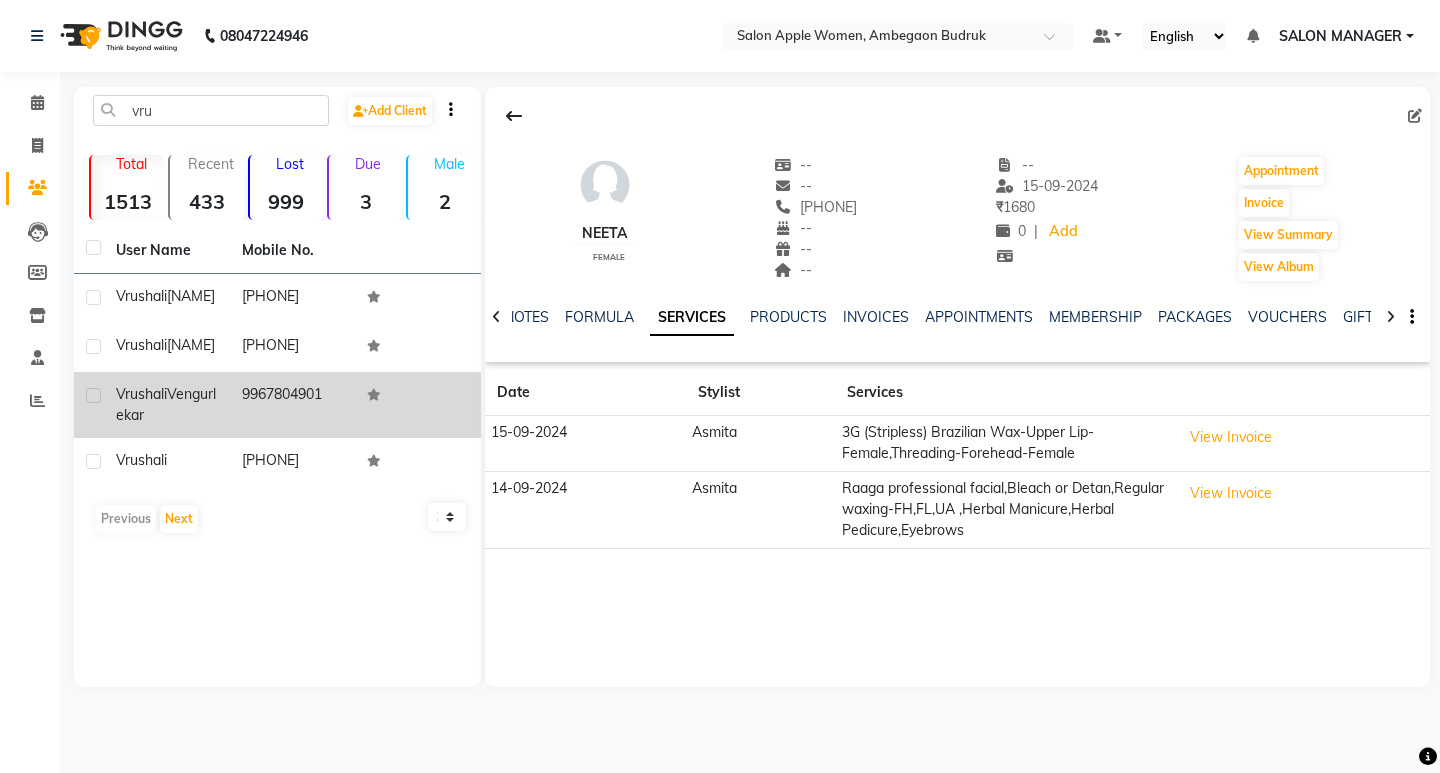 click on "9967804901" 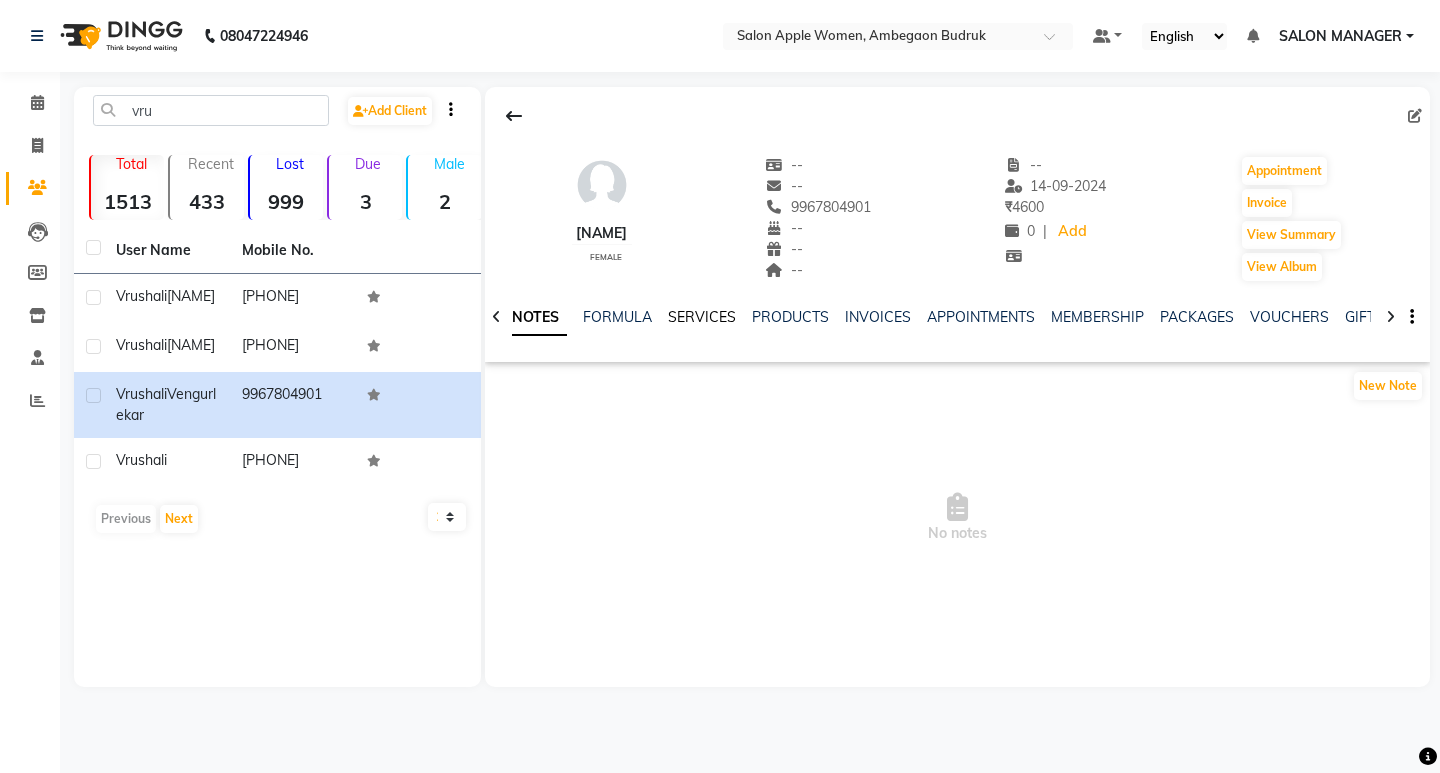 click on "SERVICES" 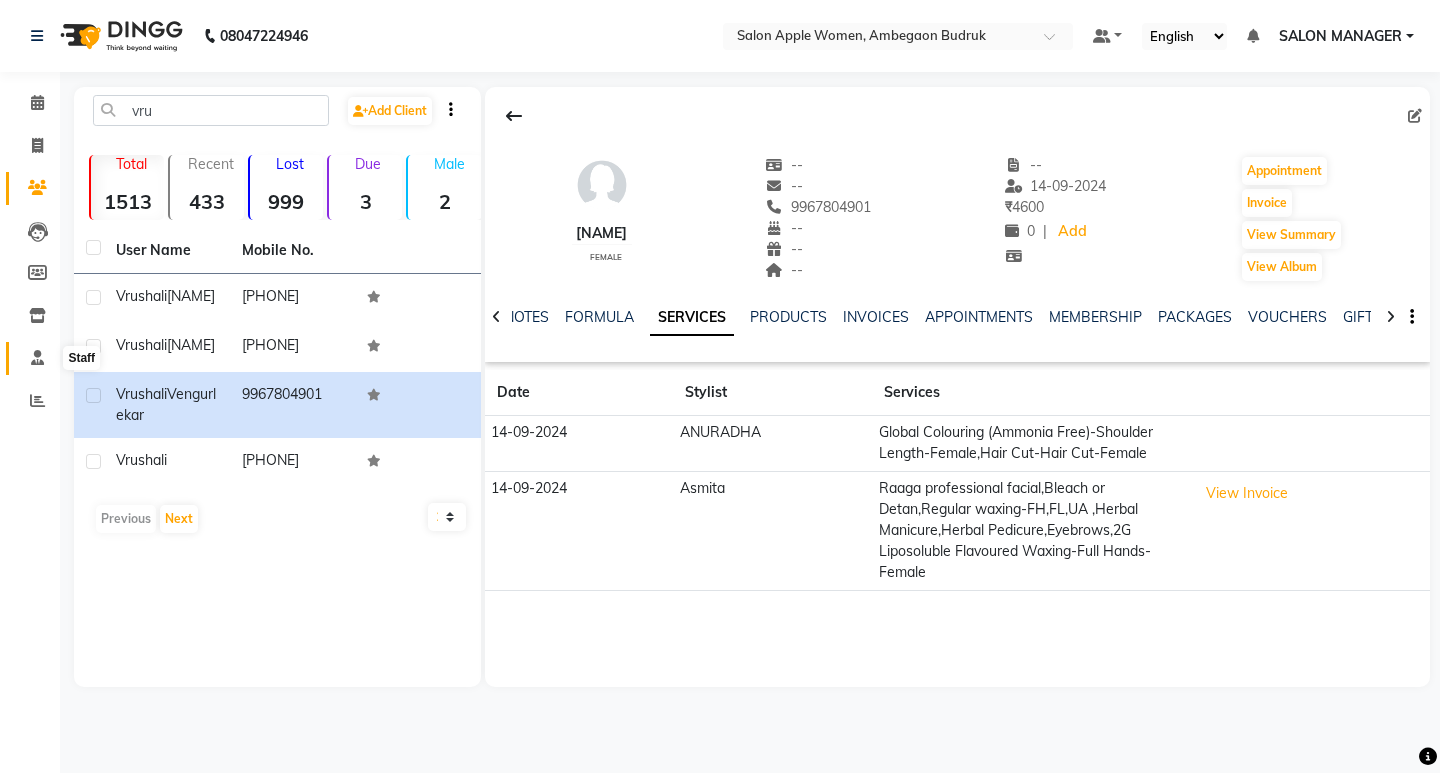 click 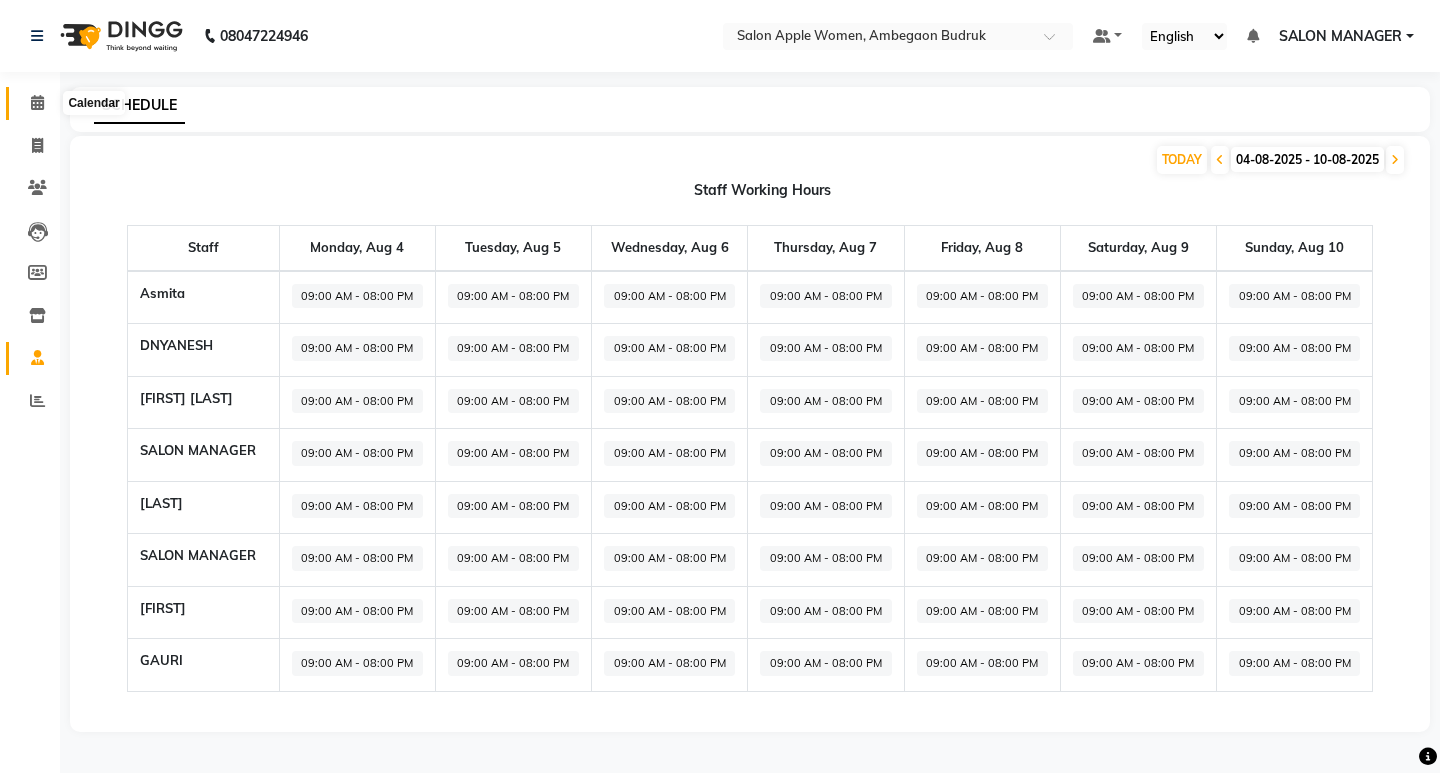 click 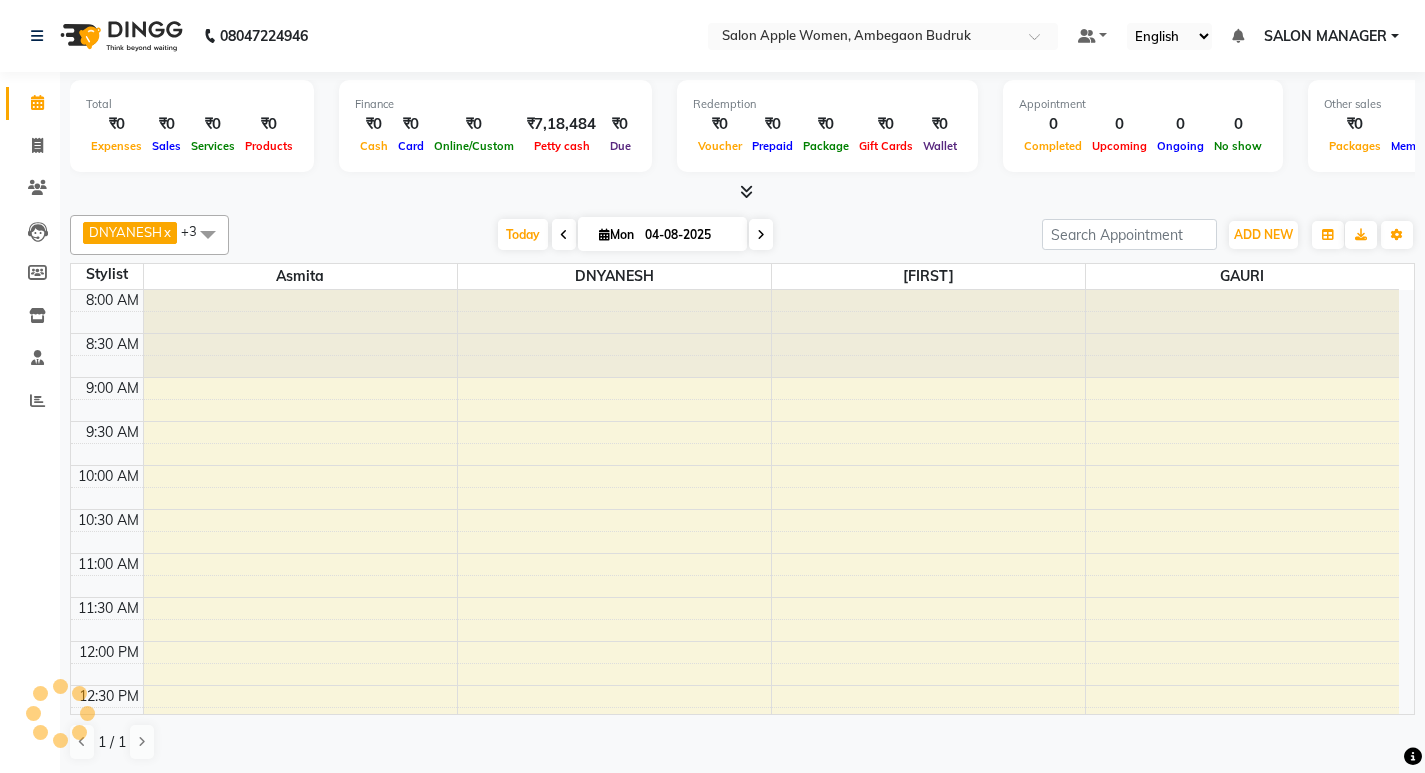 scroll, scrollTop: 0, scrollLeft: 0, axis: both 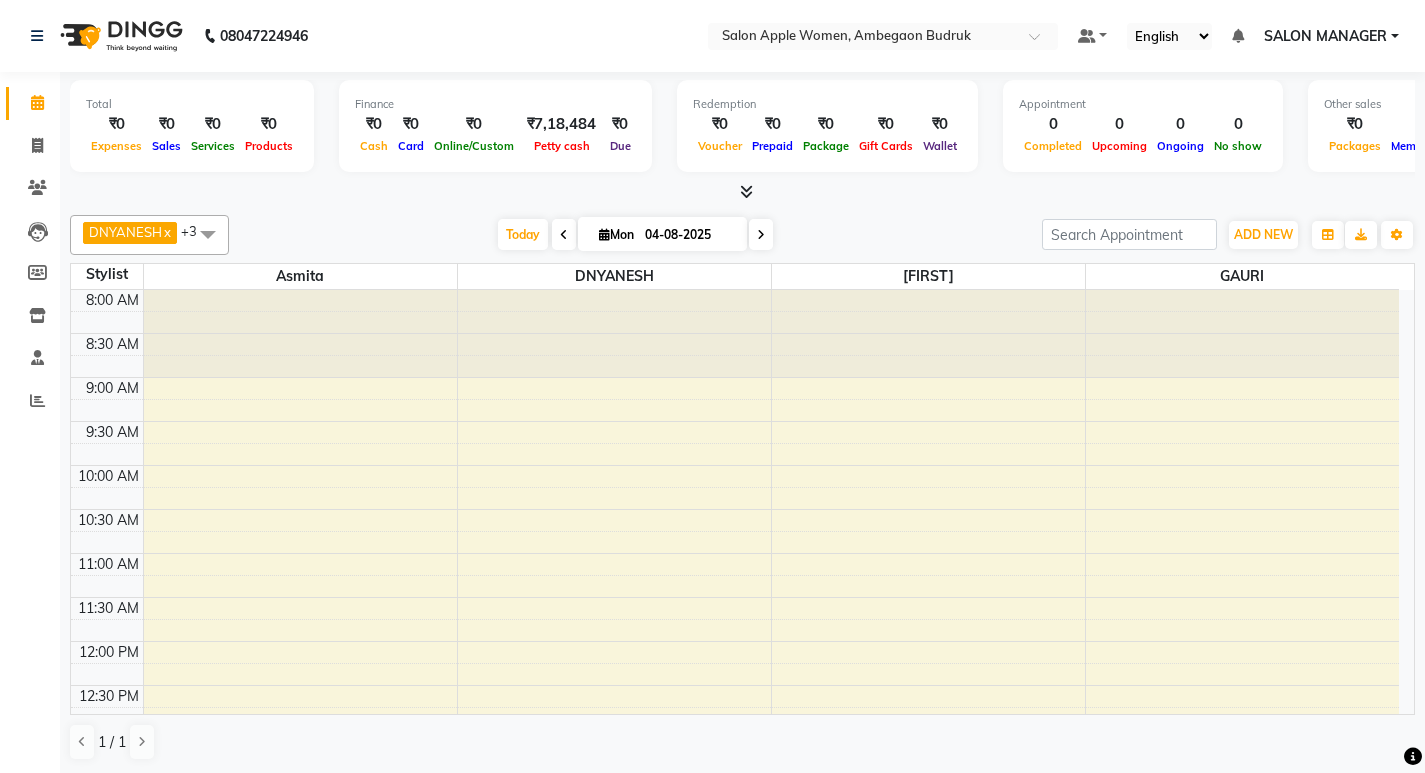 click at bounding box center (208, 234) 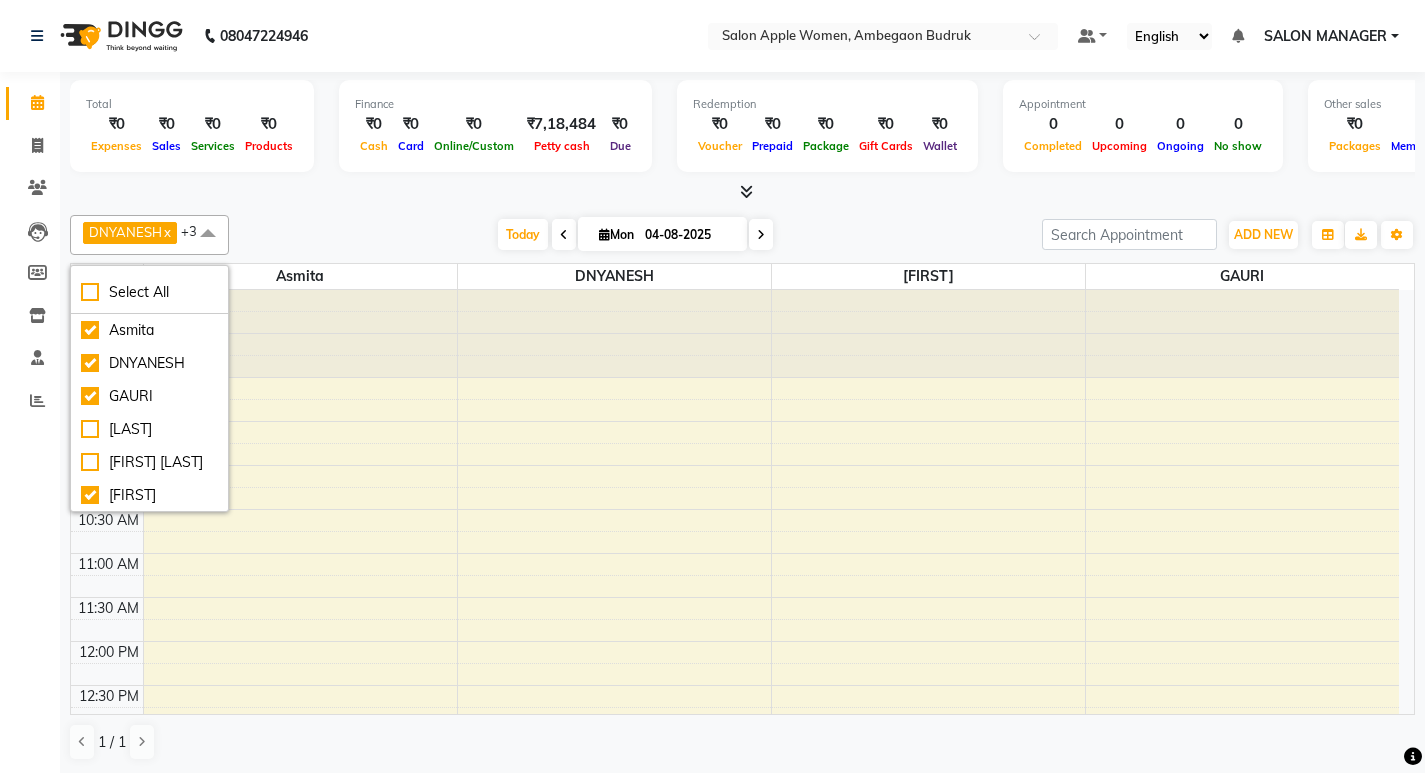 click on "Today  Mon 04-08-2025" at bounding box center (635, 235) 